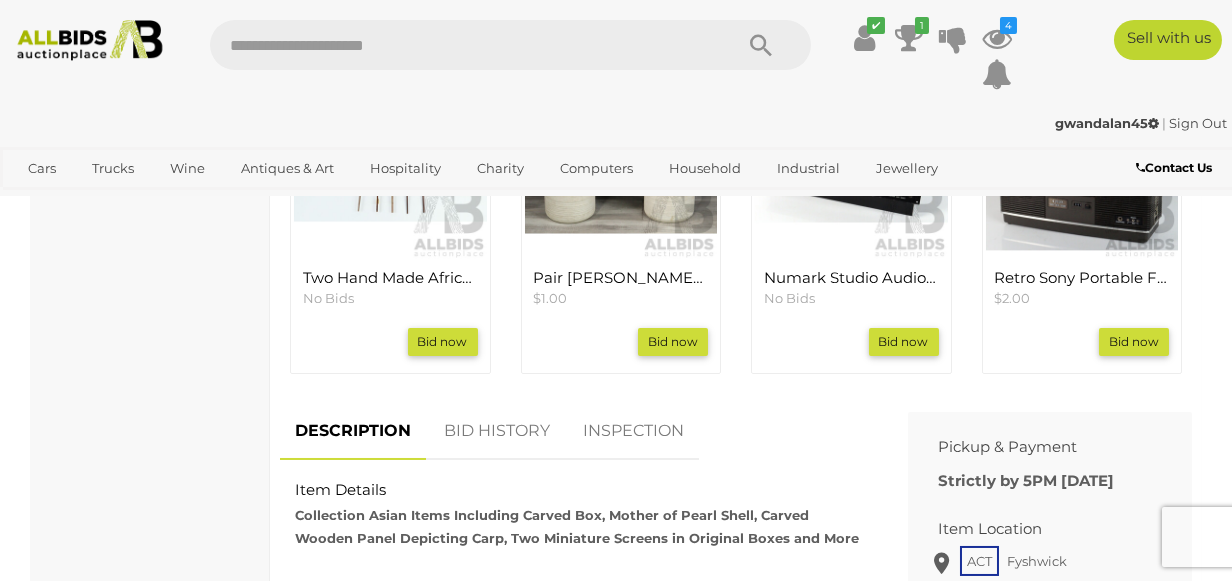 scroll, scrollTop: 1000, scrollLeft: 0, axis: vertical 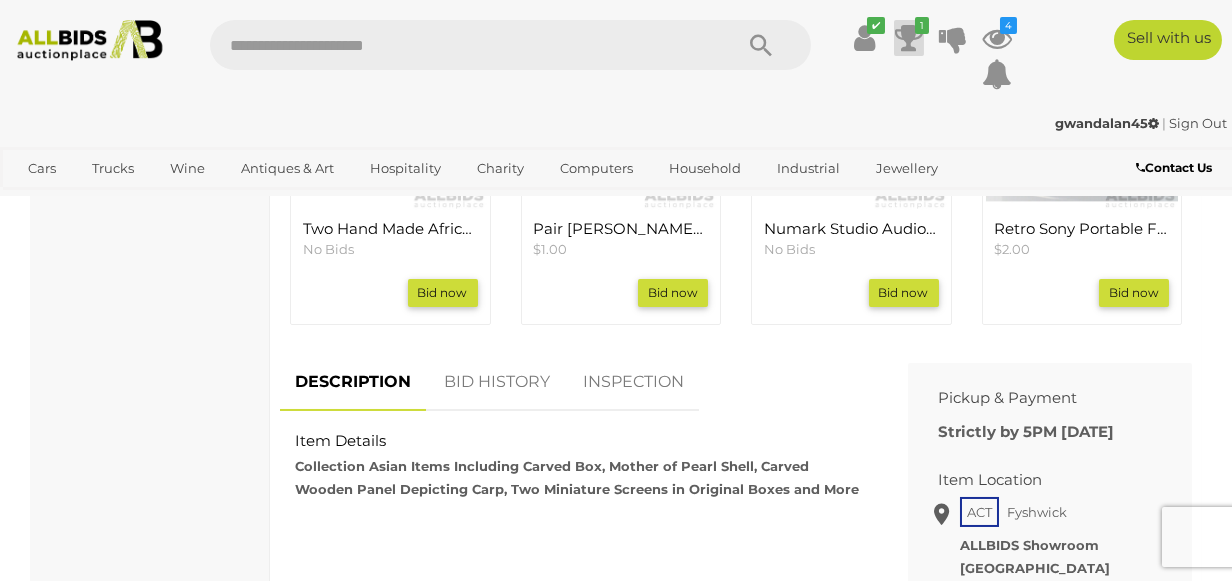click on "1" at bounding box center (922, 25) 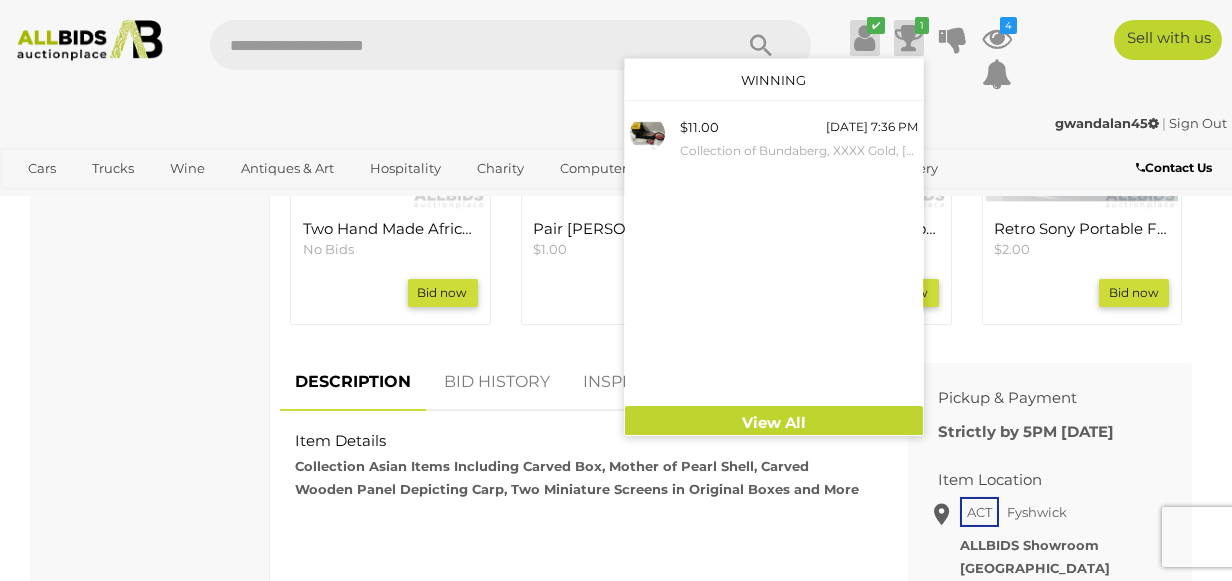 click at bounding box center [864, 38] 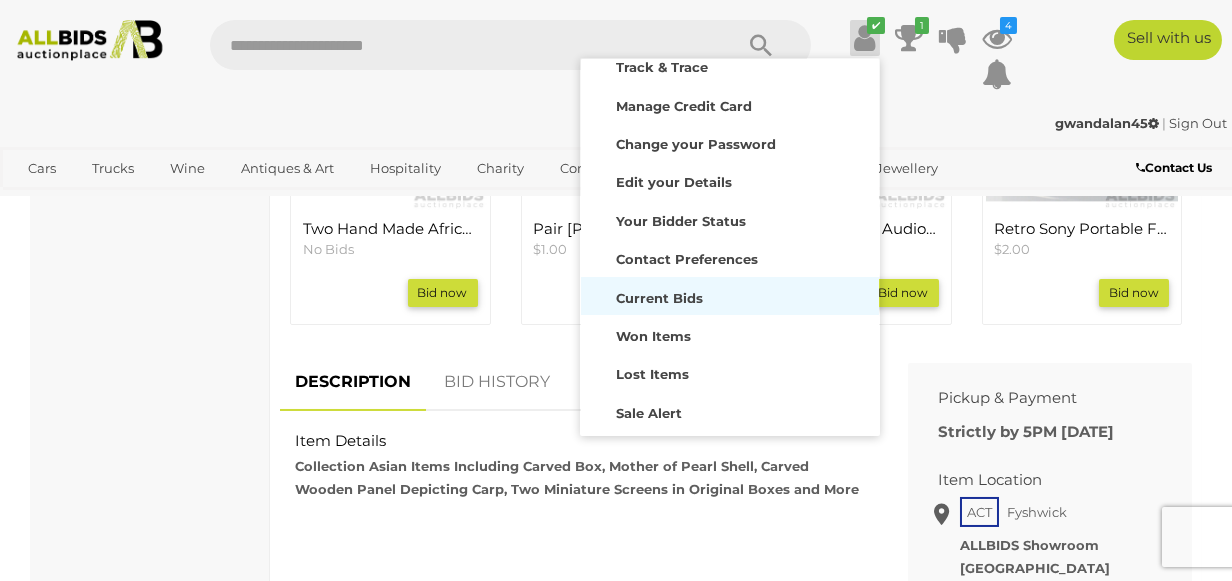 scroll, scrollTop: 170, scrollLeft: 0, axis: vertical 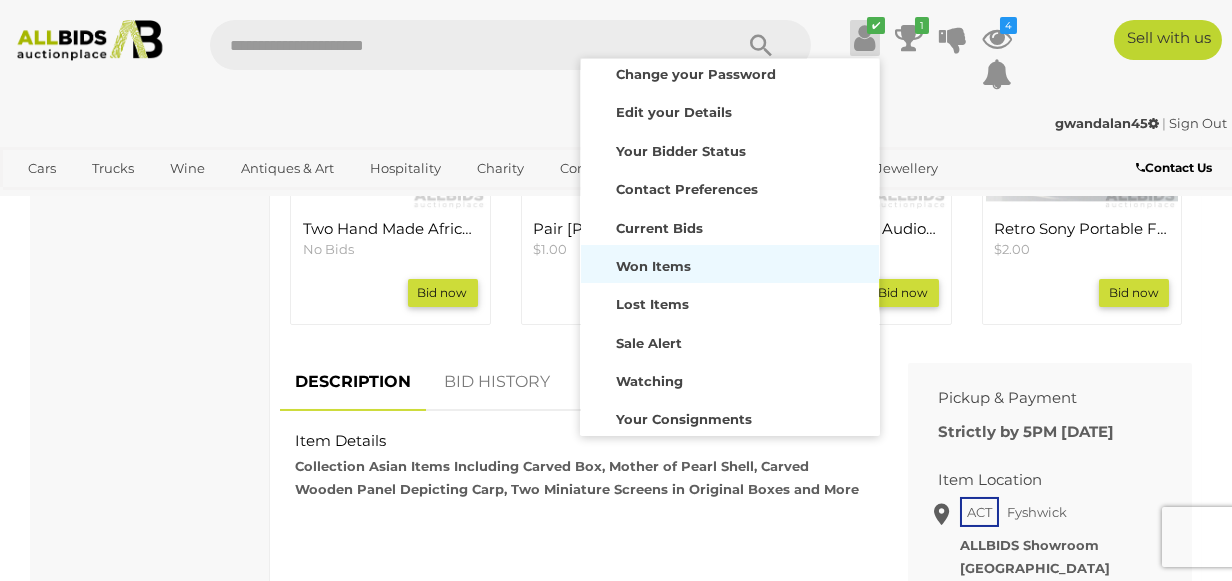 click on "Won Items" at bounding box center [653, 266] 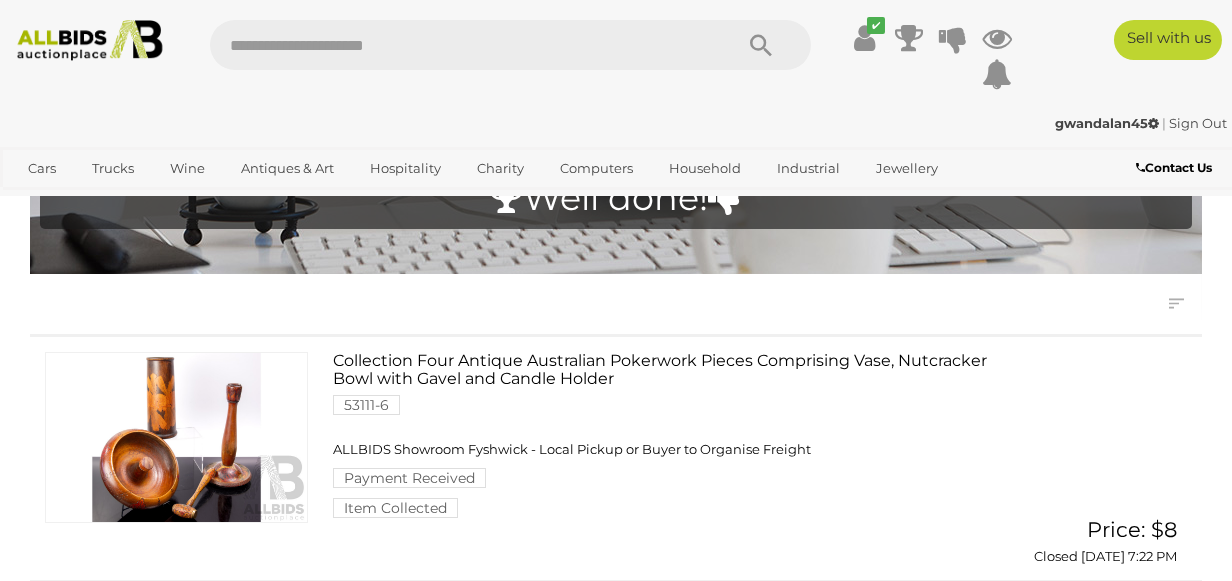 scroll, scrollTop: 0, scrollLeft: 0, axis: both 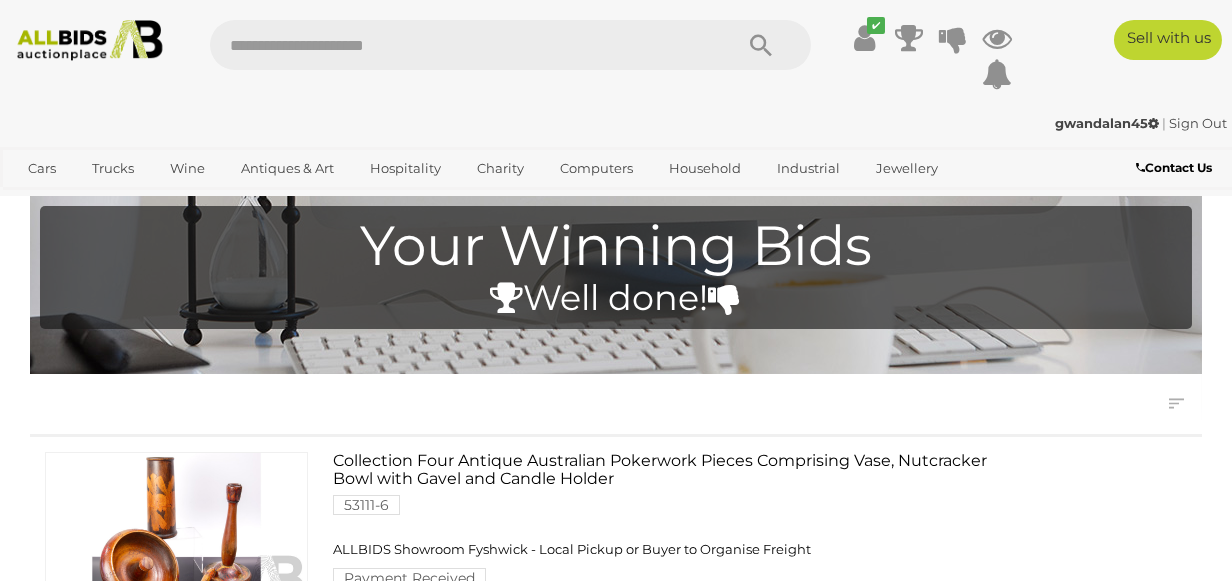 click at bounding box center (90, 40) 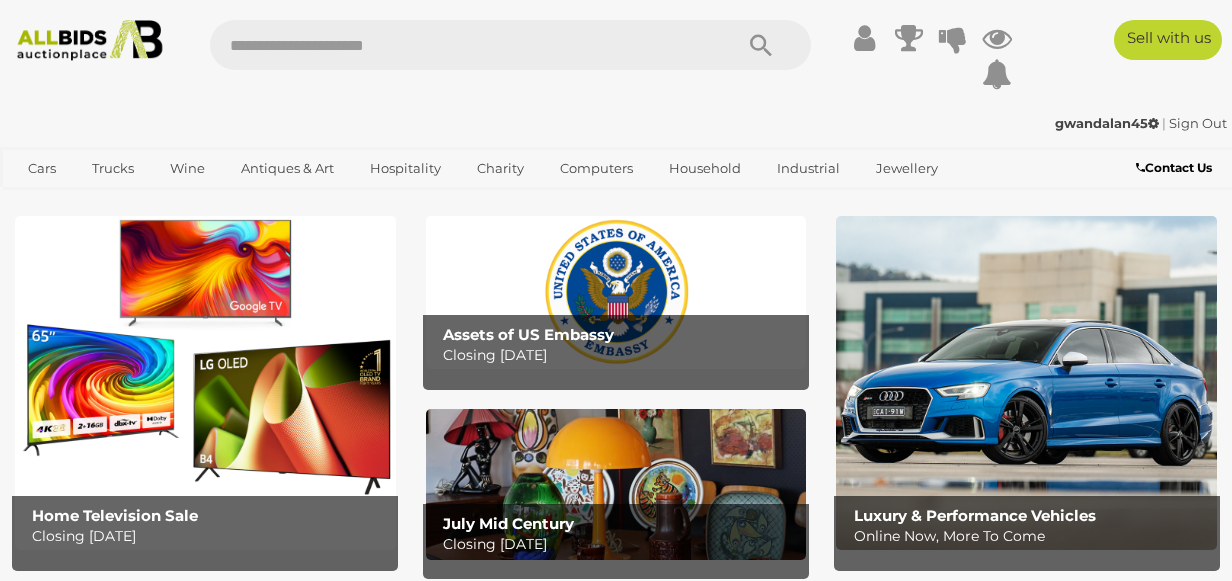 scroll, scrollTop: 0, scrollLeft: 0, axis: both 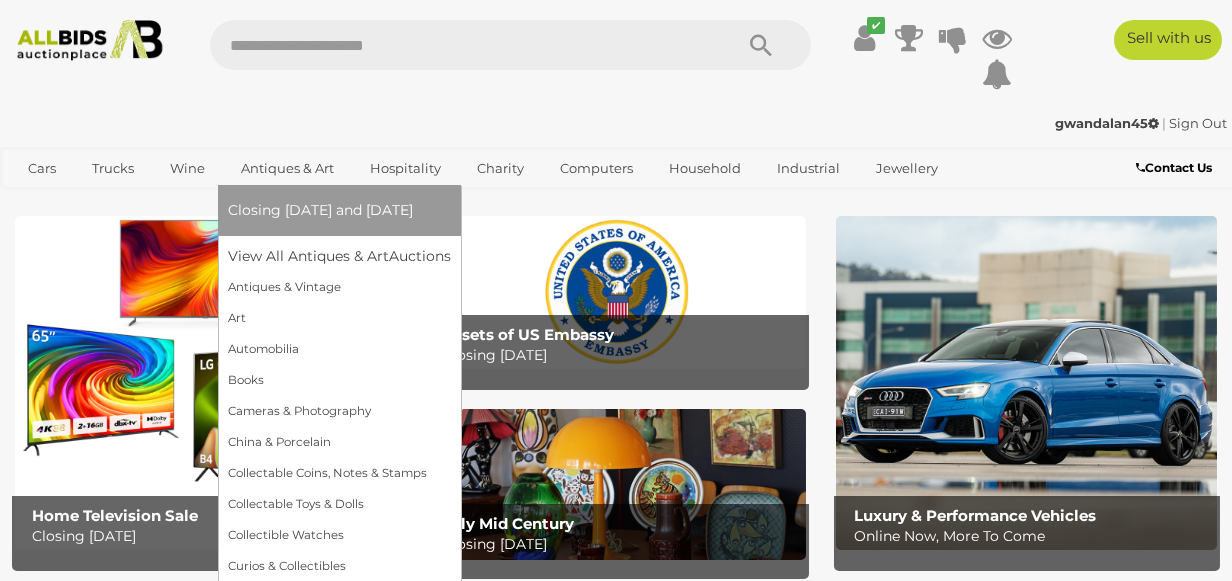 click on "Antiques & Art" at bounding box center [287, 168] 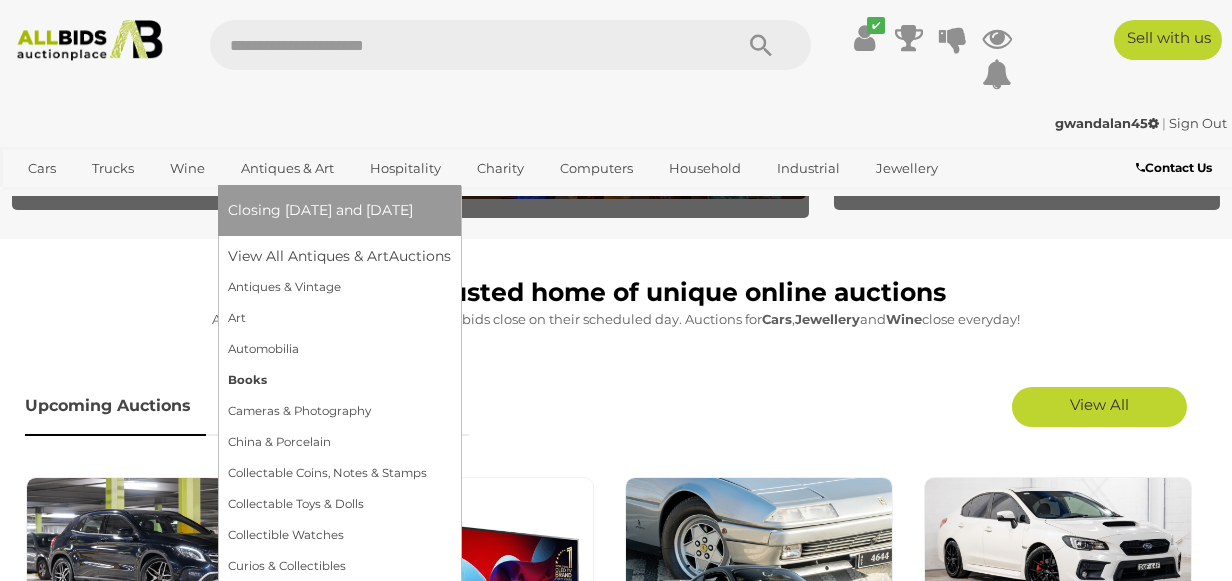 scroll, scrollTop: 300, scrollLeft: 0, axis: vertical 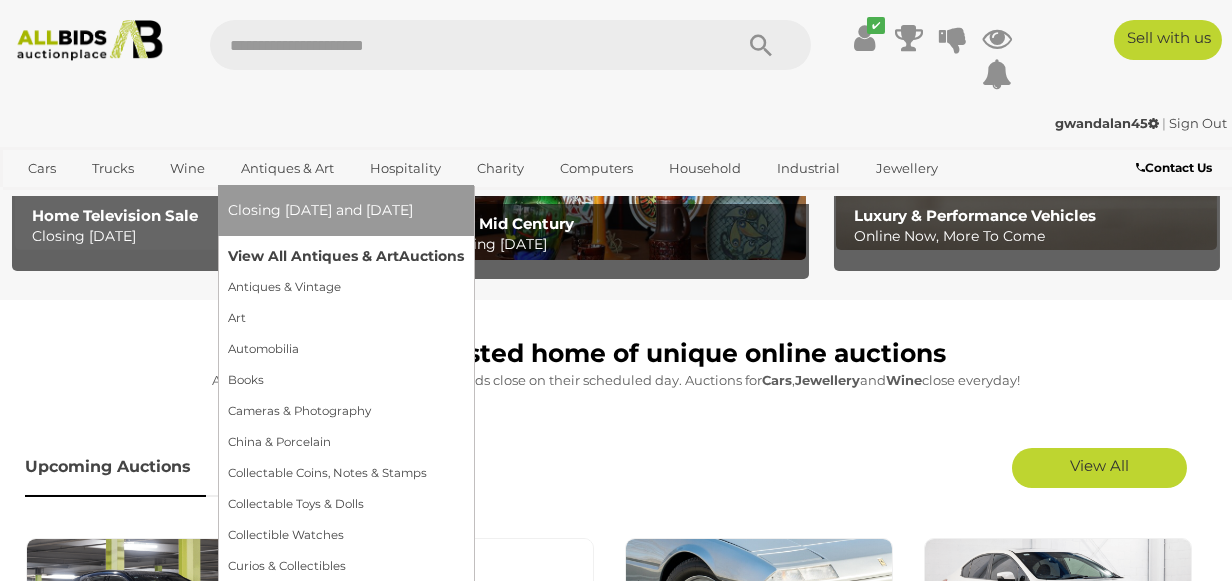 click on "View All Antiques & Art  Auctions" at bounding box center (346, 256) 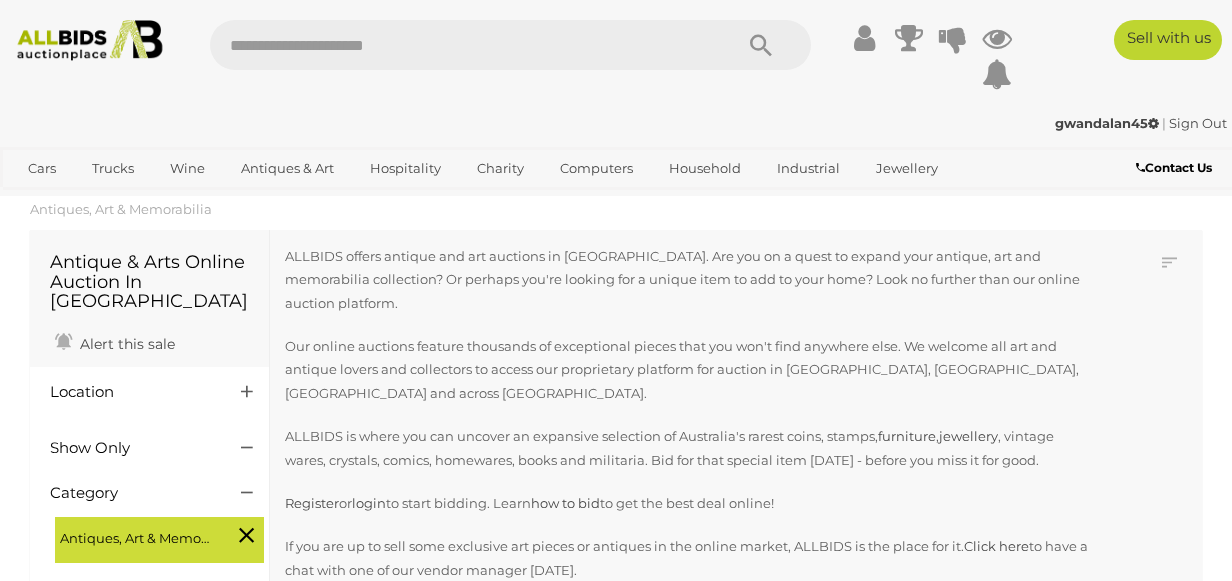 scroll, scrollTop: 0, scrollLeft: 0, axis: both 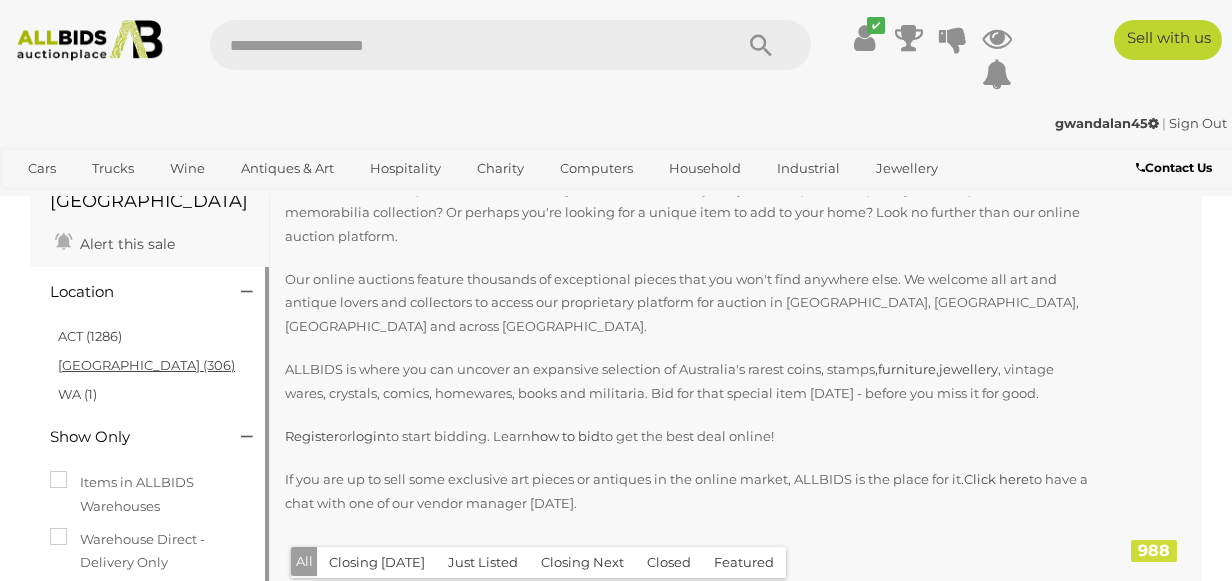 click on "[GEOGRAPHIC_DATA] (306)" at bounding box center [146, 365] 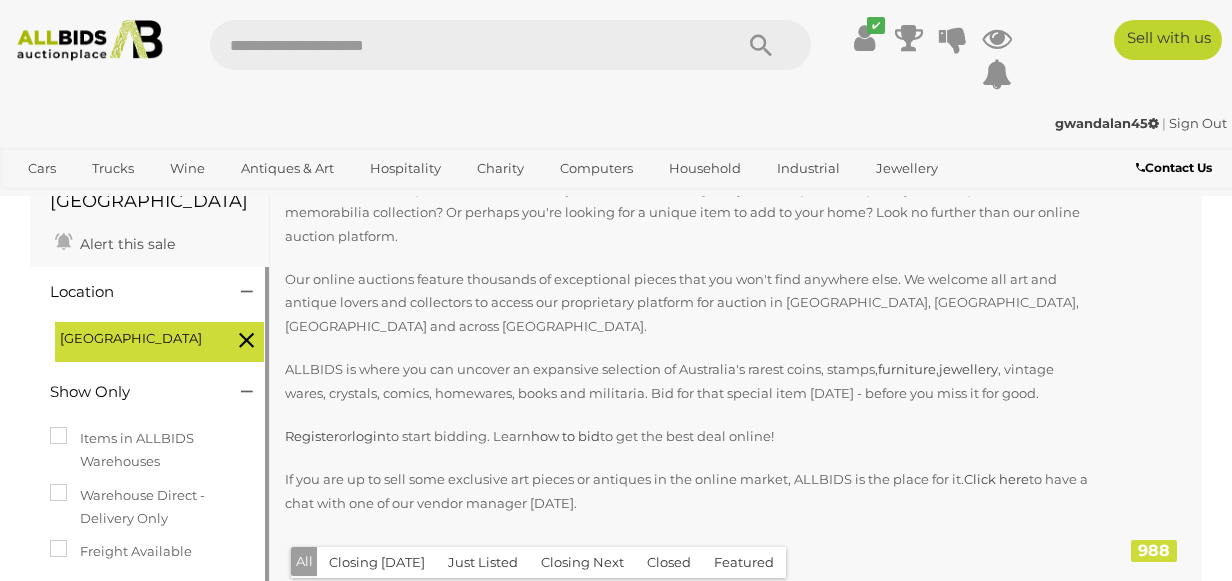 scroll, scrollTop: 0, scrollLeft: 0, axis: both 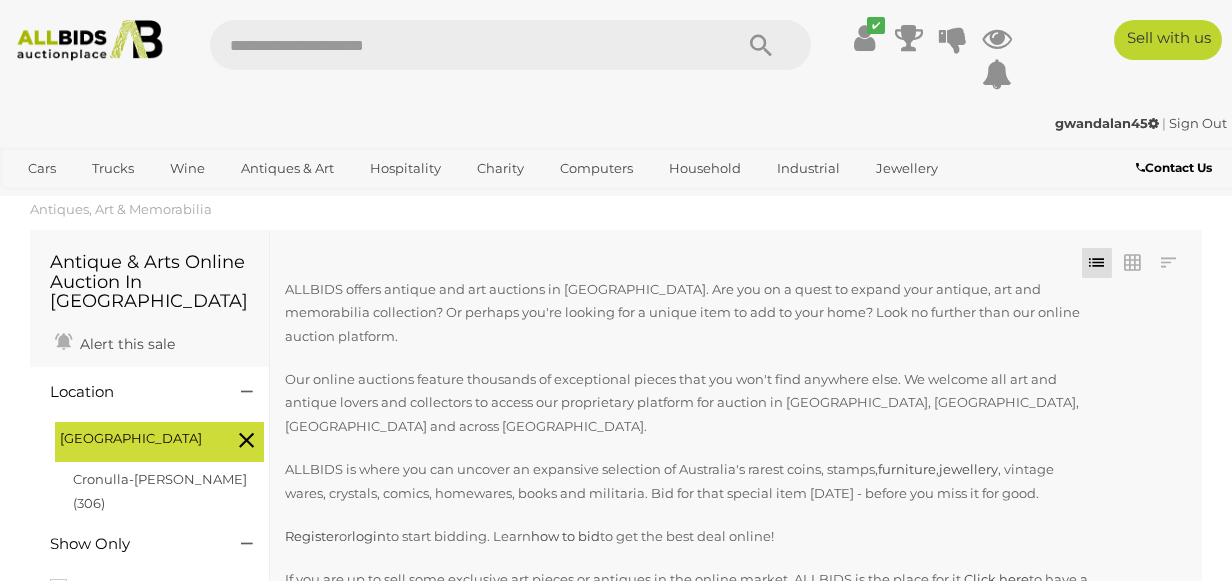 click at bounding box center (246, 440) 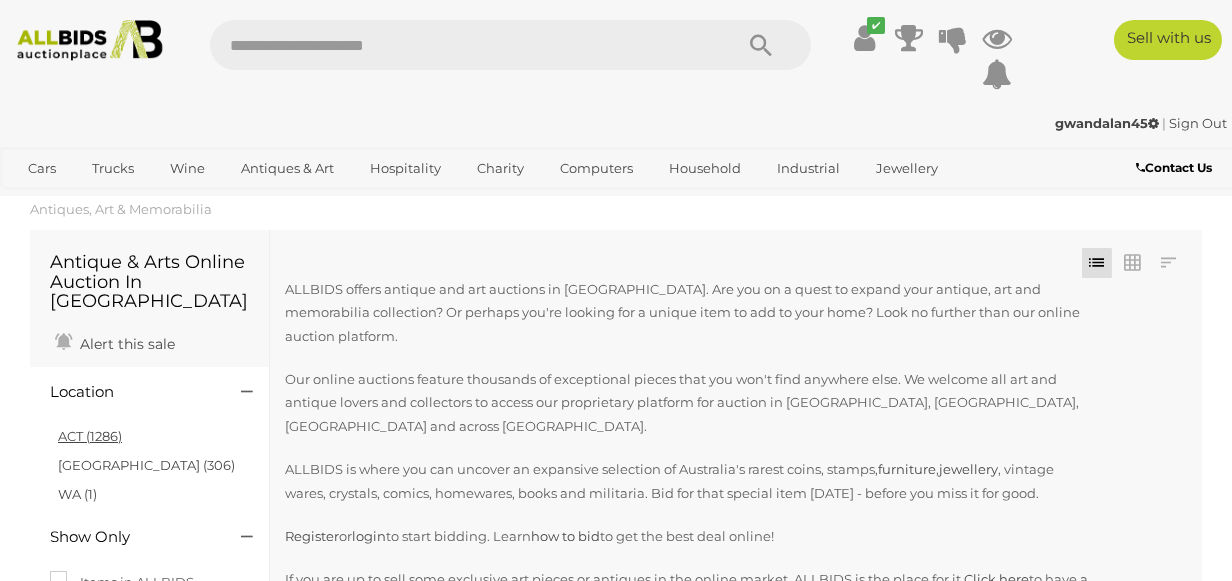 click on "ACT (1286)" at bounding box center [90, 436] 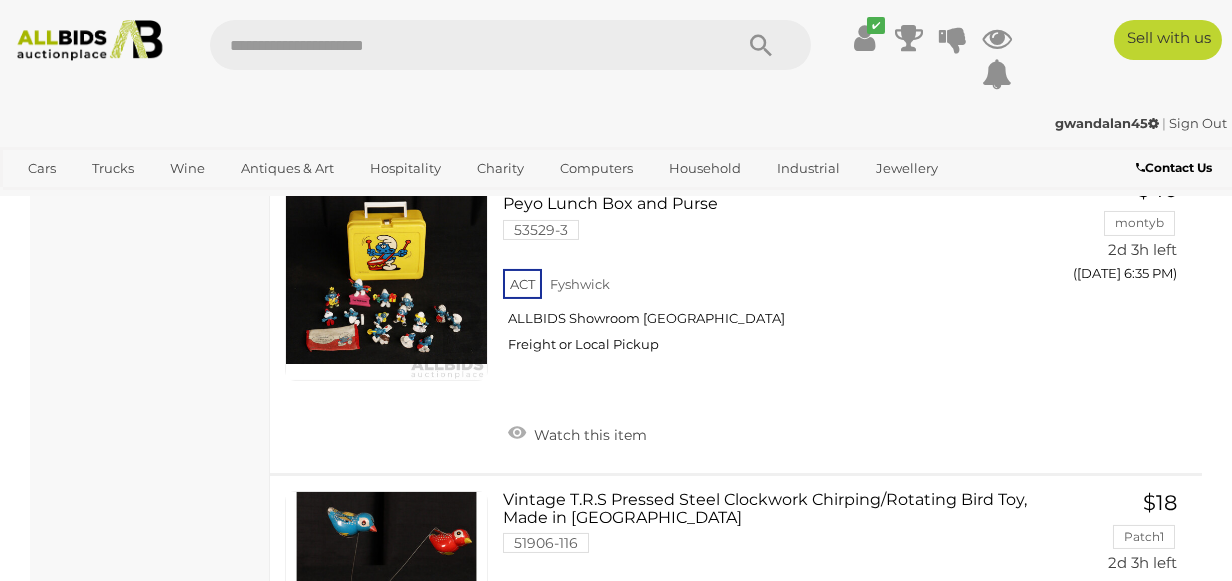 scroll, scrollTop: 2200, scrollLeft: 0, axis: vertical 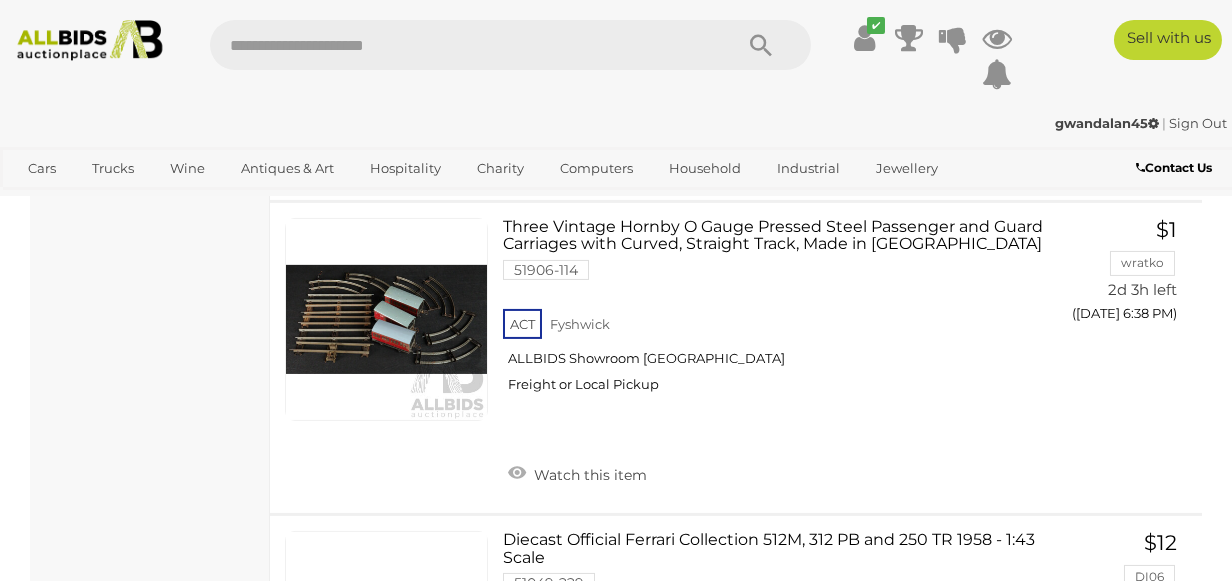 click at bounding box center (461, 45) 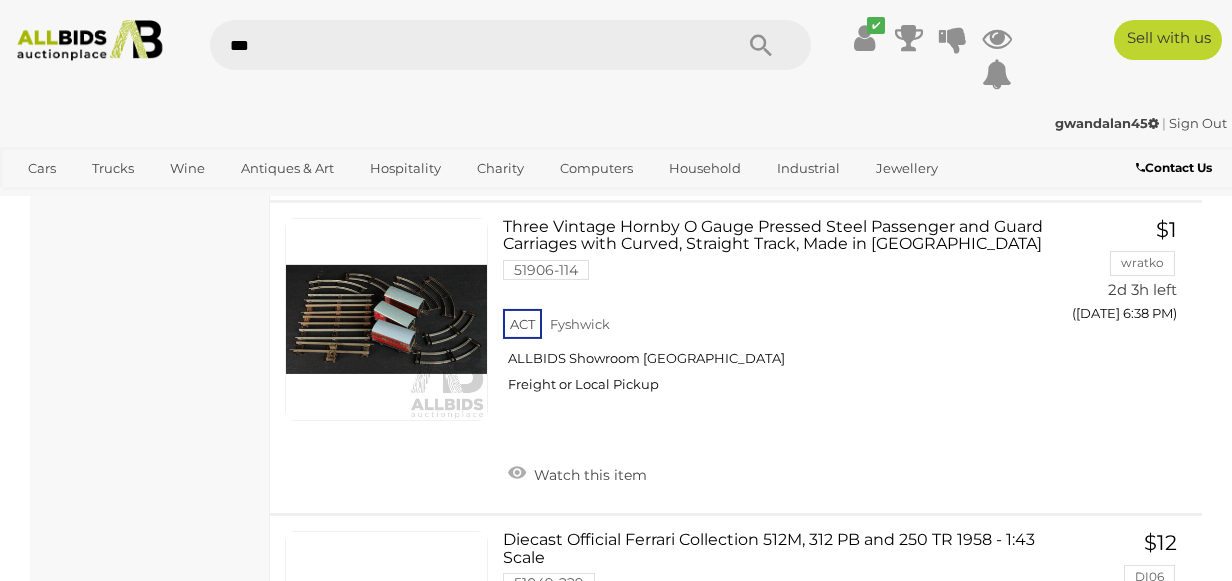 type on "***" 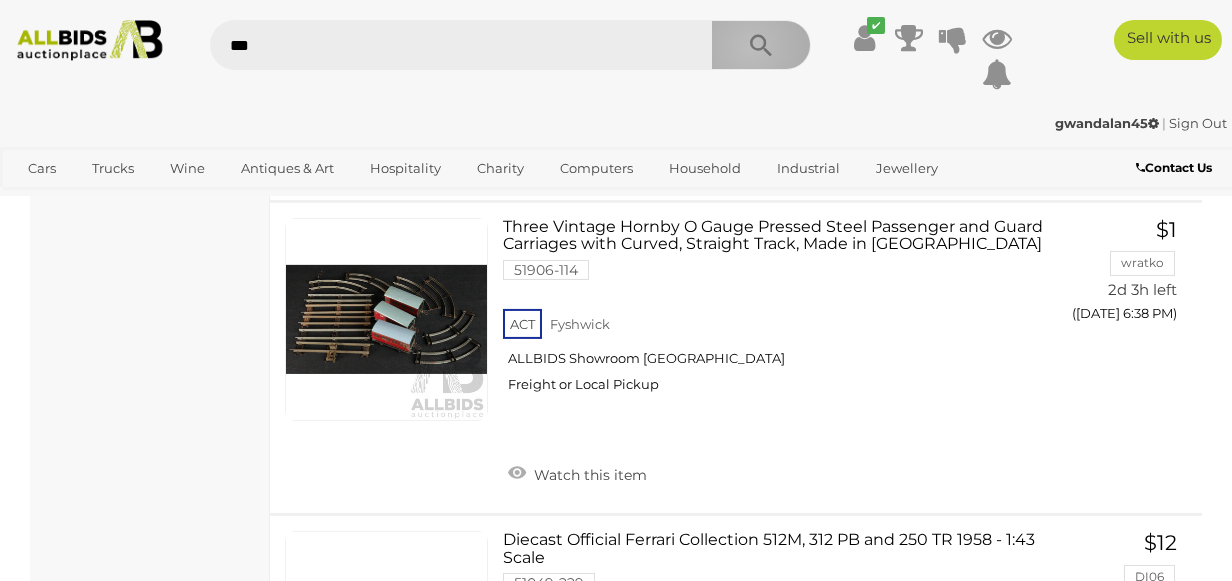 click at bounding box center [761, 46] 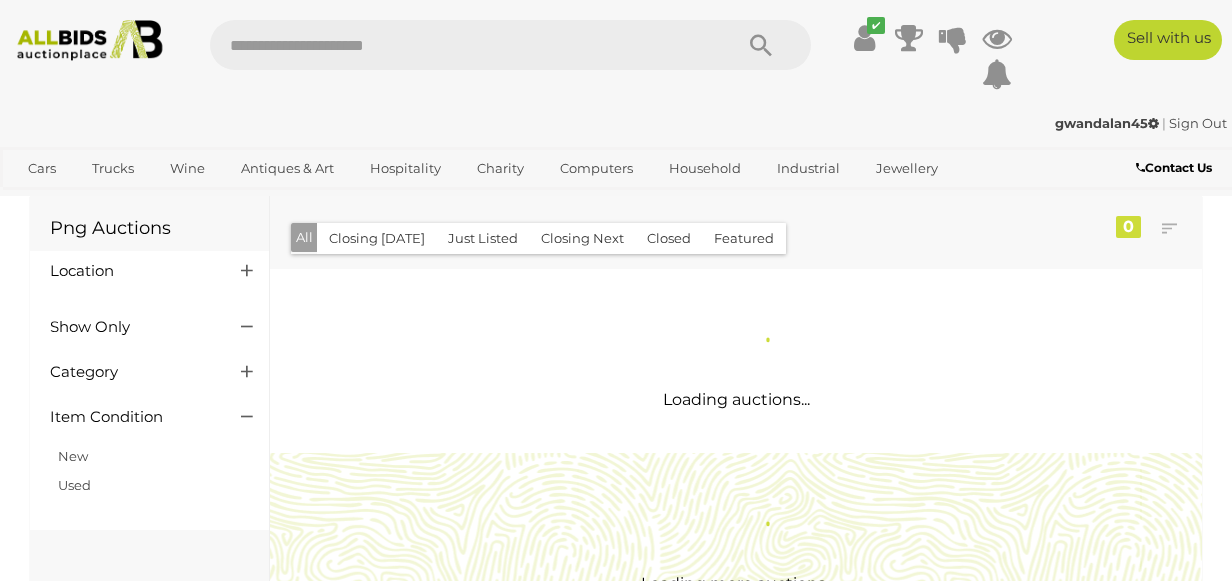 scroll, scrollTop: 0, scrollLeft: 0, axis: both 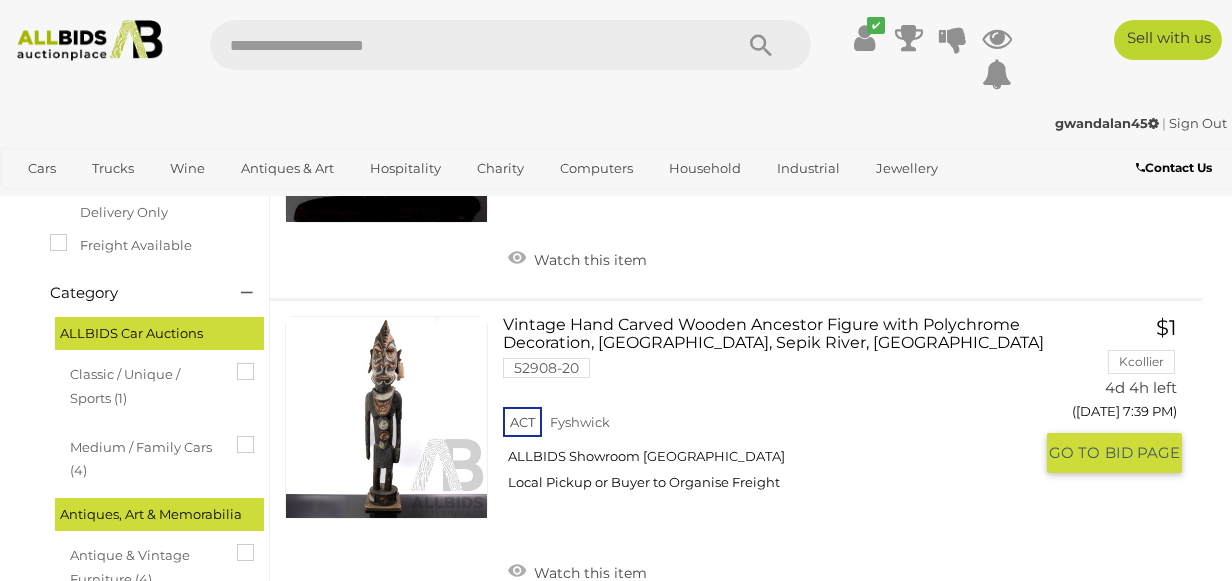 click at bounding box center (386, 417) 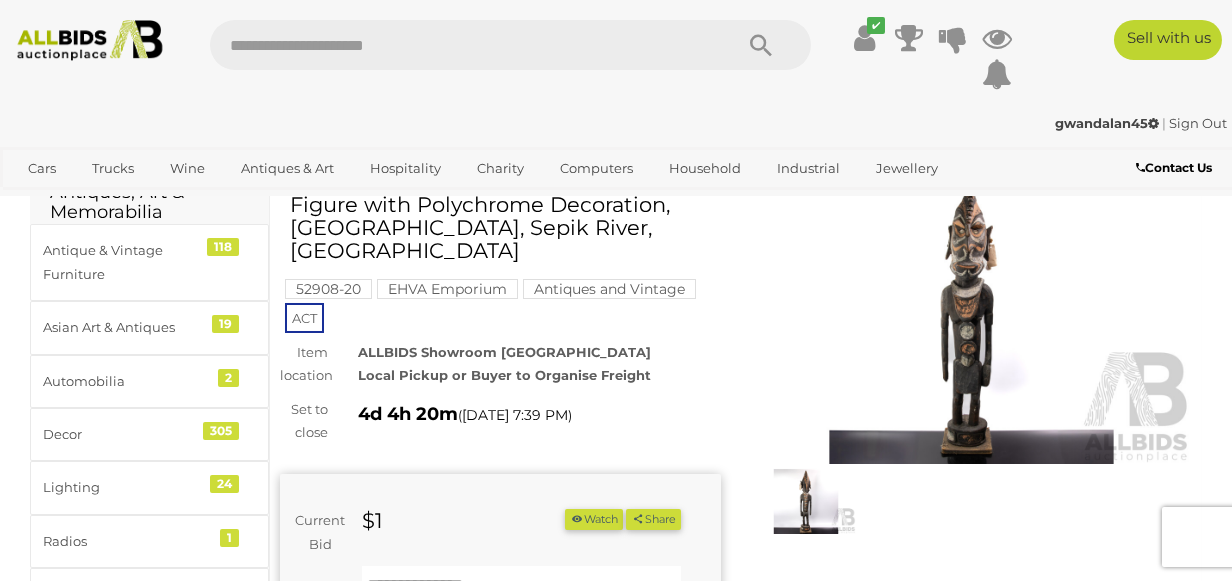 scroll, scrollTop: 0, scrollLeft: 0, axis: both 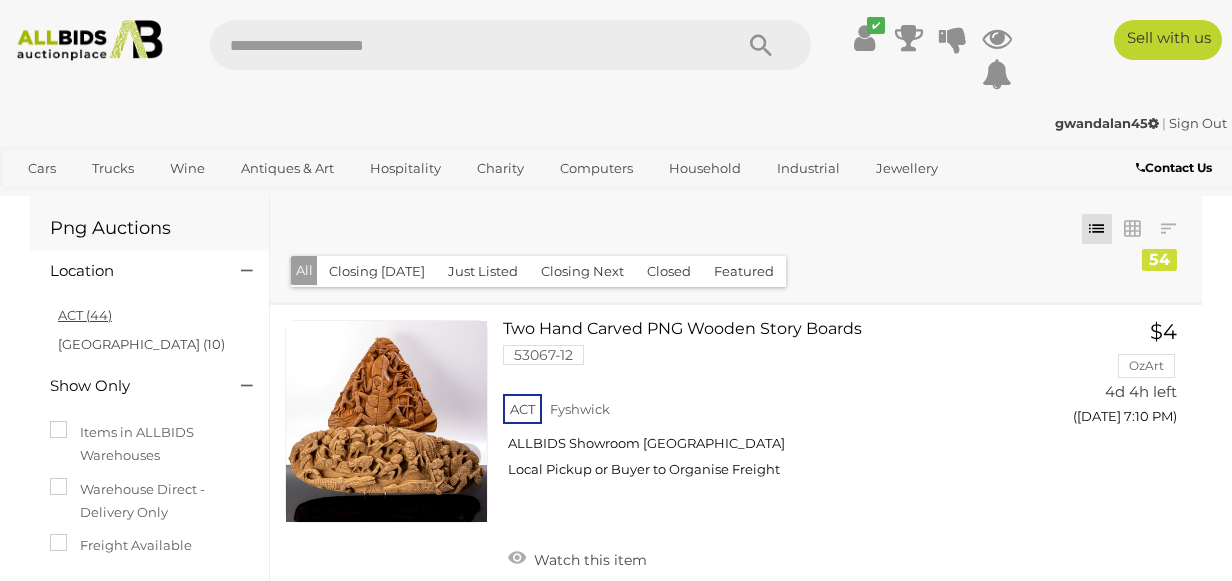 click on "ACT (44)" at bounding box center [85, 315] 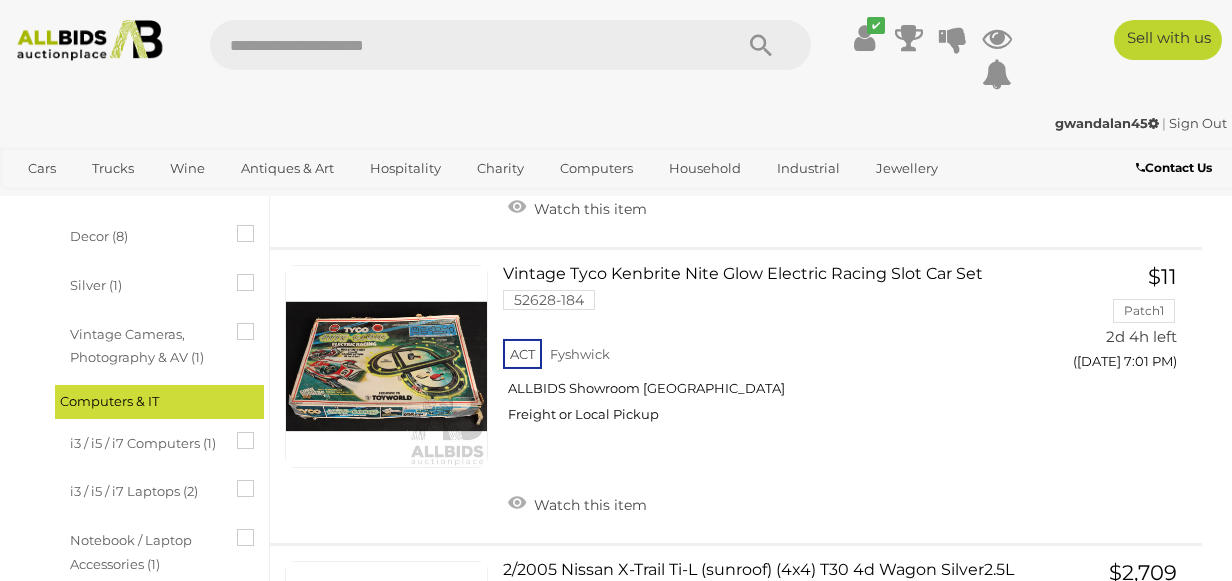 scroll, scrollTop: 495, scrollLeft: 0, axis: vertical 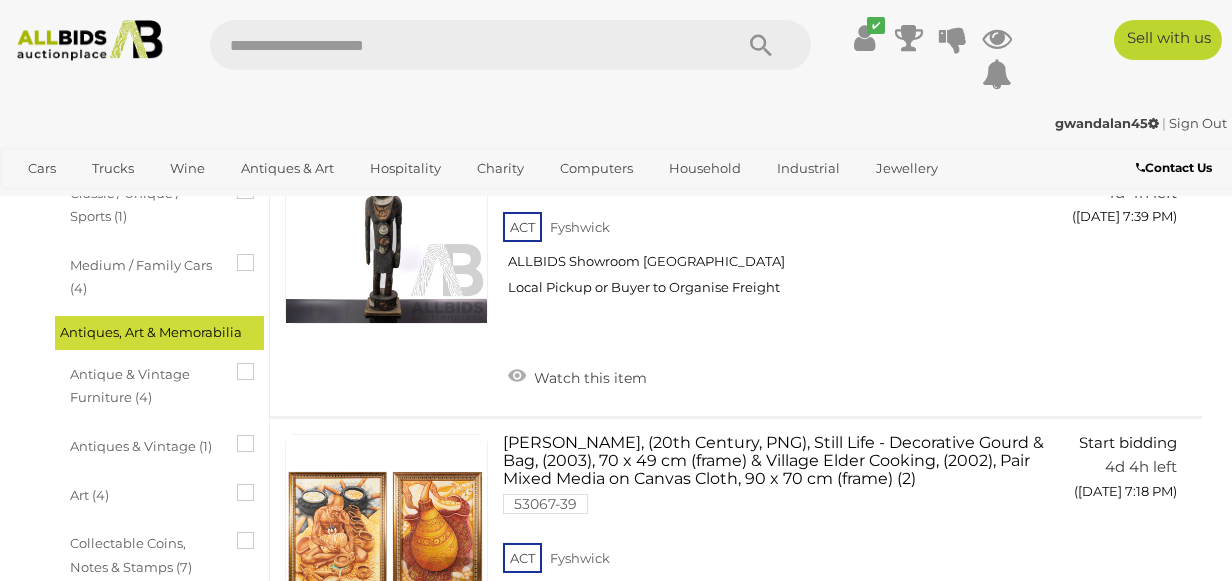 click at bounding box center [461, 45] 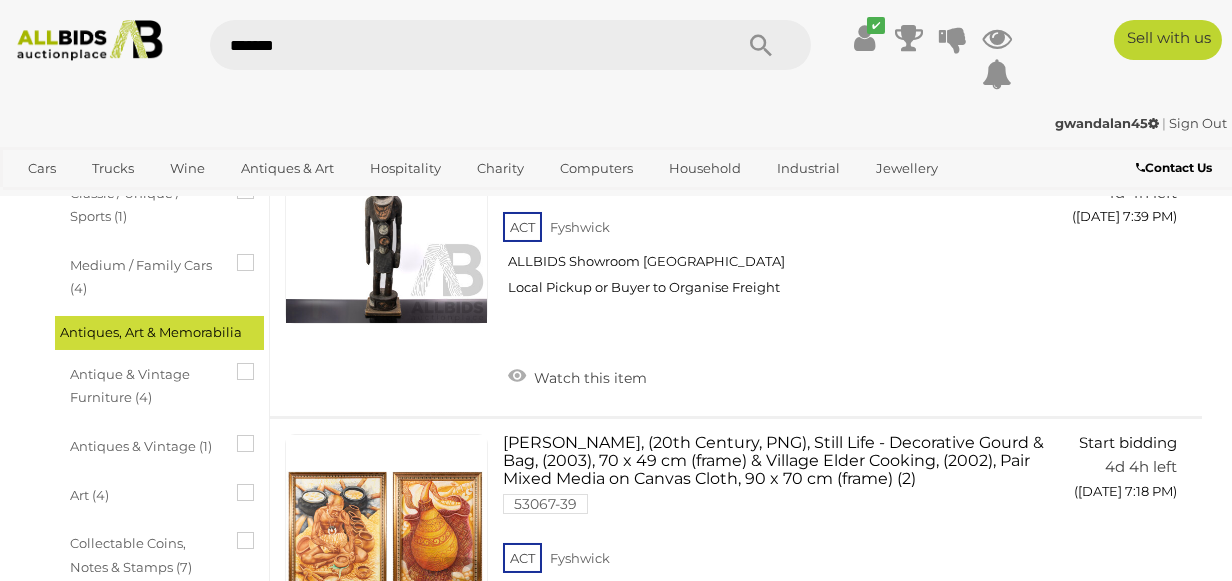 type on "*******" 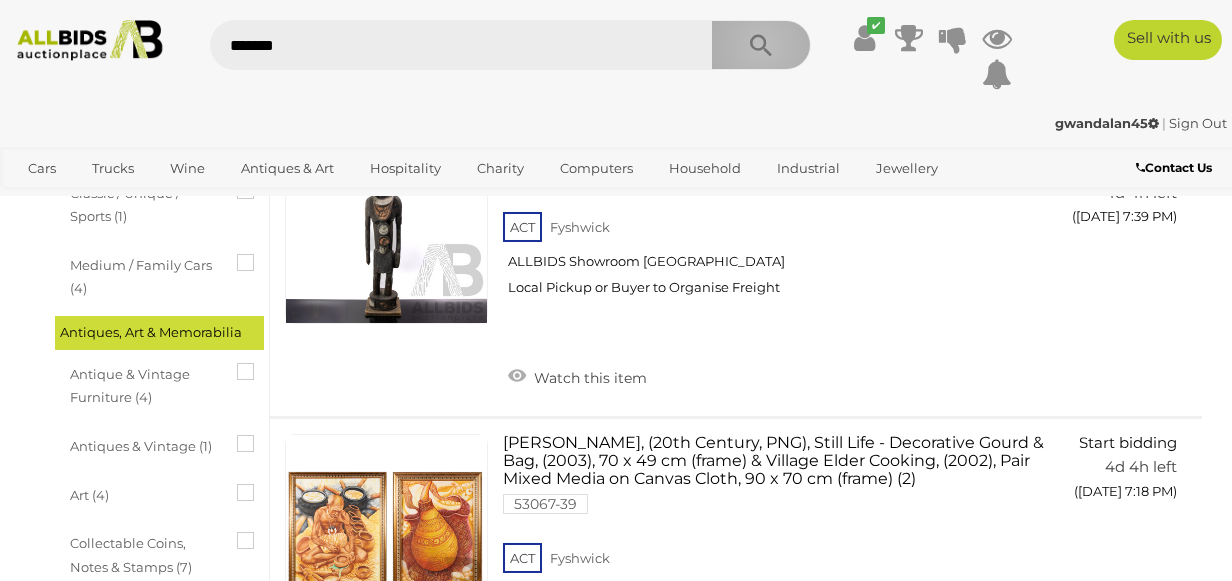 click at bounding box center (761, 46) 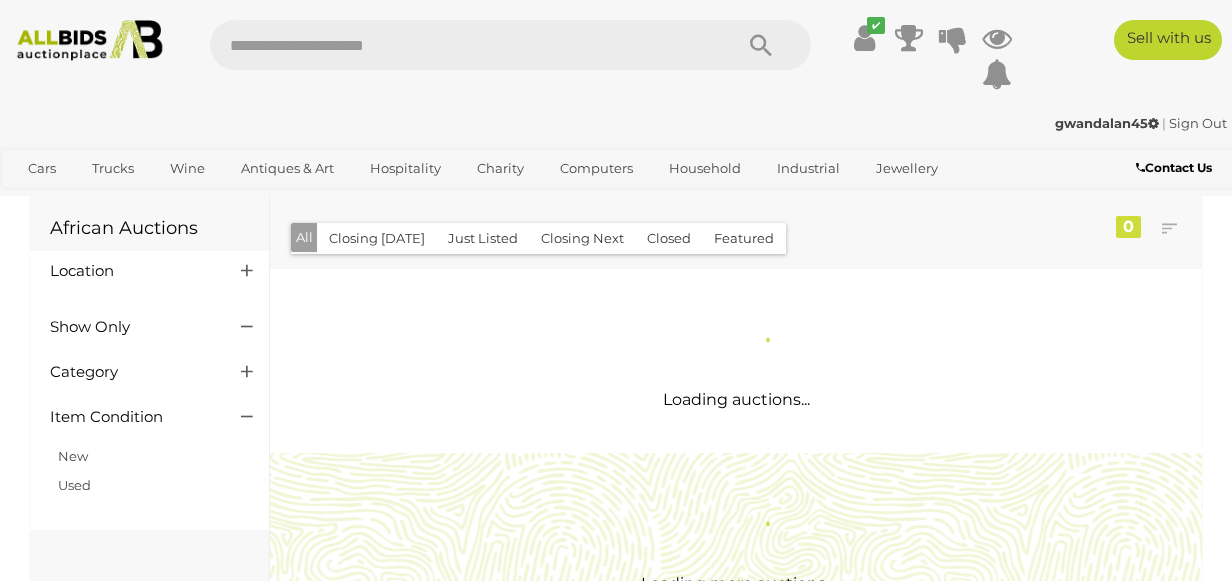 scroll, scrollTop: 0, scrollLeft: 0, axis: both 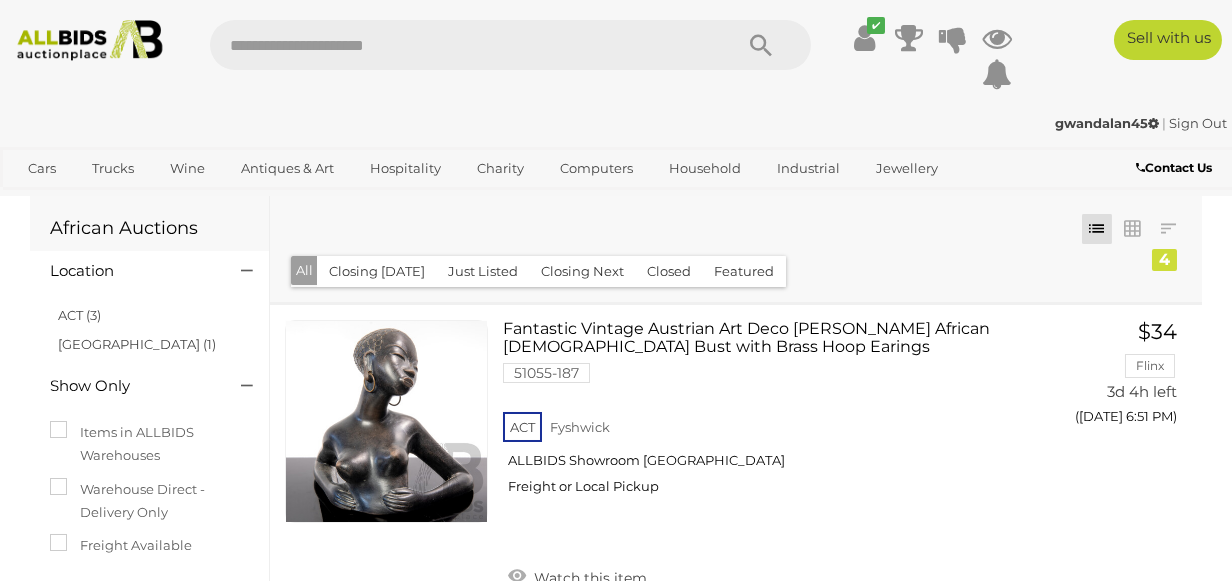 click at bounding box center (90, 40) 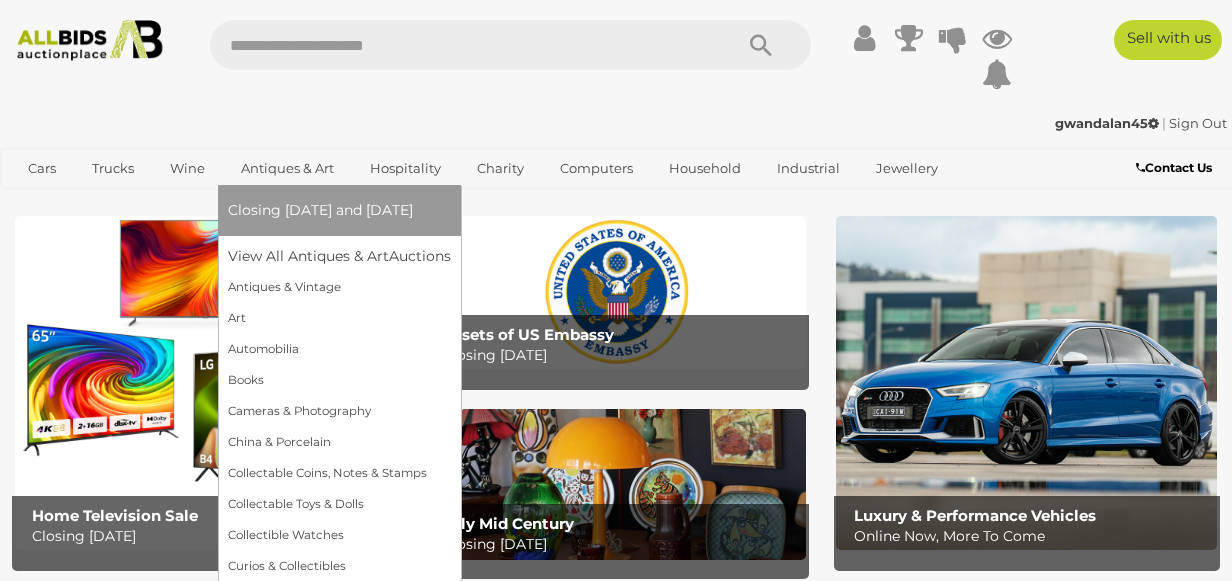 scroll, scrollTop: 0, scrollLeft: 0, axis: both 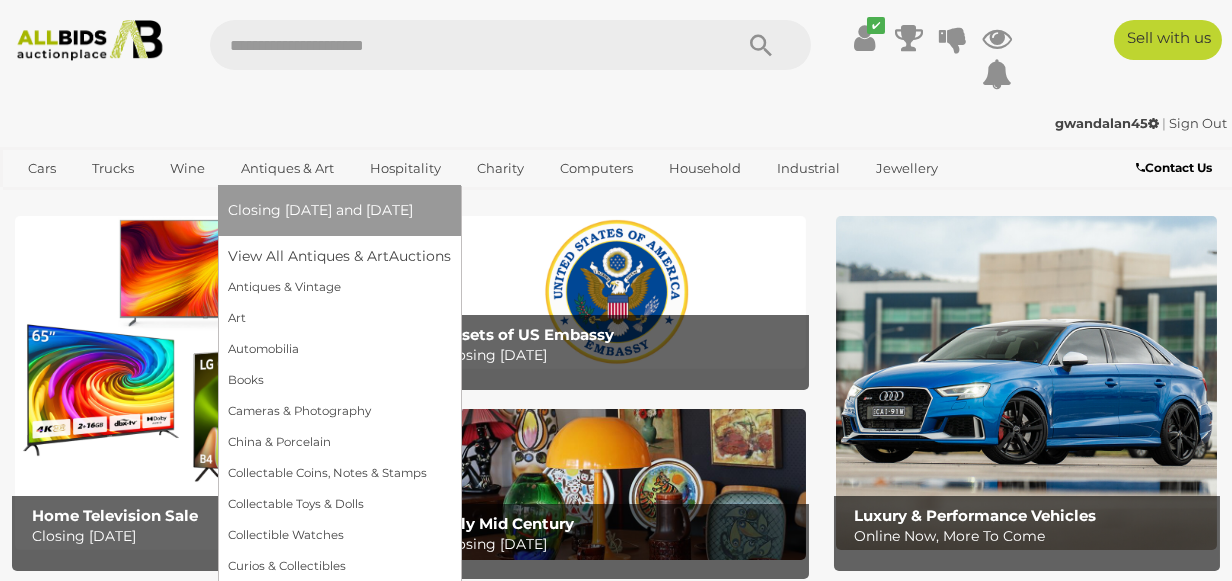 click on "Antiques & Art" at bounding box center [287, 168] 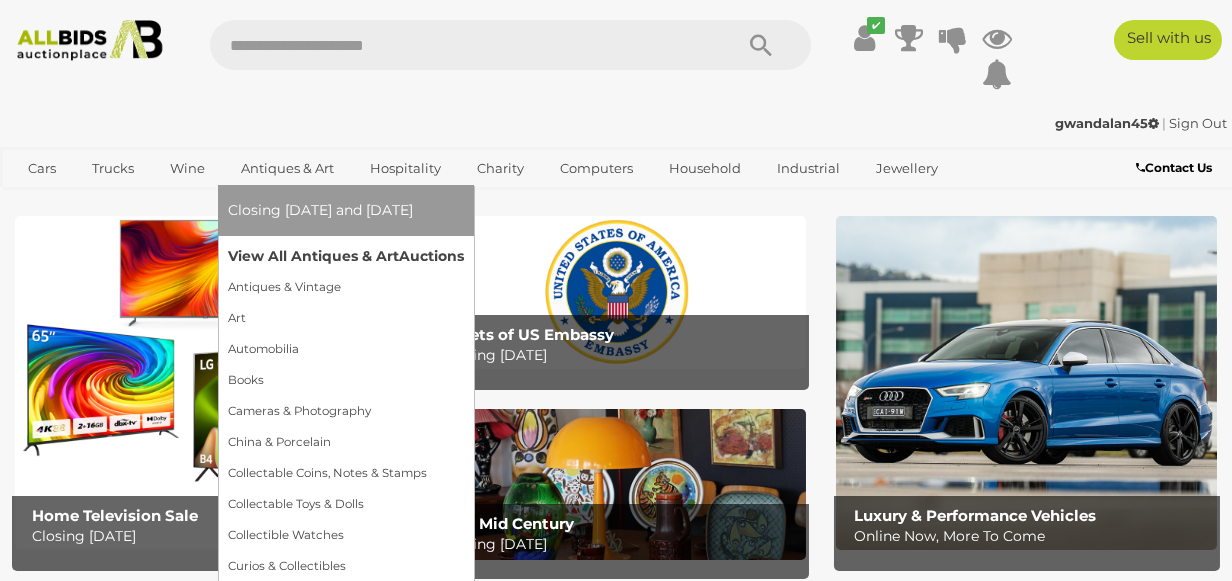 click on "View All Antiques & Art  Auctions" at bounding box center [346, 256] 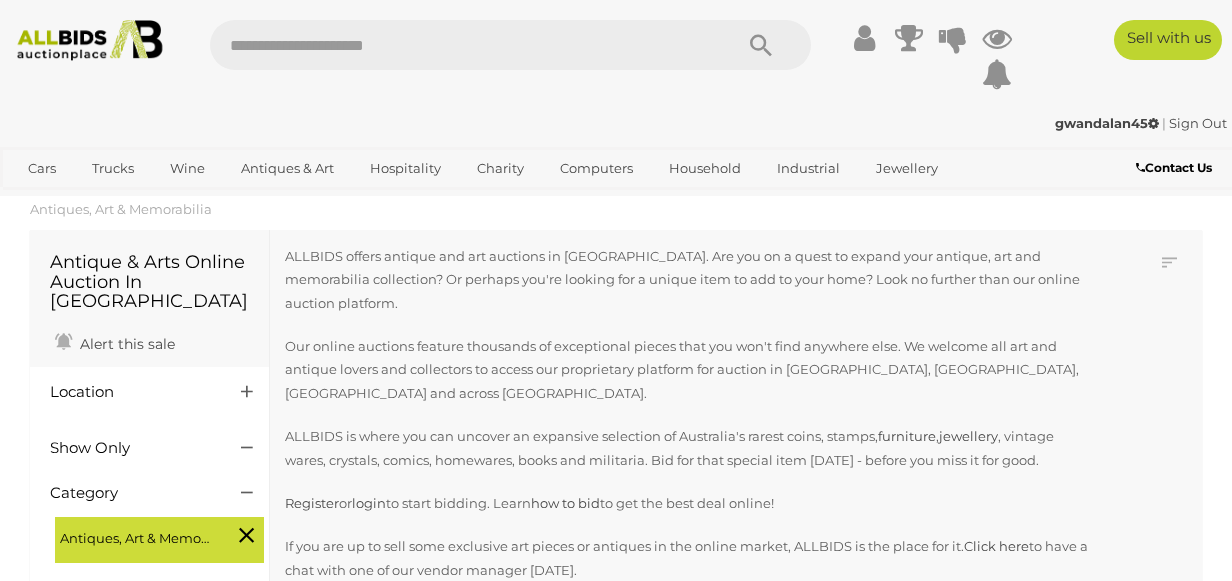 scroll, scrollTop: 0, scrollLeft: 0, axis: both 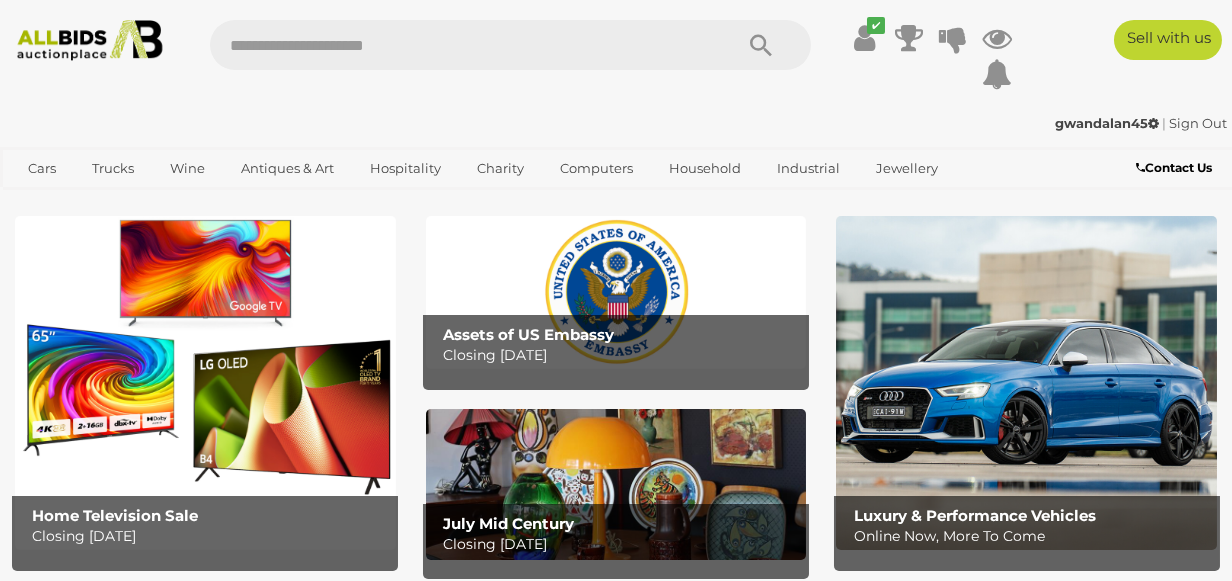 click at bounding box center (616, 292) 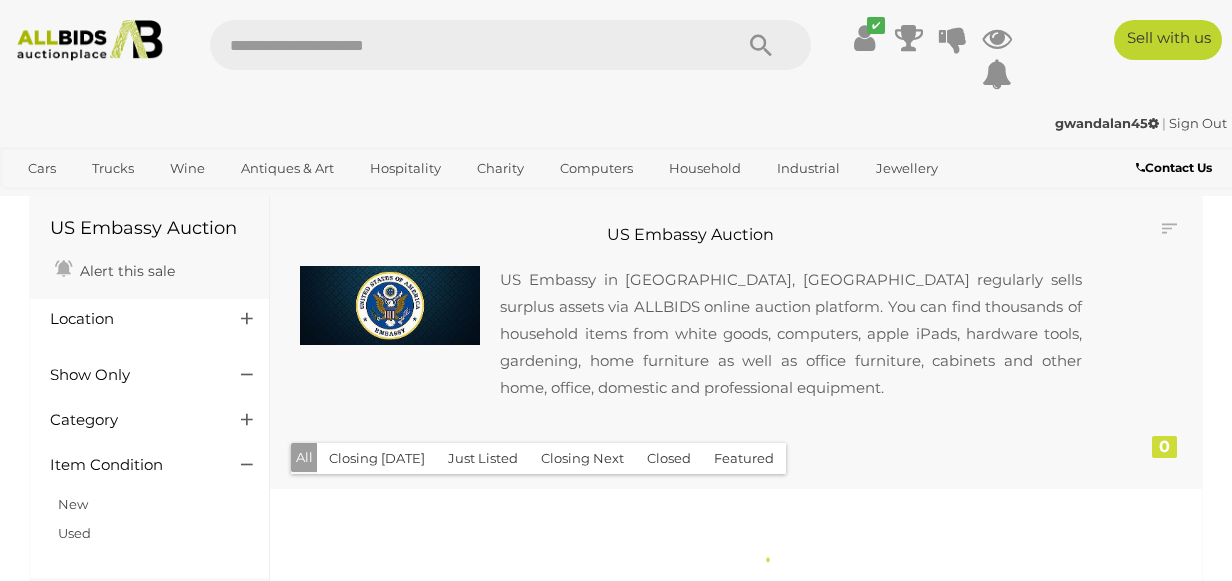 scroll, scrollTop: 0, scrollLeft: 0, axis: both 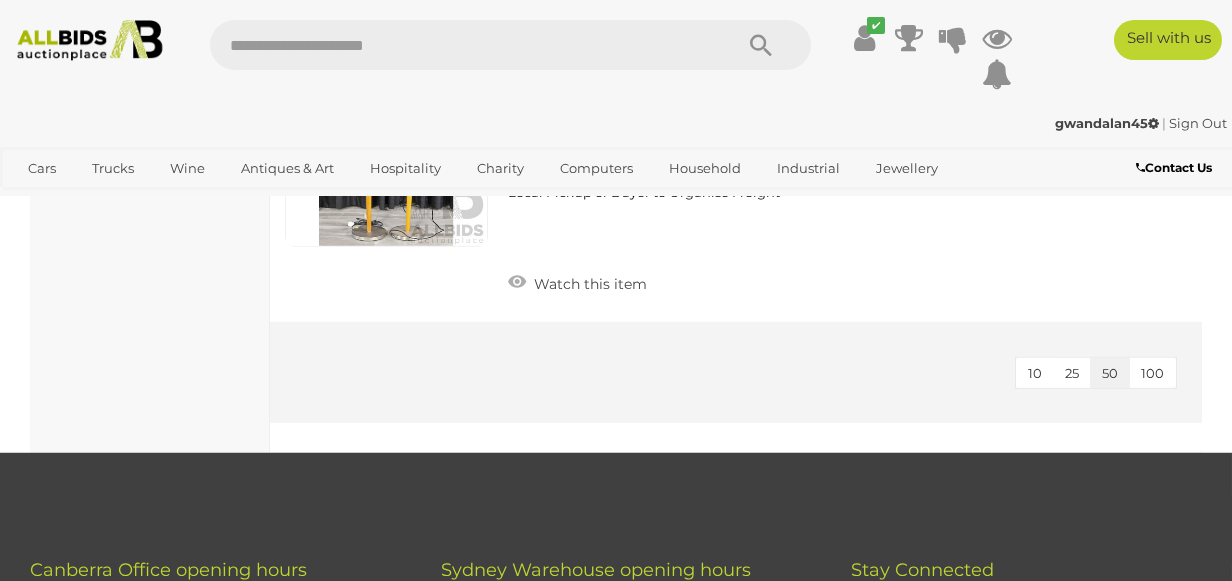 click at bounding box center (90, 40) 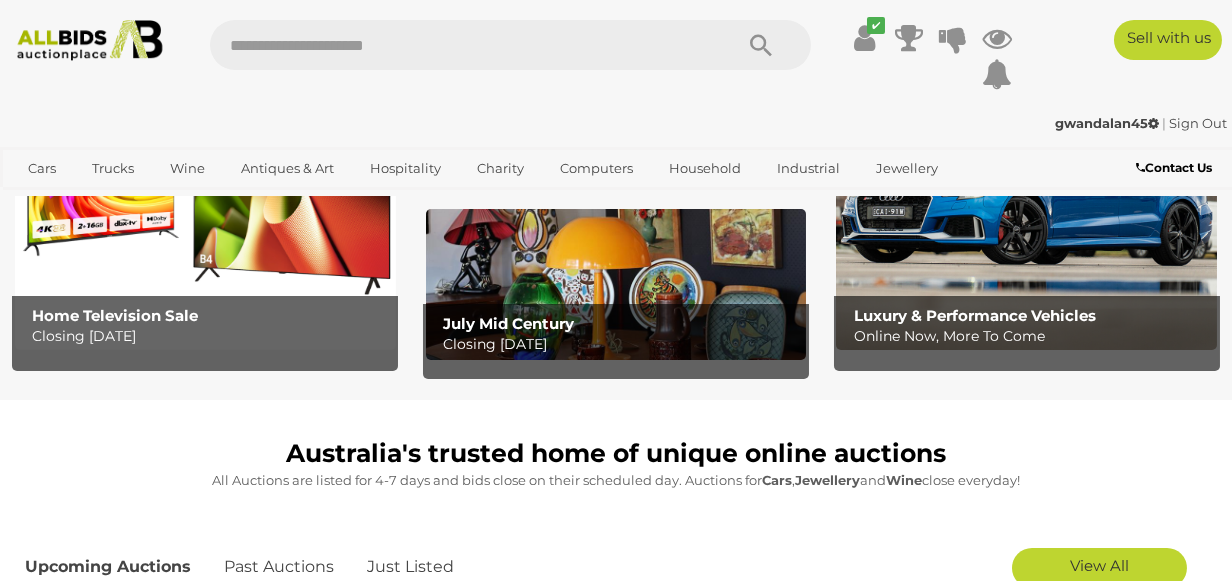 scroll, scrollTop: 200, scrollLeft: 0, axis: vertical 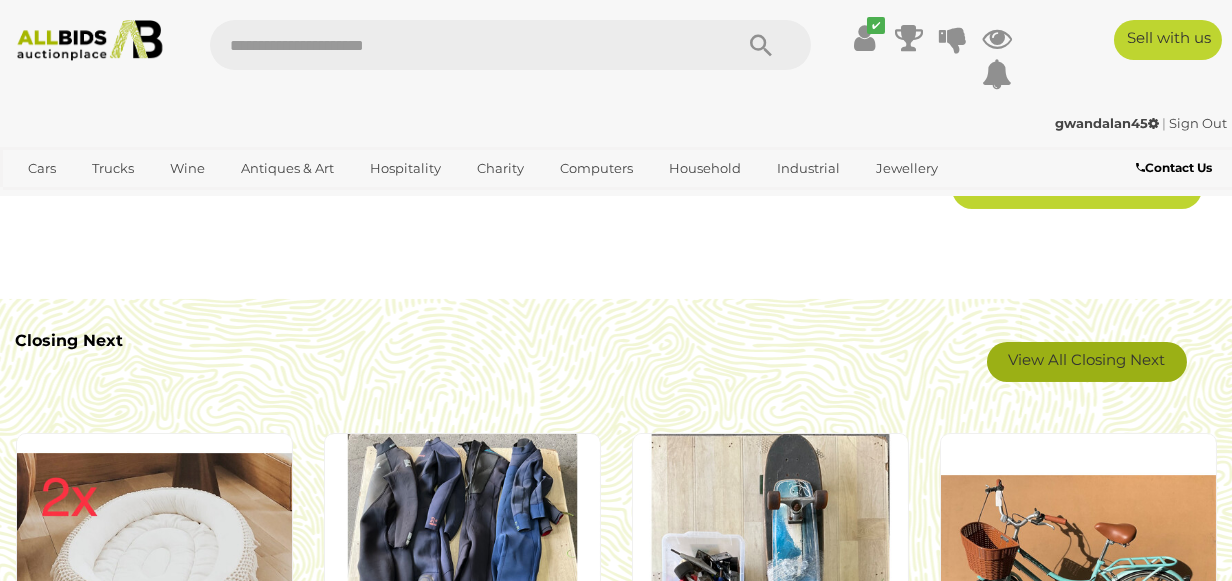 click on "View All Closing Next" at bounding box center [1087, 362] 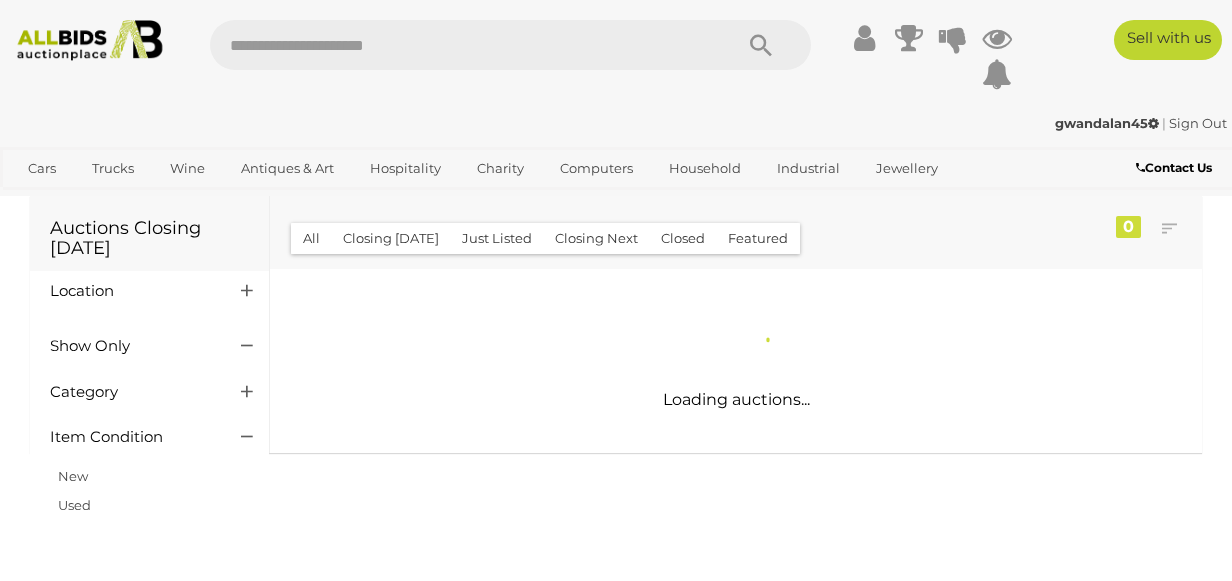 scroll, scrollTop: 0, scrollLeft: 0, axis: both 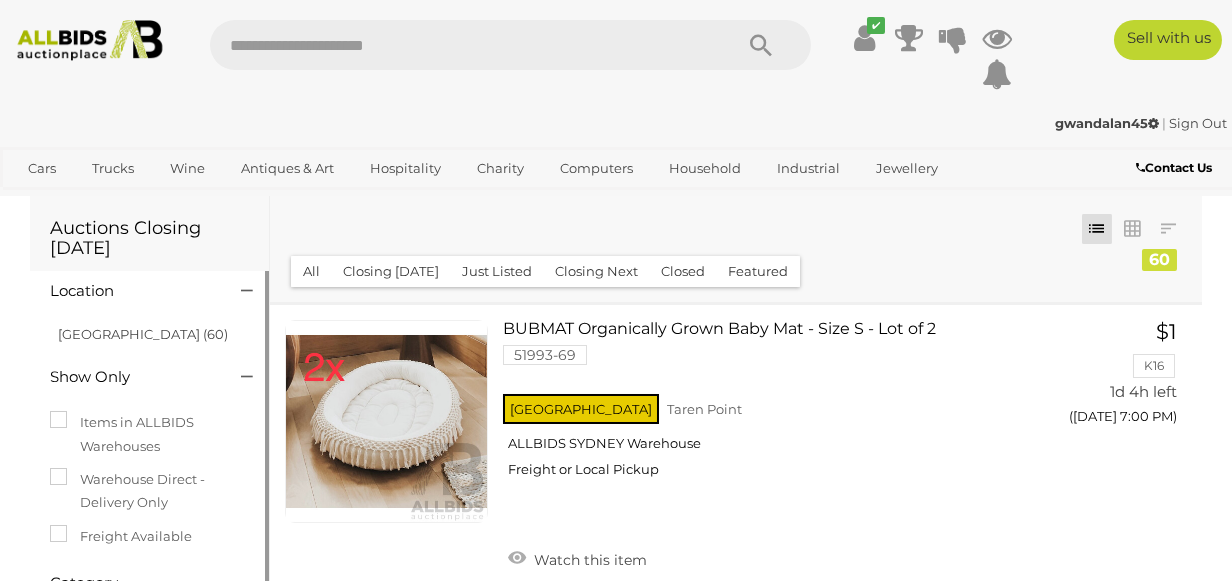click on "Location" at bounding box center (130, 291) 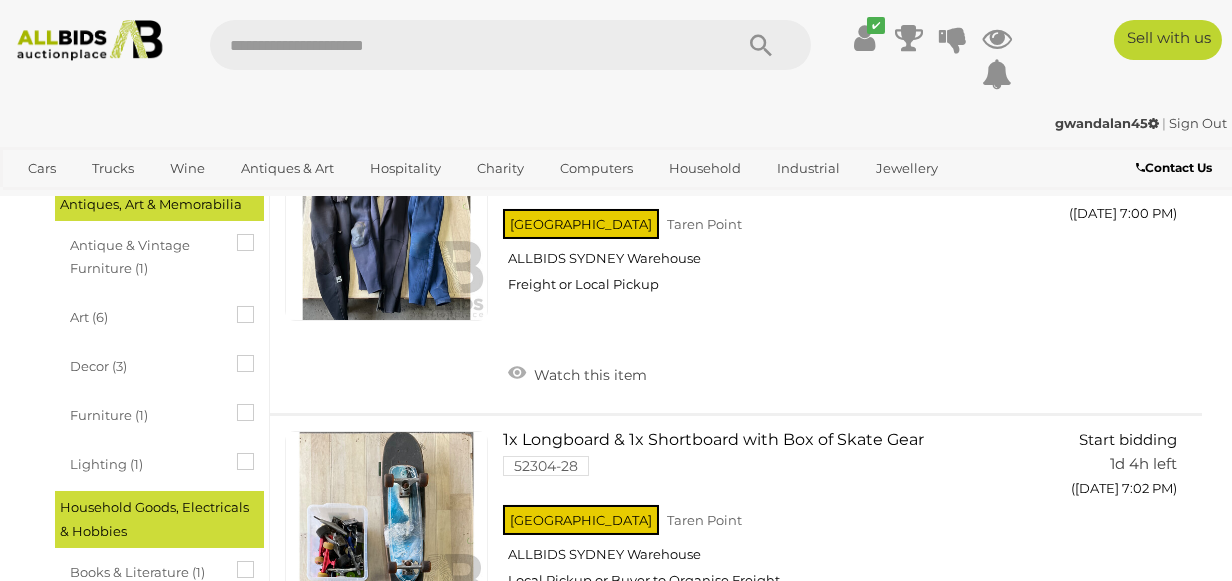 scroll, scrollTop: 700, scrollLeft: 0, axis: vertical 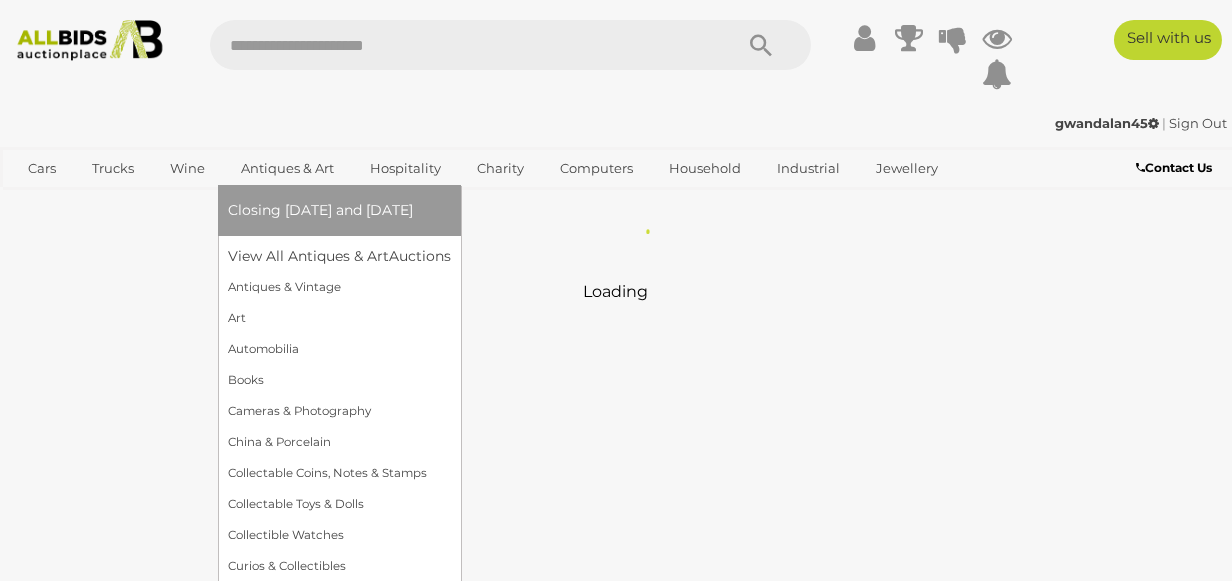 click on "Antiques & Art" at bounding box center (287, 168) 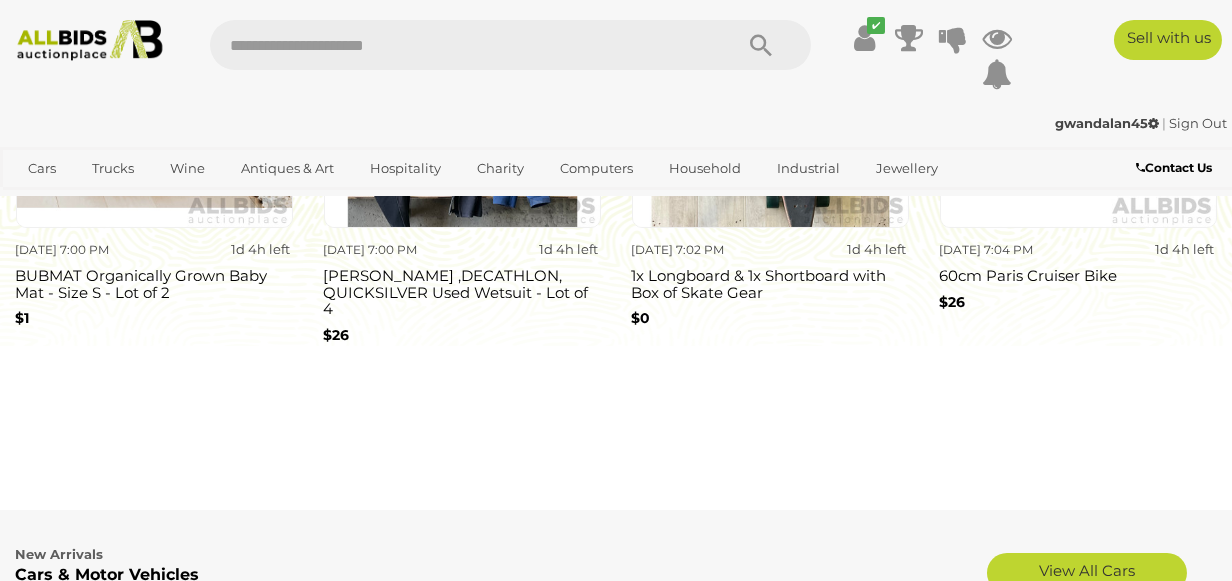 scroll, scrollTop: 0, scrollLeft: 0, axis: both 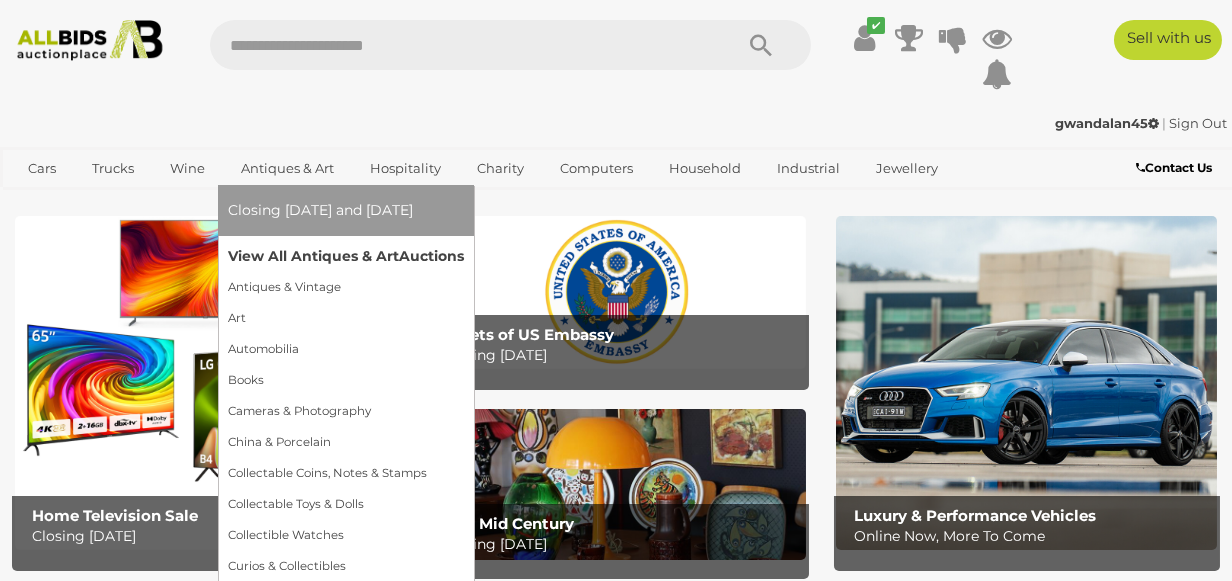 click on "View All Antiques & Art  Auctions" at bounding box center (346, 256) 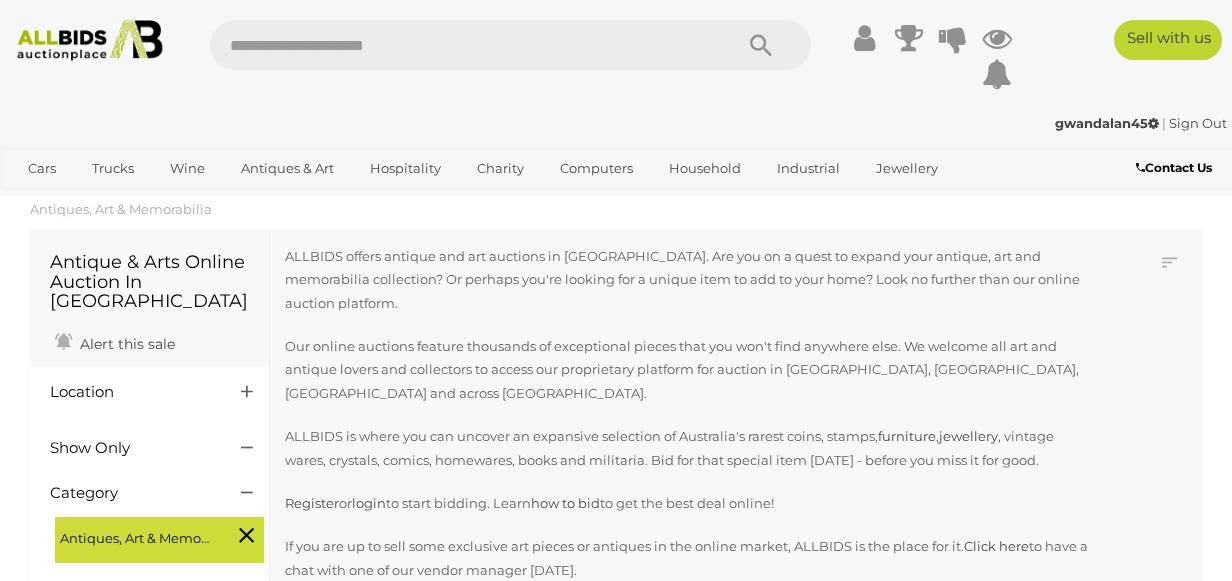 scroll, scrollTop: 0, scrollLeft: 0, axis: both 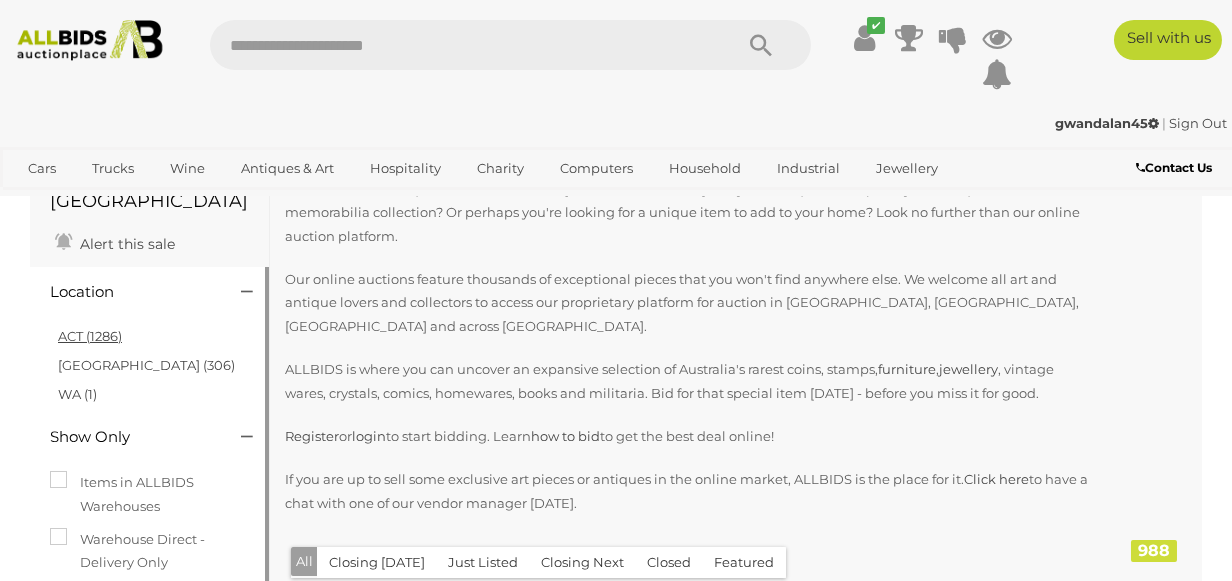 click on "ACT (1286)" at bounding box center (90, 336) 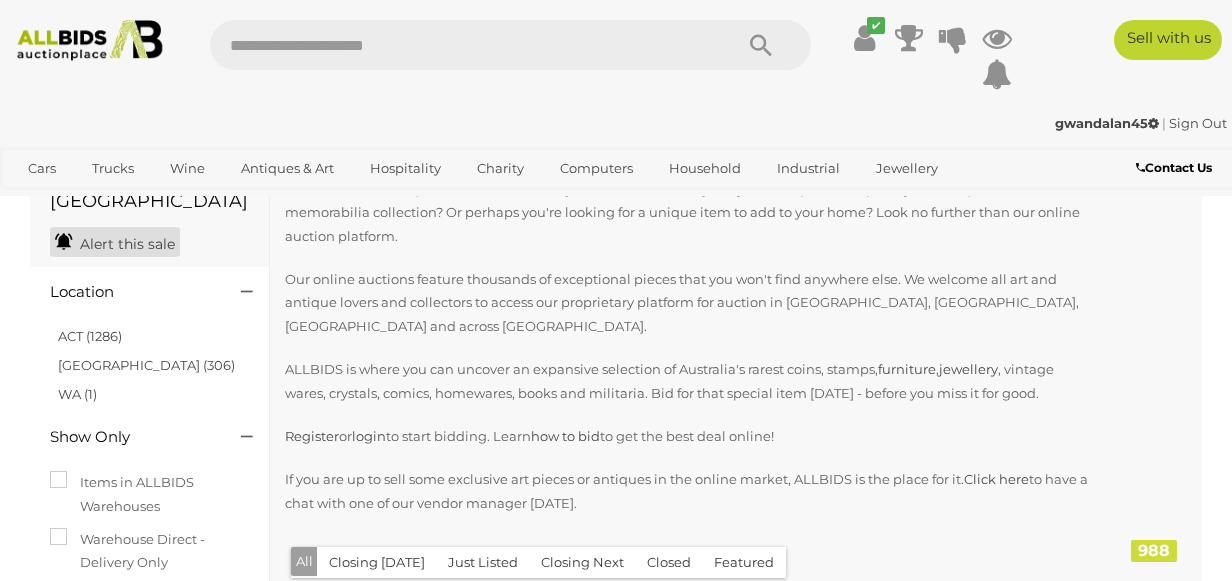 scroll, scrollTop: 0, scrollLeft: 0, axis: both 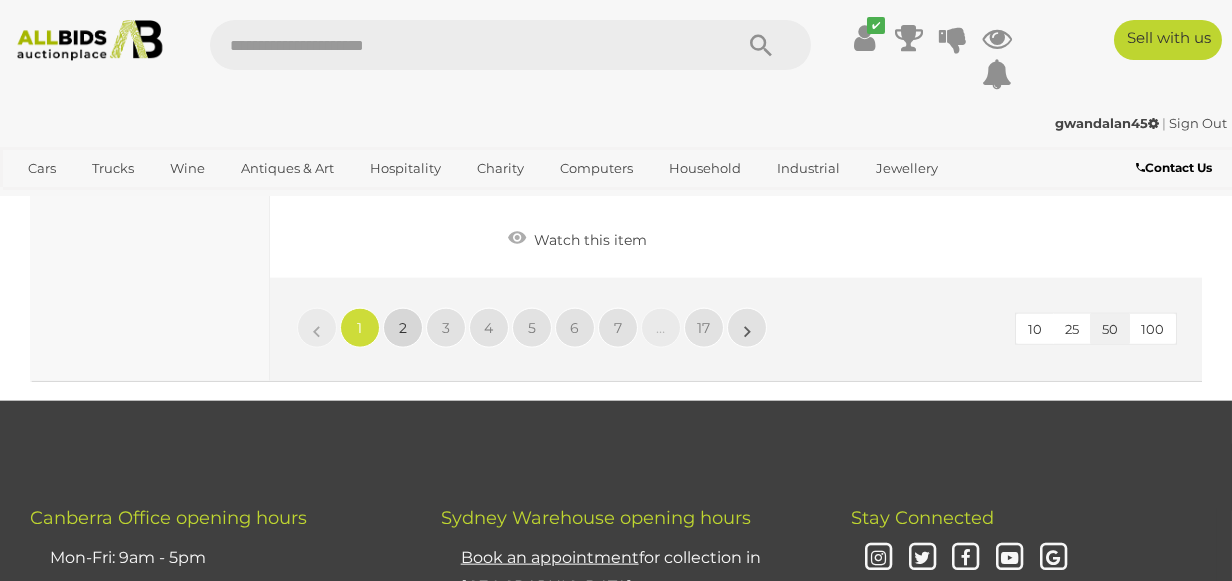 click on "2" at bounding box center [403, 328] 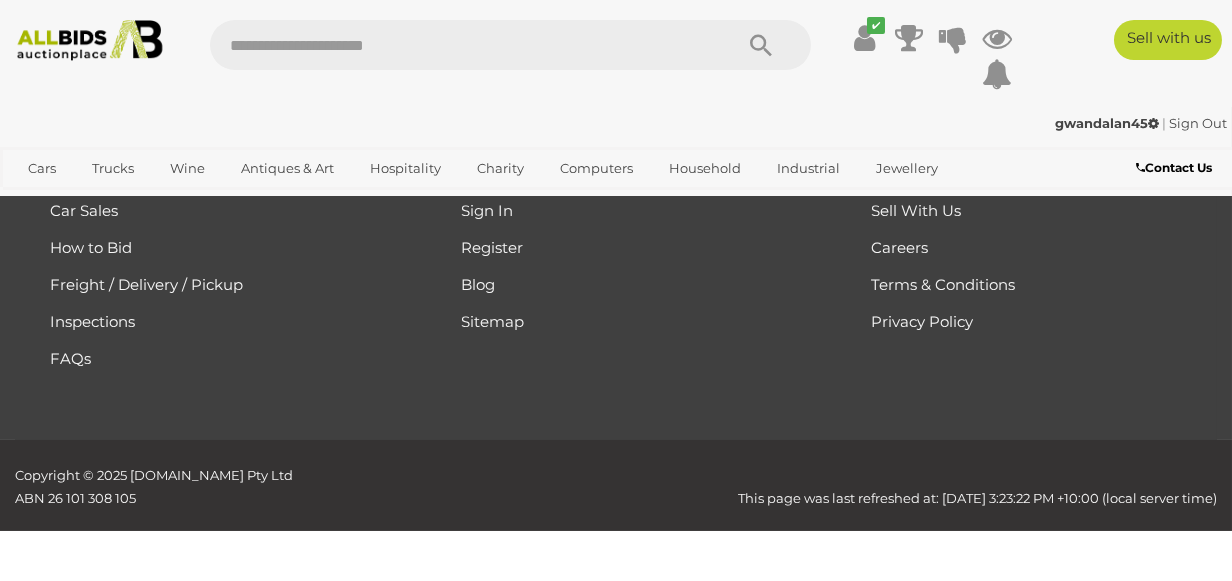 scroll, scrollTop: 493, scrollLeft: 0, axis: vertical 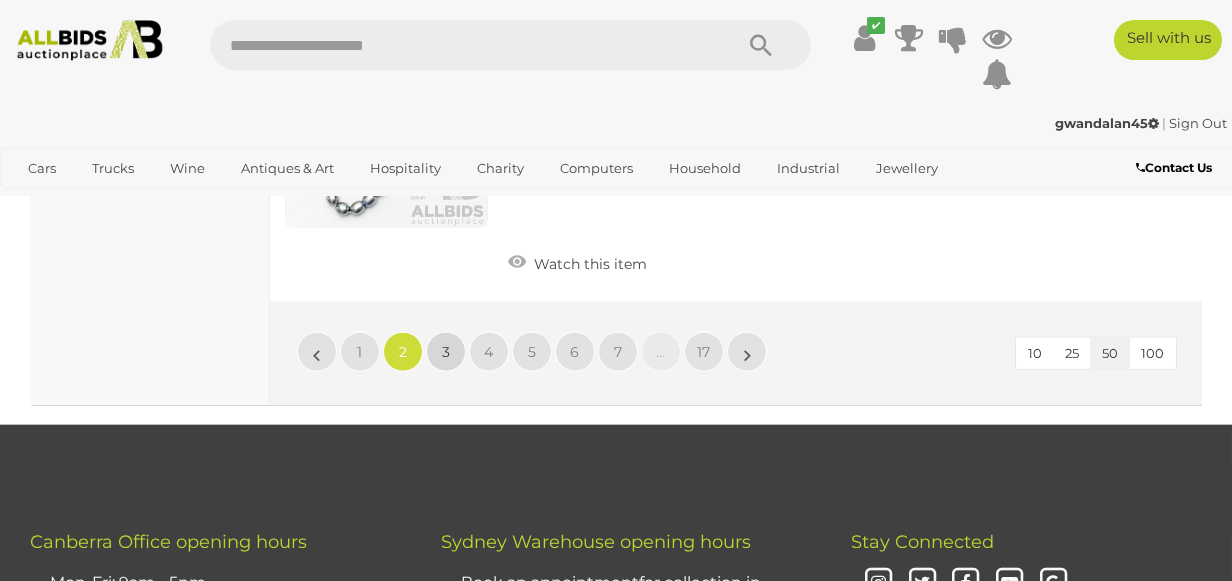 click on "3" at bounding box center [446, 352] 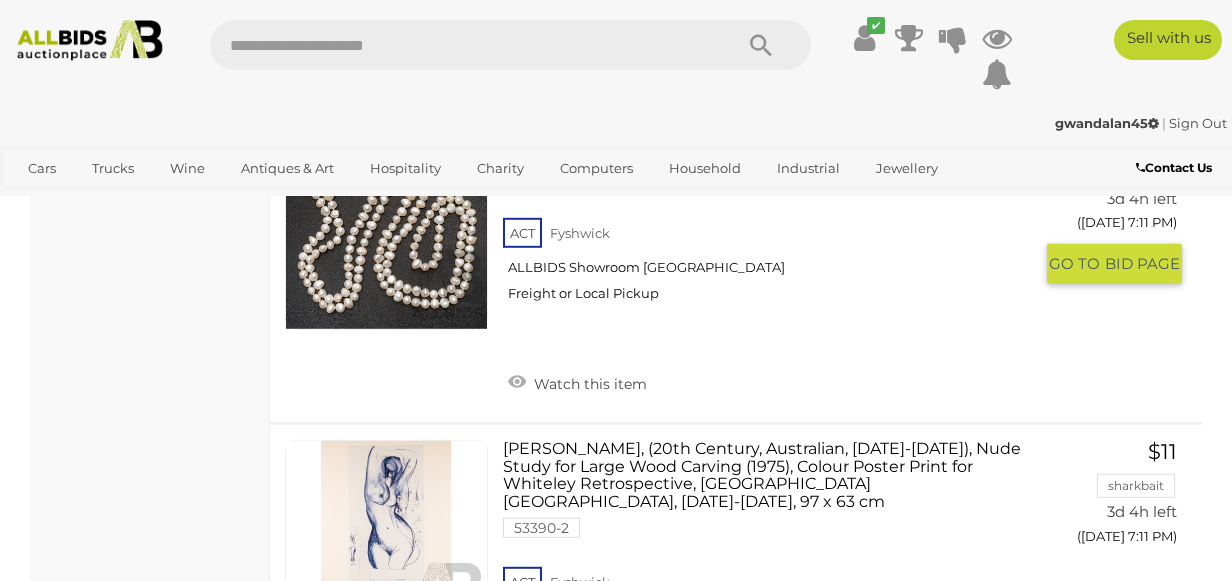 scroll, scrollTop: 9293, scrollLeft: 0, axis: vertical 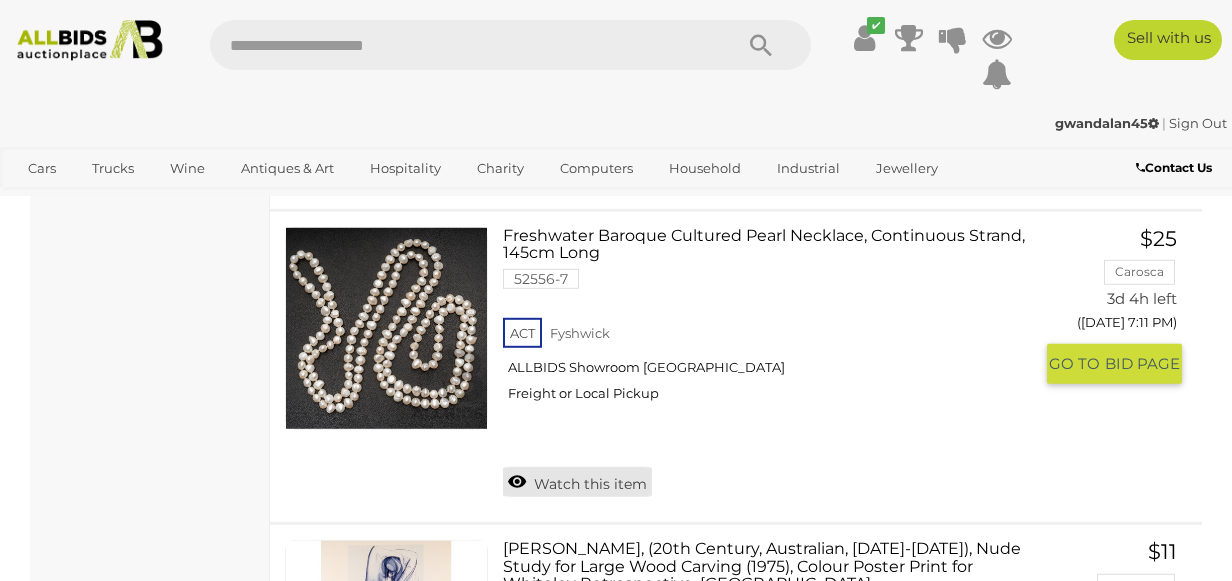click on "Watch this item" at bounding box center (577, 482) 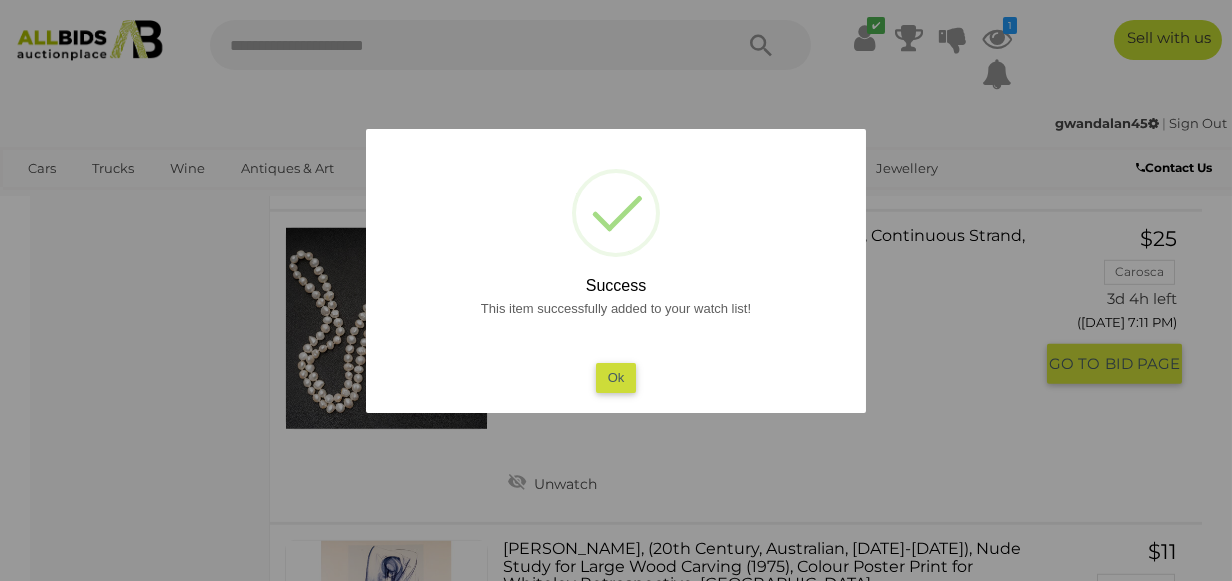 click on "Ok" at bounding box center [616, 377] 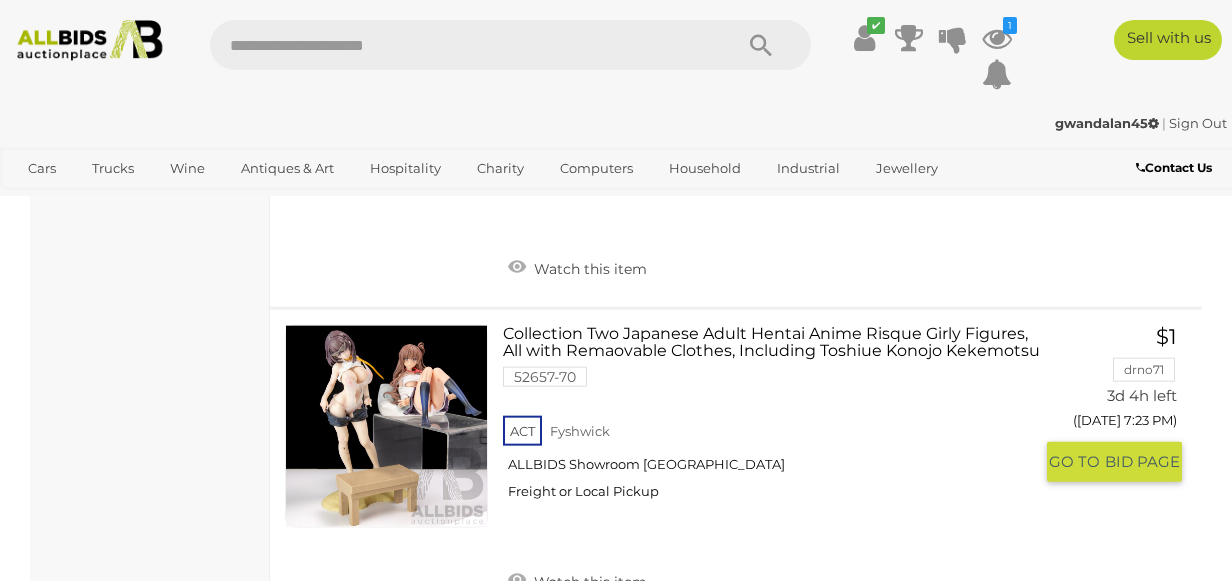 scroll, scrollTop: 15893, scrollLeft: 0, axis: vertical 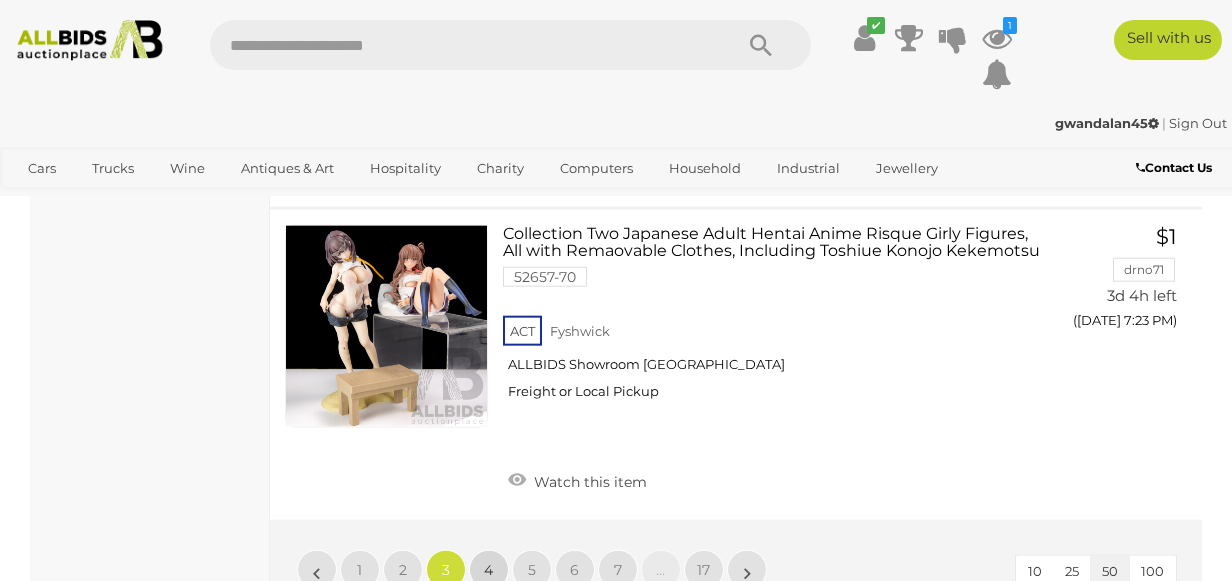 click on "4" at bounding box center [489, 570] 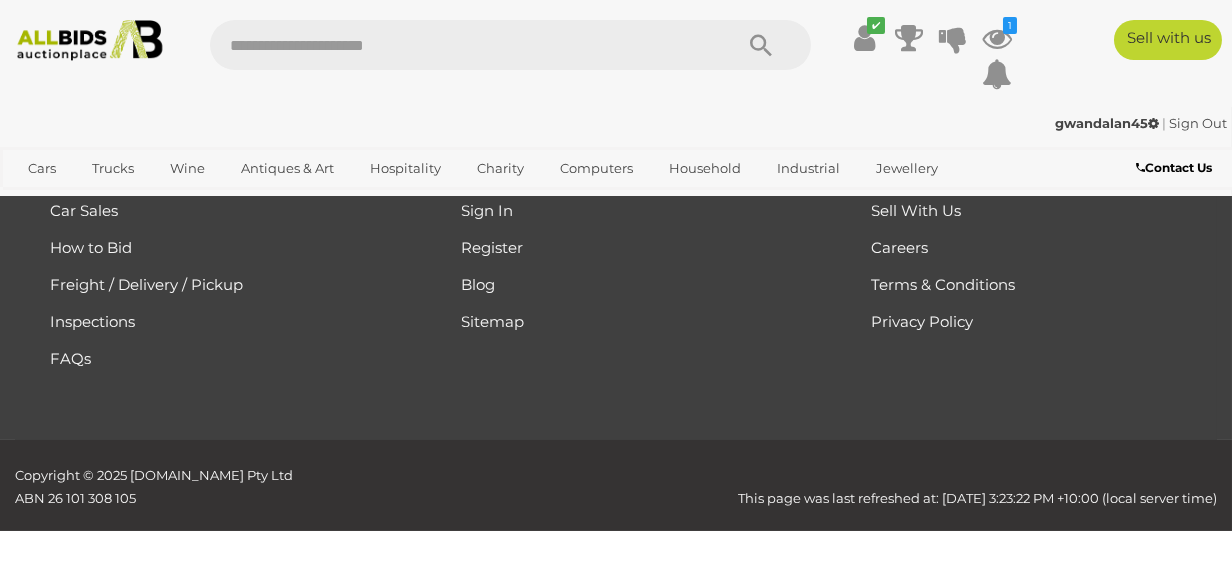 scroll, scrollTop: 493, scrollLeft: 0, axis: vertical 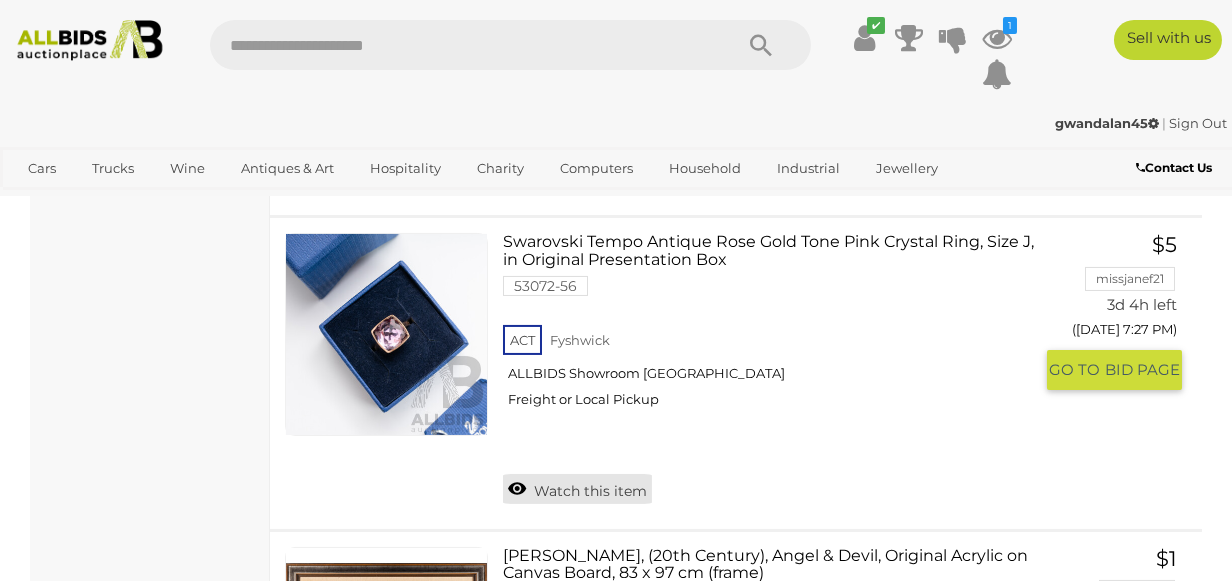 click on "Watch this item" at bounding box center [577, 489] 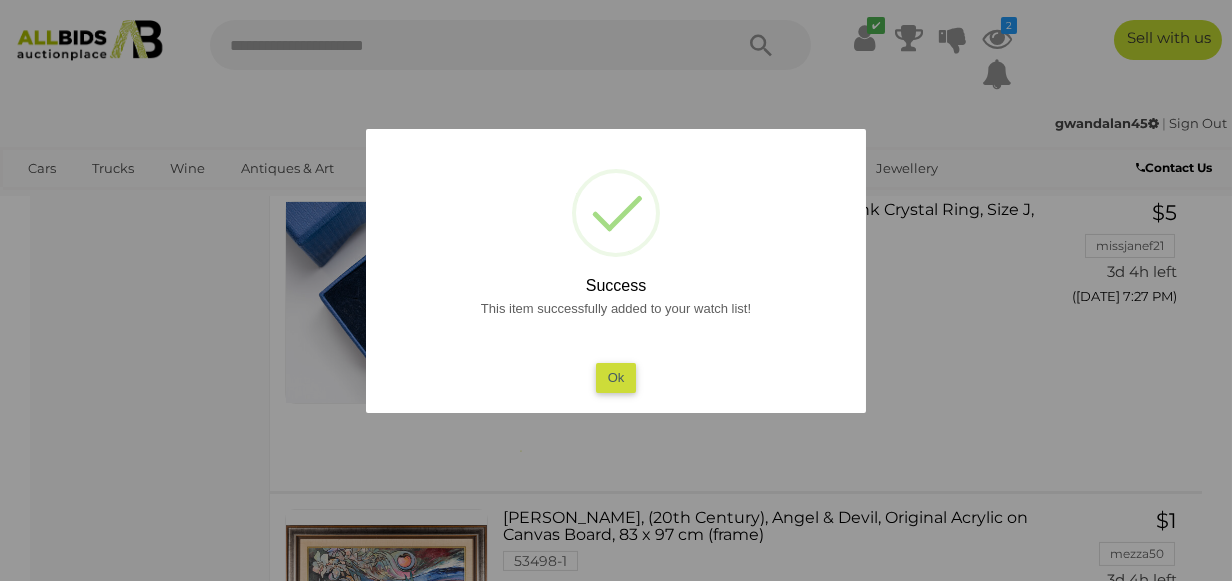 click on "? ! i     Success This item successfully added to your watch list!  Ok OK Cancel ×" at bounding box center (616, 271) 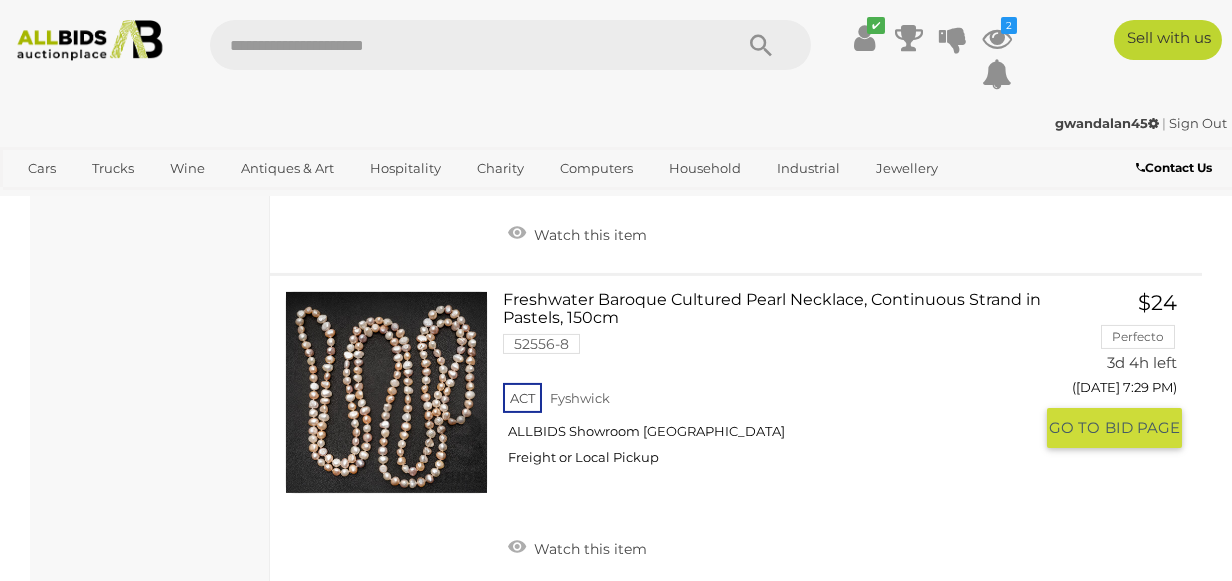 scroll, scrollTop: 3293, scrollLeft: 0, axis: vertical 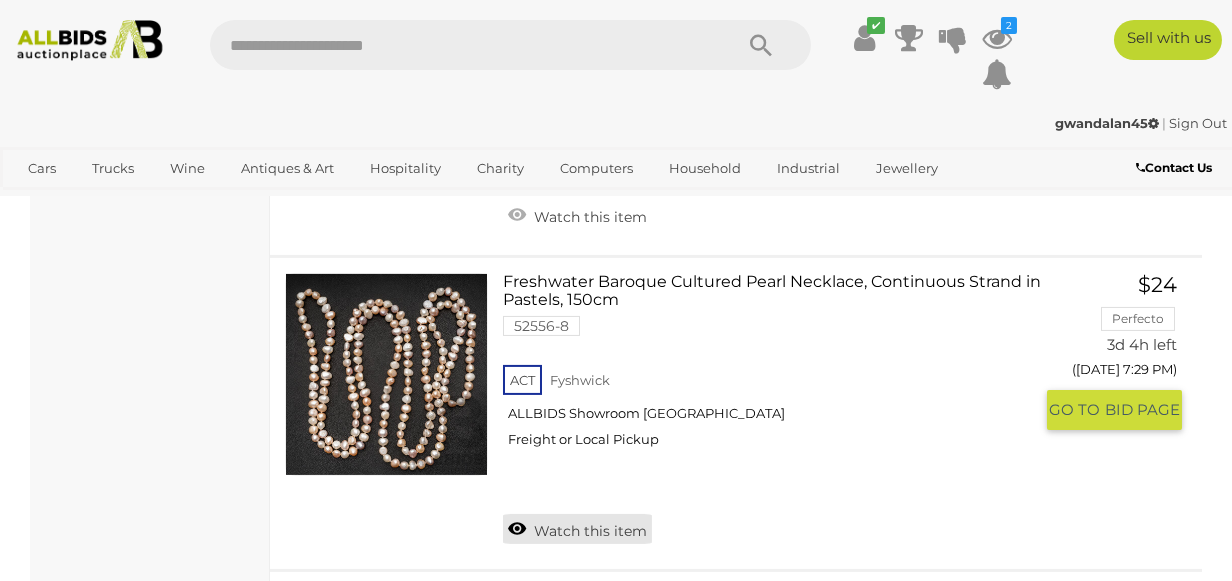 click on "Watch this item" at bounding box center (577, 529) 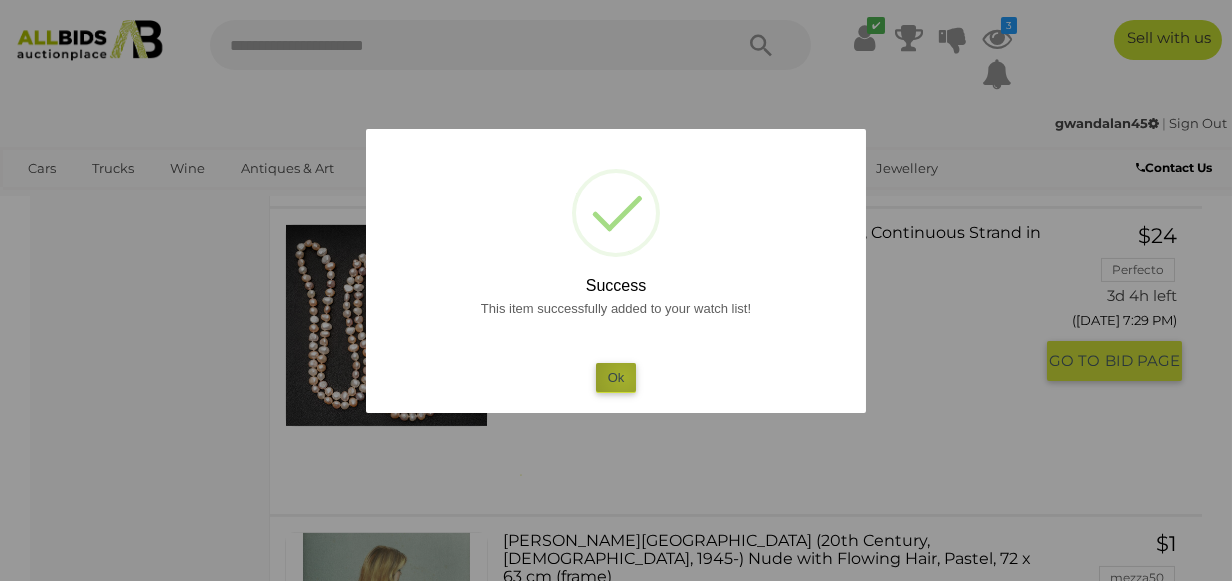 click on "Ok" at bounding box center [616, 377] 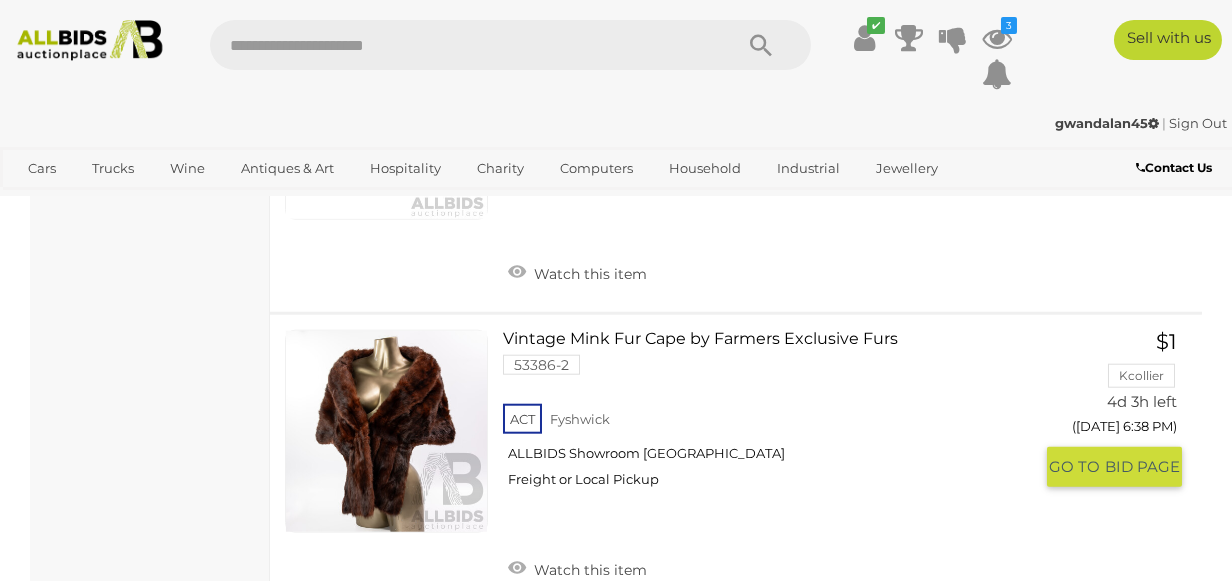 scroll, scrollTop: 13793, scrollLeft: 0, axis: vertical 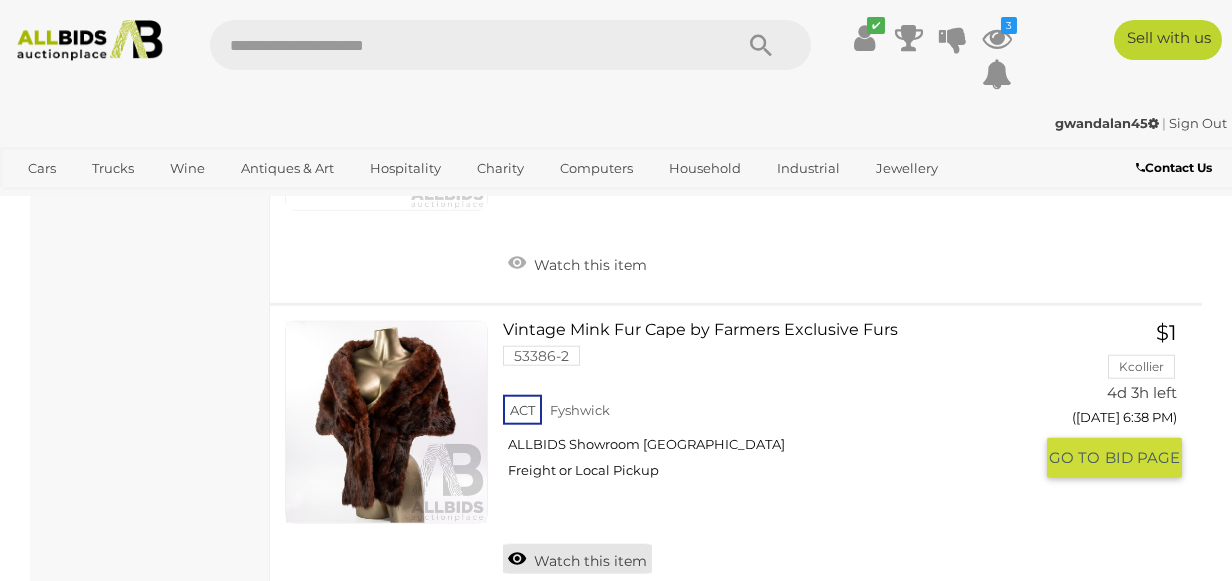 click on "Watch this item" at bounding box center [577, 559] 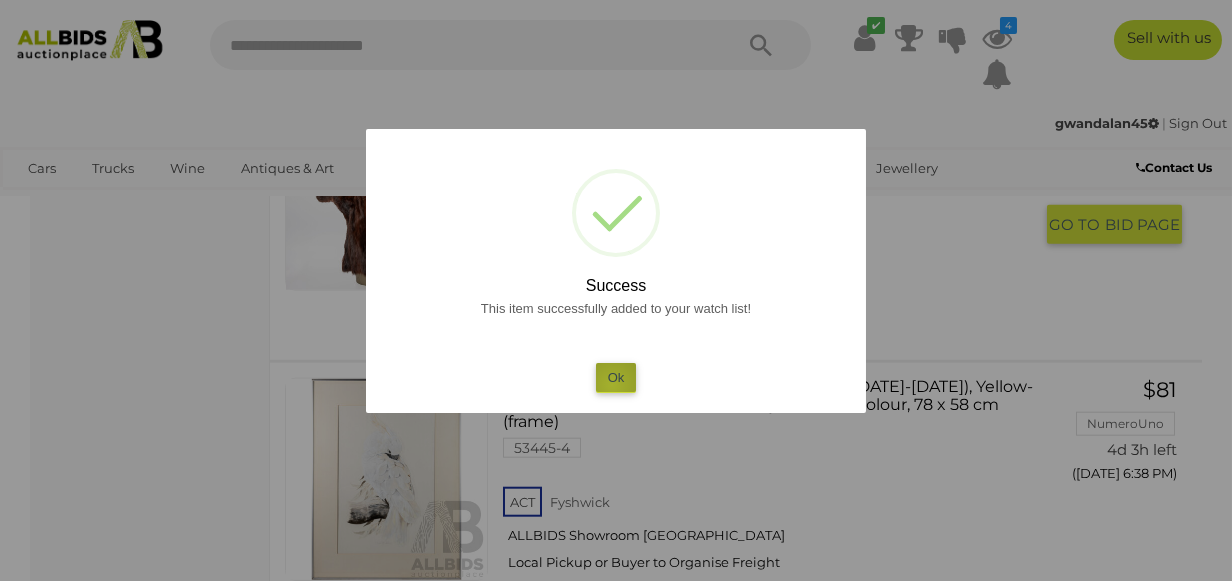click on "Ok" at bounding box center (616, 377) 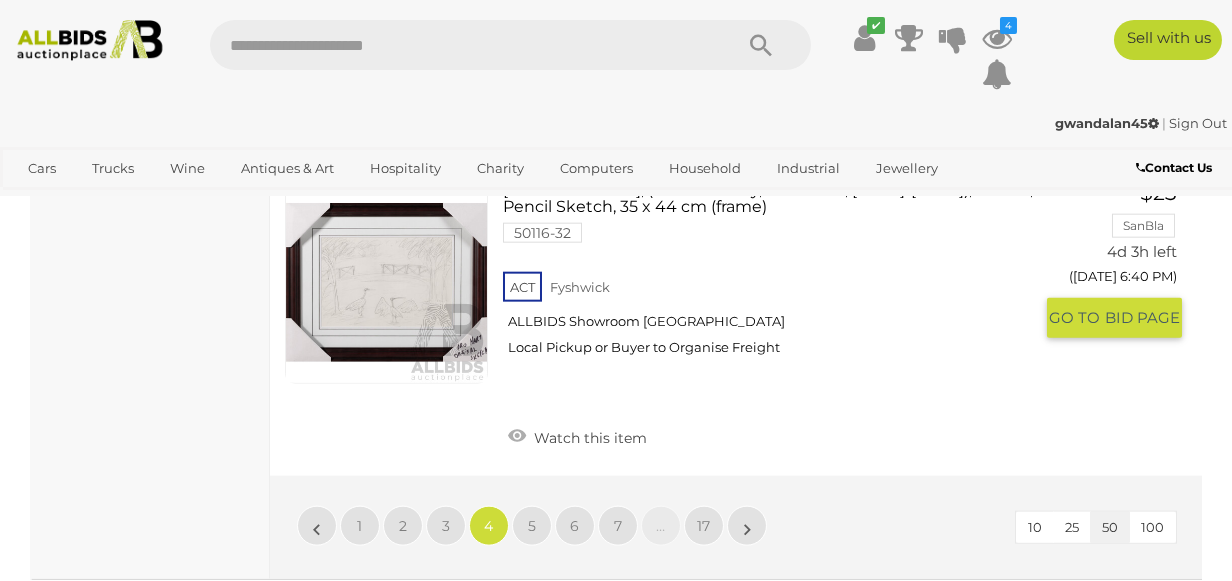 scroll, scrollTop: 15793, scrollLeft: 0, axis: vertical 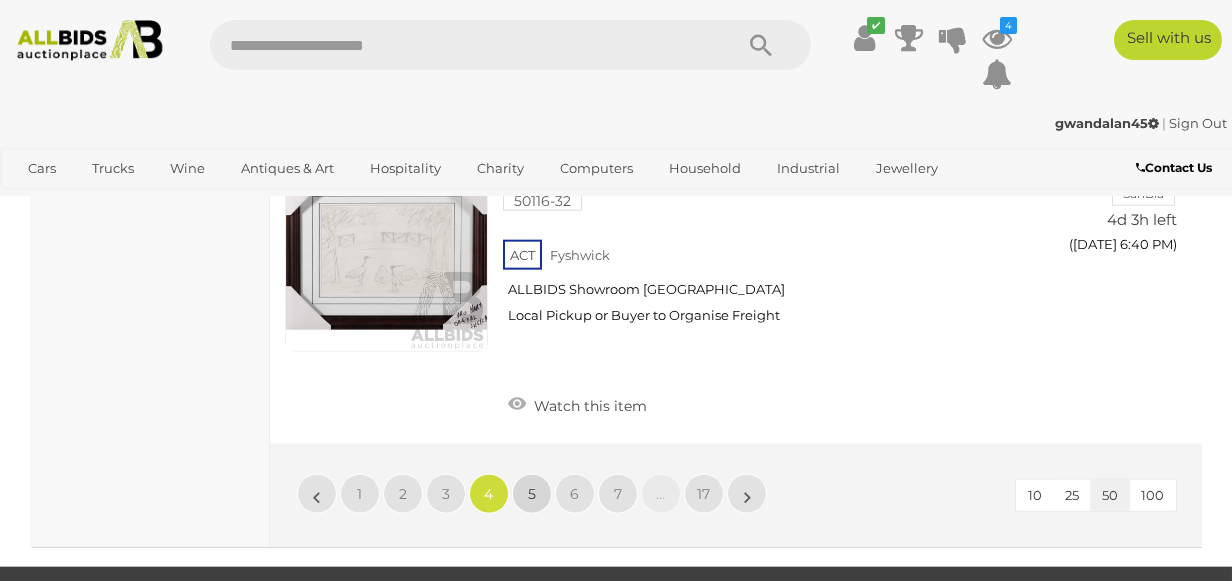 click on "5" at bounding box center [532, 494] 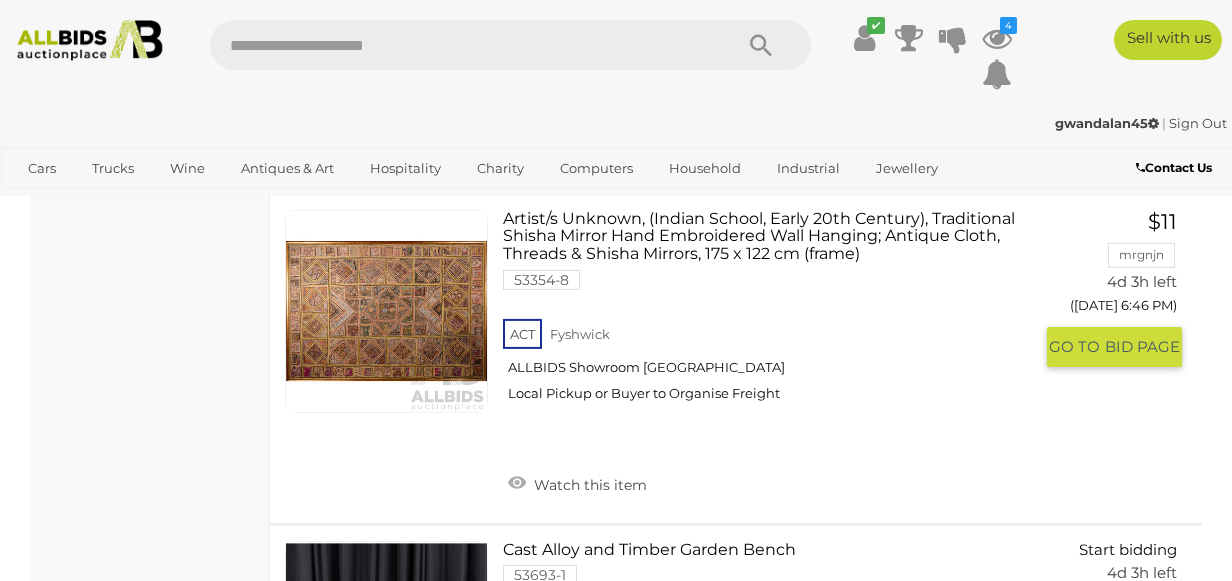 scroll, scrollTop: 4193, scrollLeft: 0, axis: vertical 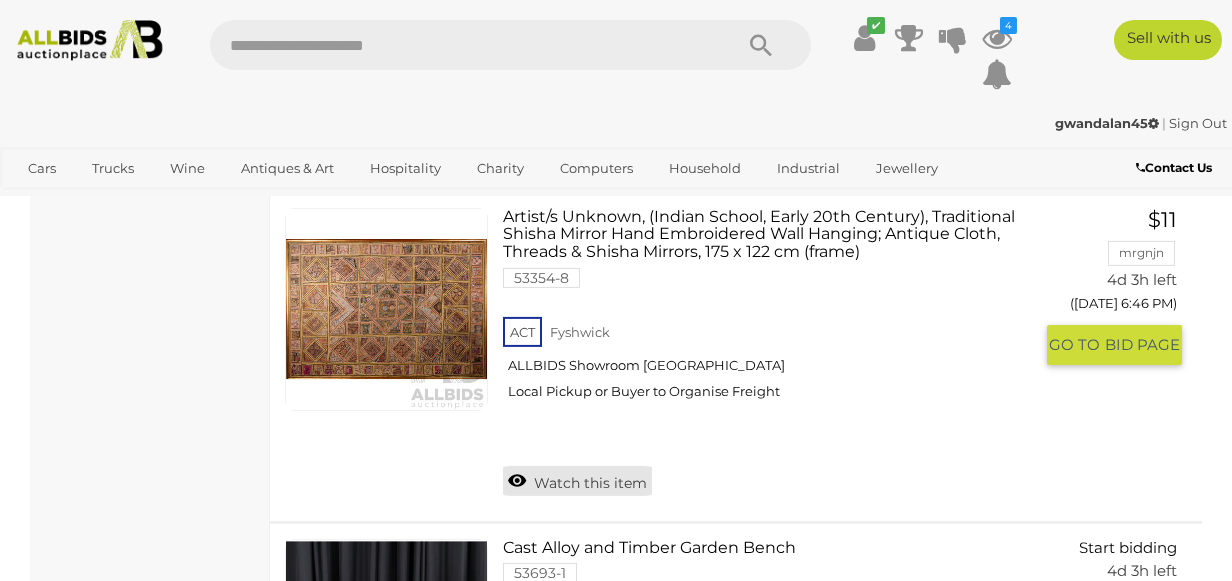 click on "Watch this item" at bounding box center (577, 481) 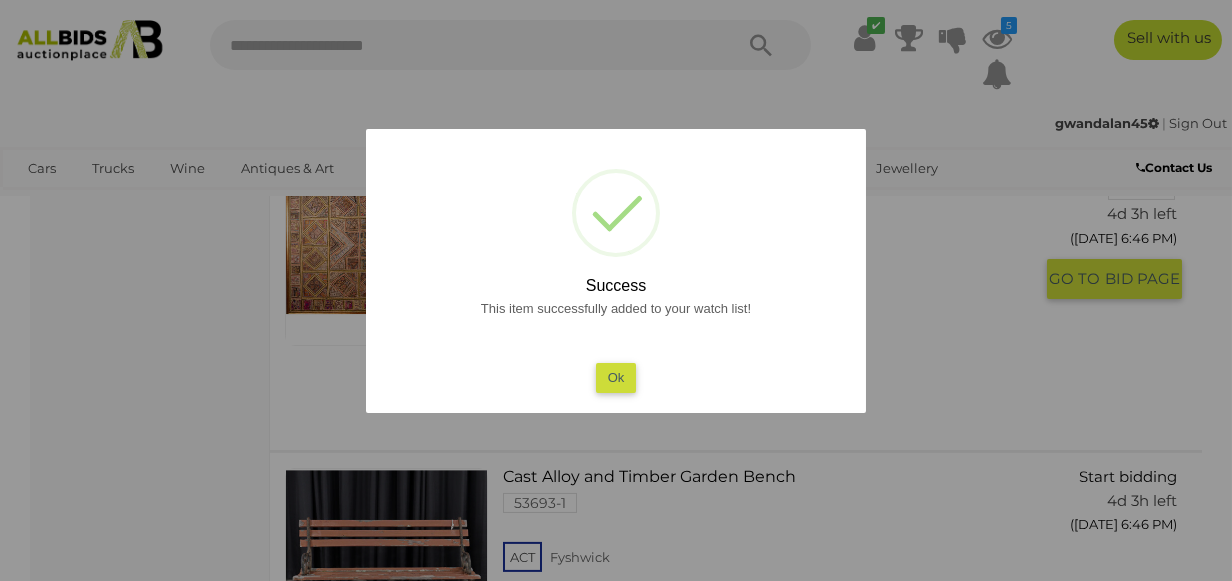 click on "Ok" at bounding box center [616, 377] 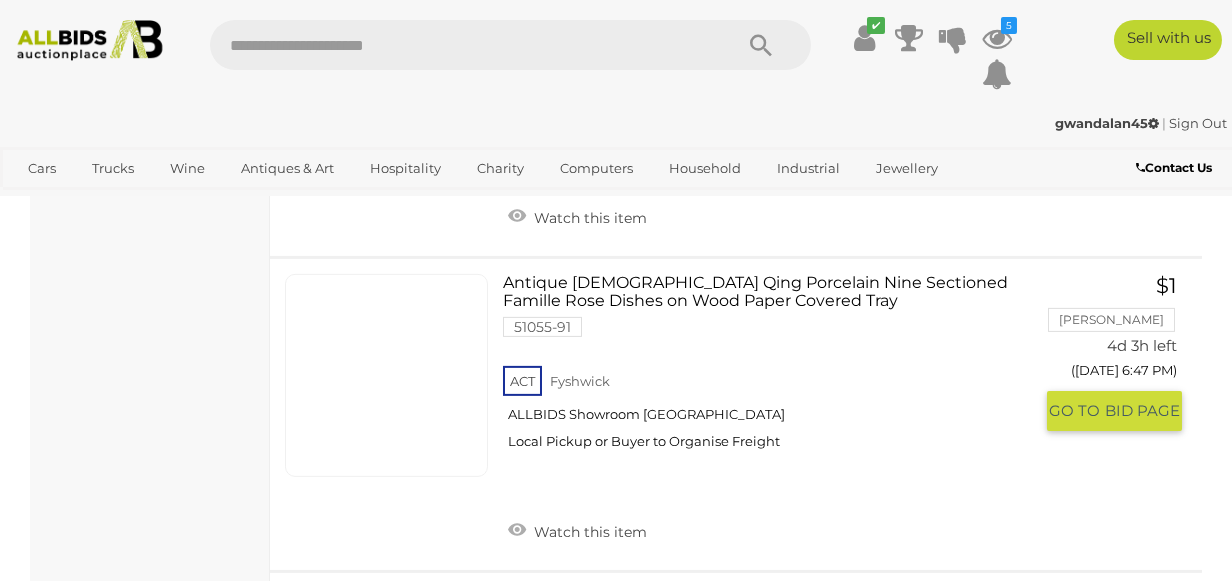 scroll, scrollTop: 5093, scrollLeft: 0, axis: vertical 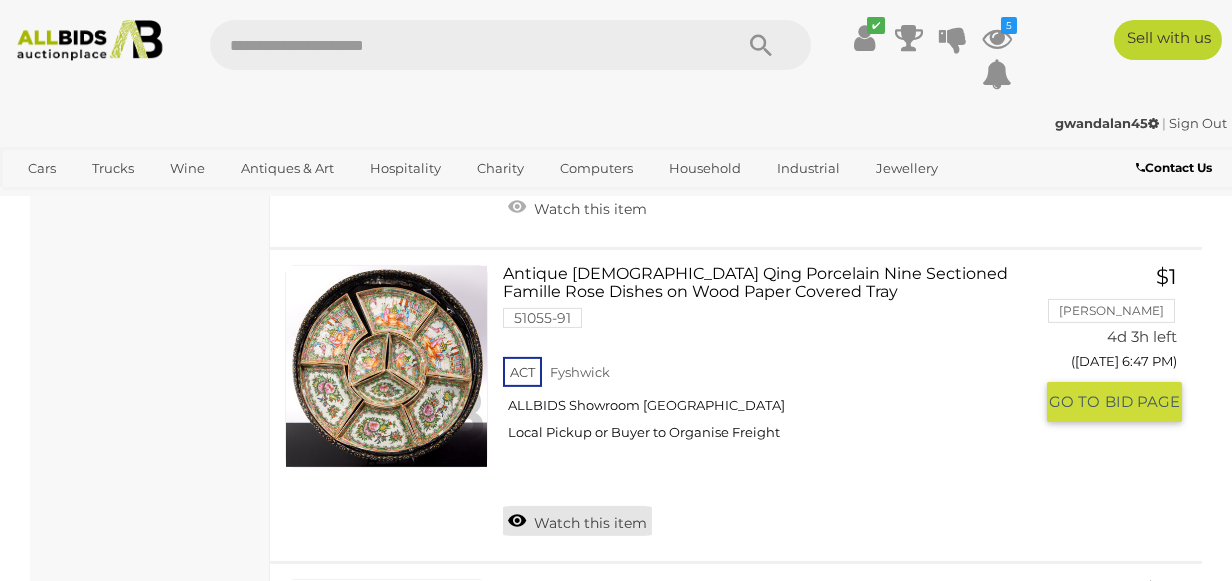 click on "Watch this item" at bounding box center (577, 521) 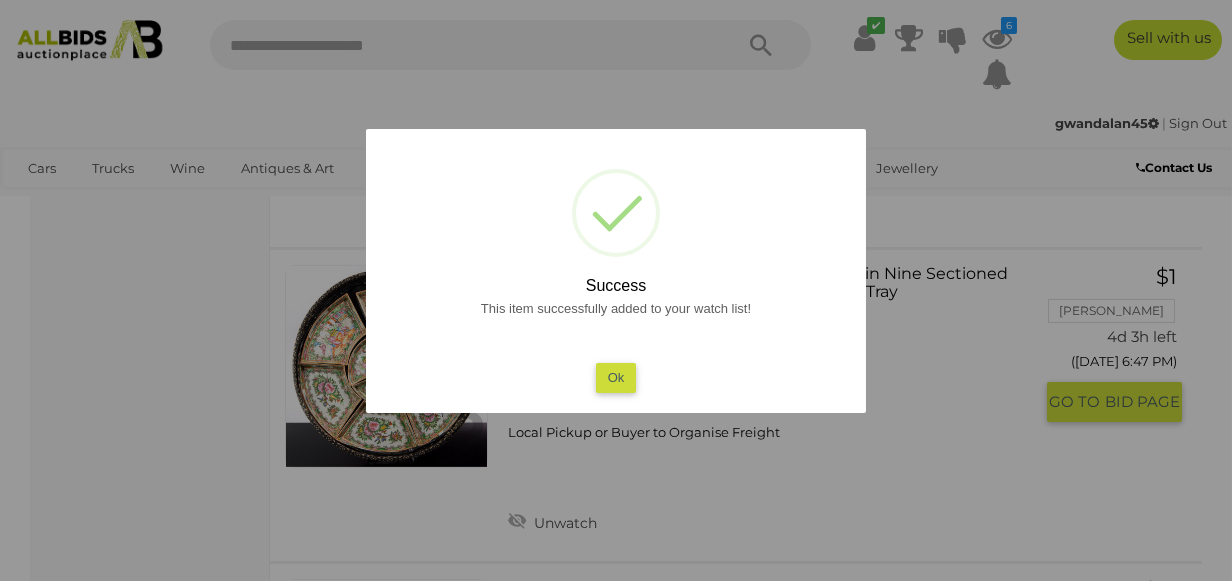click on "Ok" at bounding box center (616, 377) 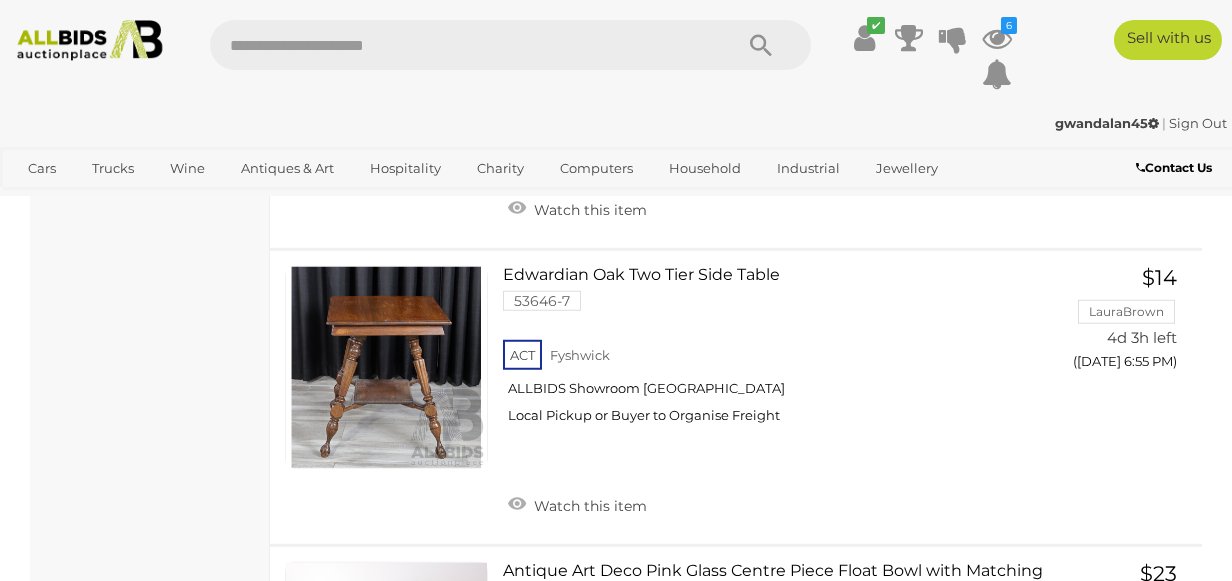 scroll, scrollTop: 11093, scrollLeft: 0, axis: vertical 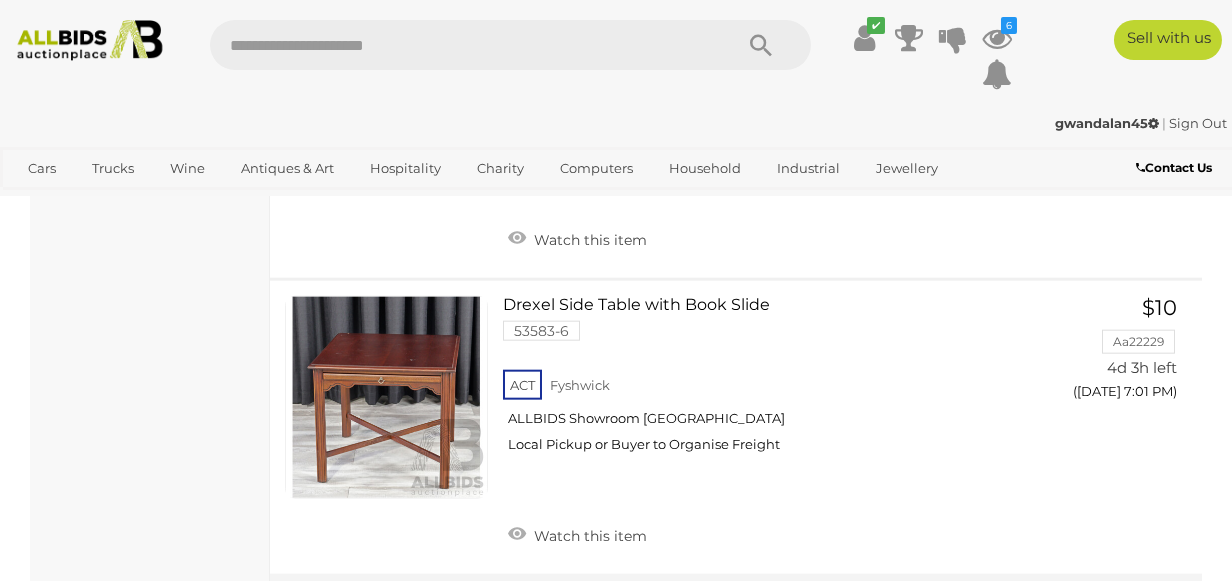 click on "6" at bounding box center (575, 624) 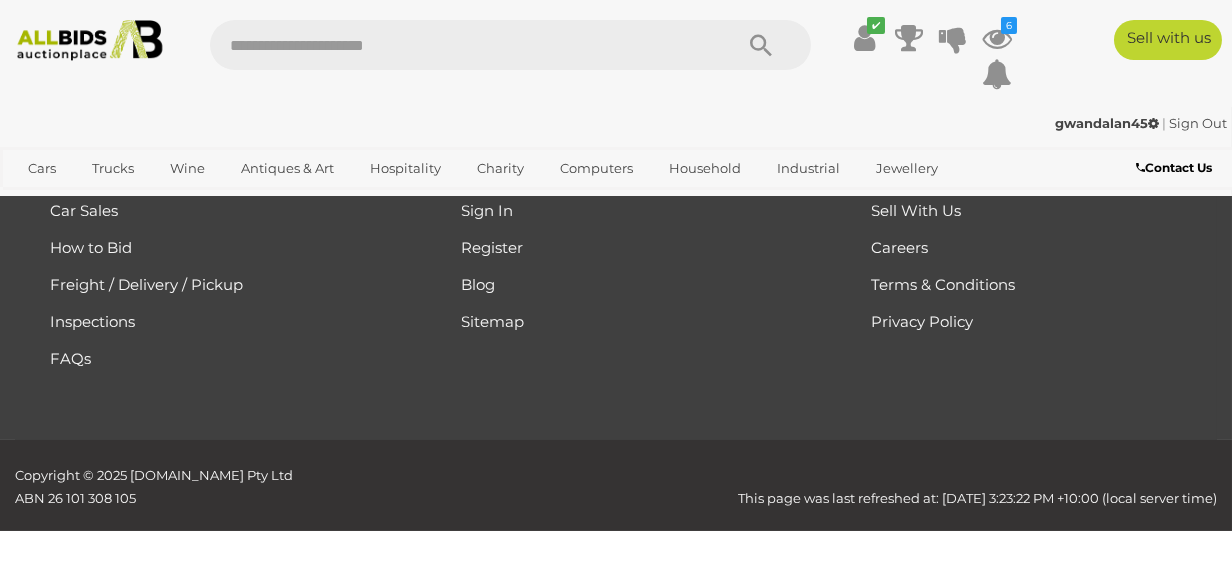 scroll, scrollTop: 493, scrollLeft: 0, axis: vertical 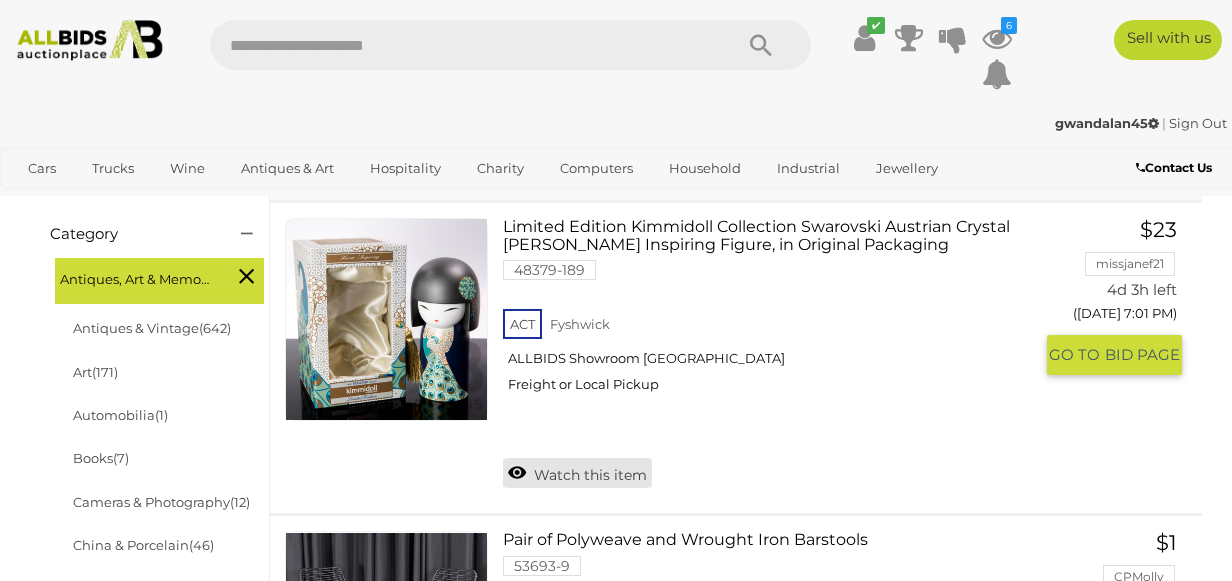 click on "Watch this item" at bounding box center [577, 473] 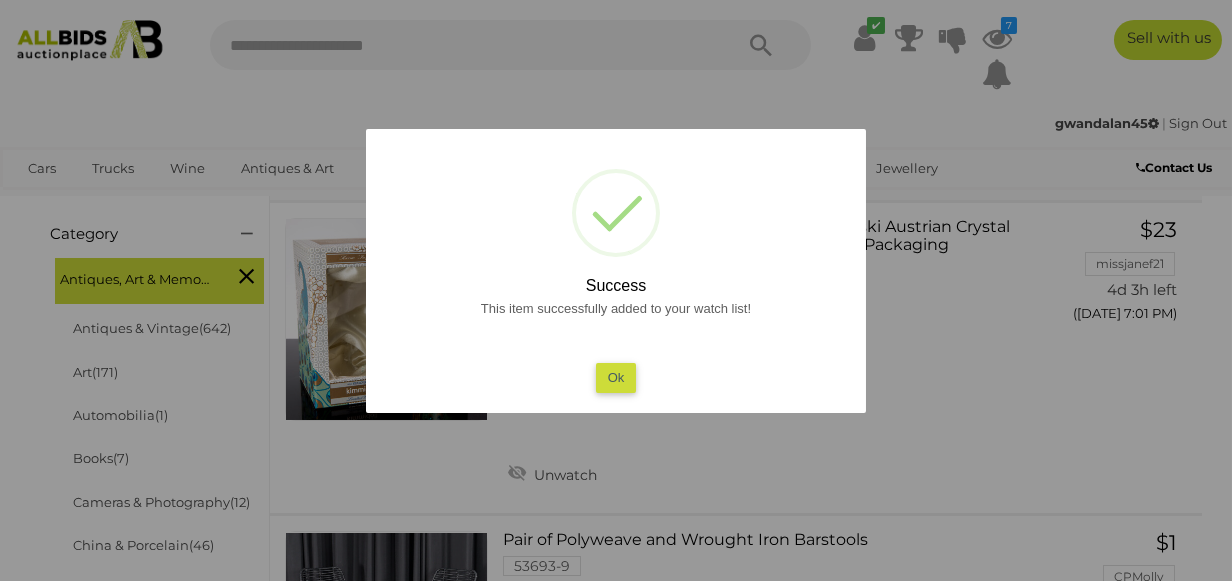 click on "Ok" at bounding box center [616, 377] 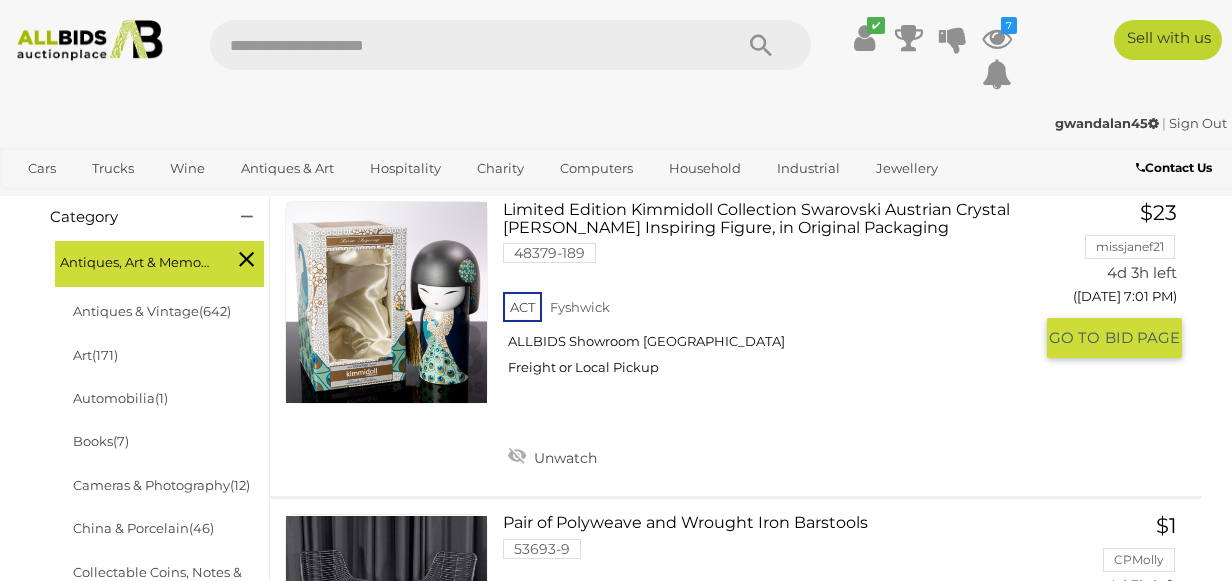 scroll, scrollTop: 393, scrollLeft: 0, axis: vertical 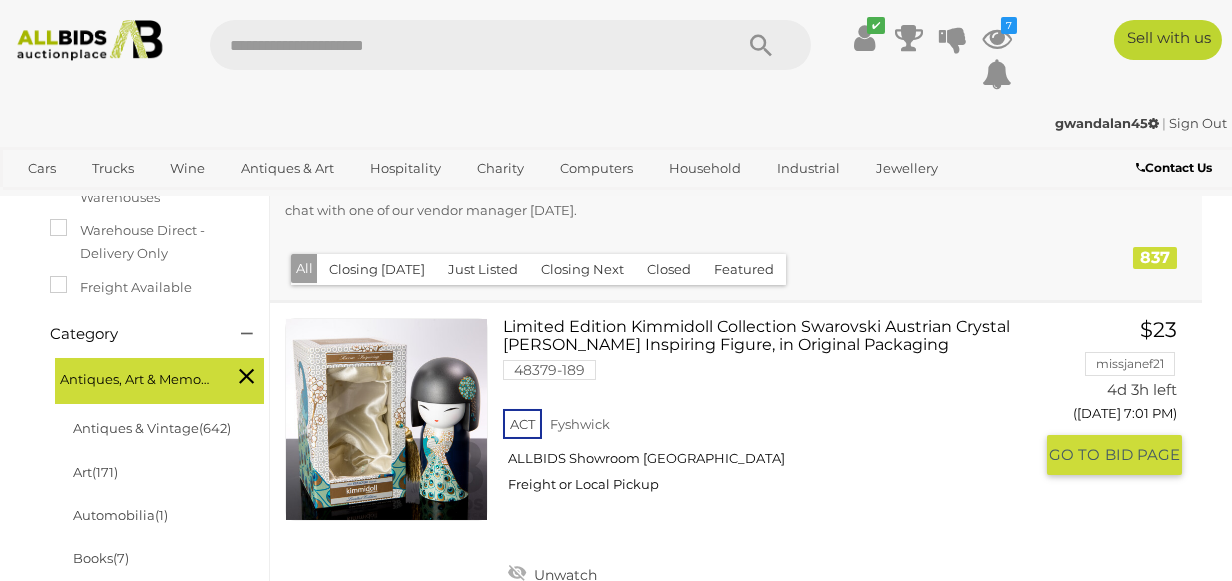 drag, startPoint x: 504, startPoint y: 322, endPoint x: 549, endPoint y: 326, distance: 45.17743 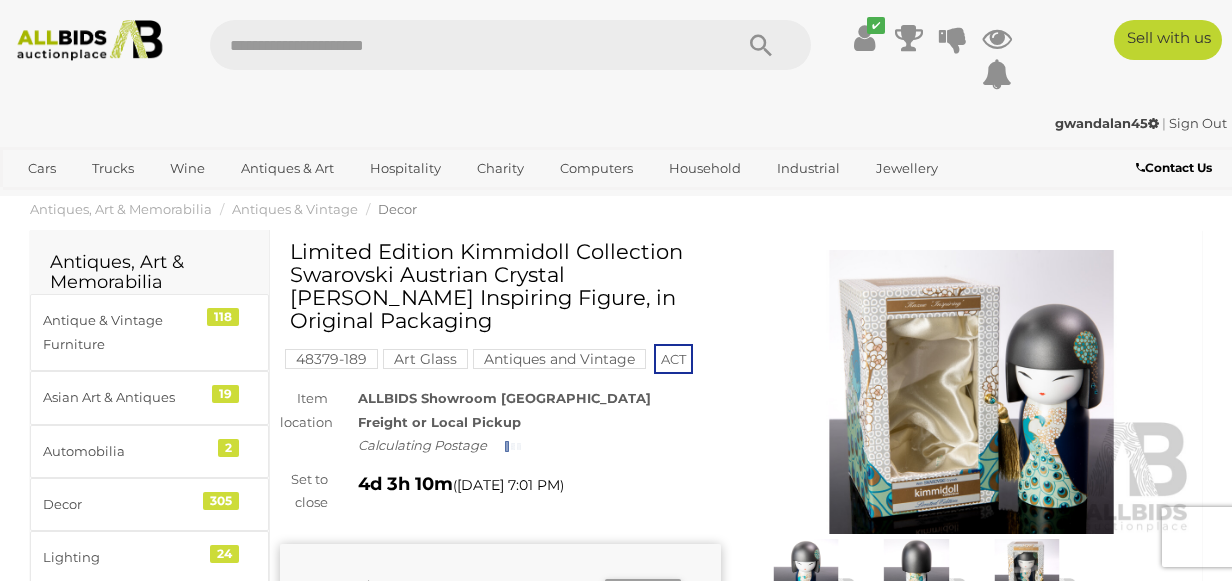 scroll, scrollTop: 0, scrollLeft: 0, axis: both 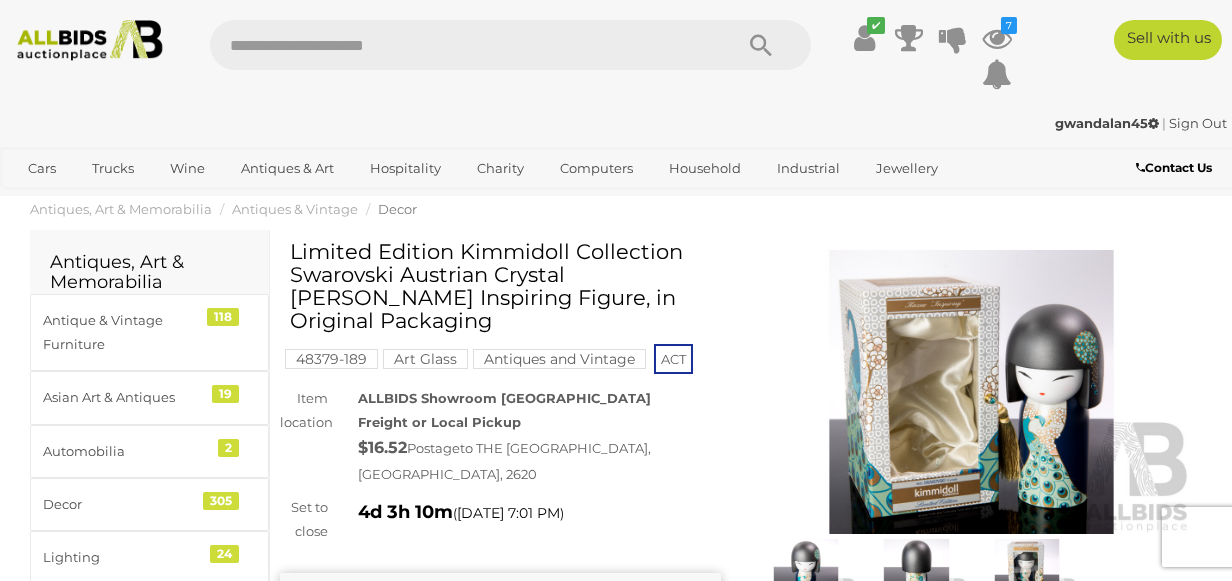 drag, startPoint x: 291, startPoint y: 246, endPoint x: 459, endPoint y: 291, distance: 173.9224 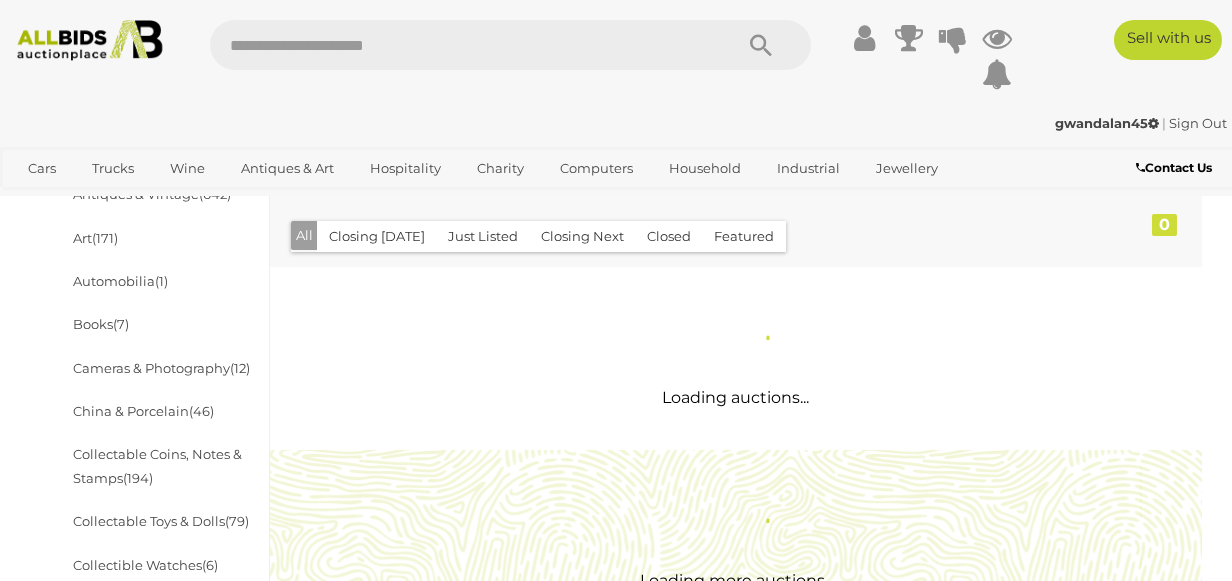 scroll, scrollTop: 393, scrollLeft: 0, axis: vertical 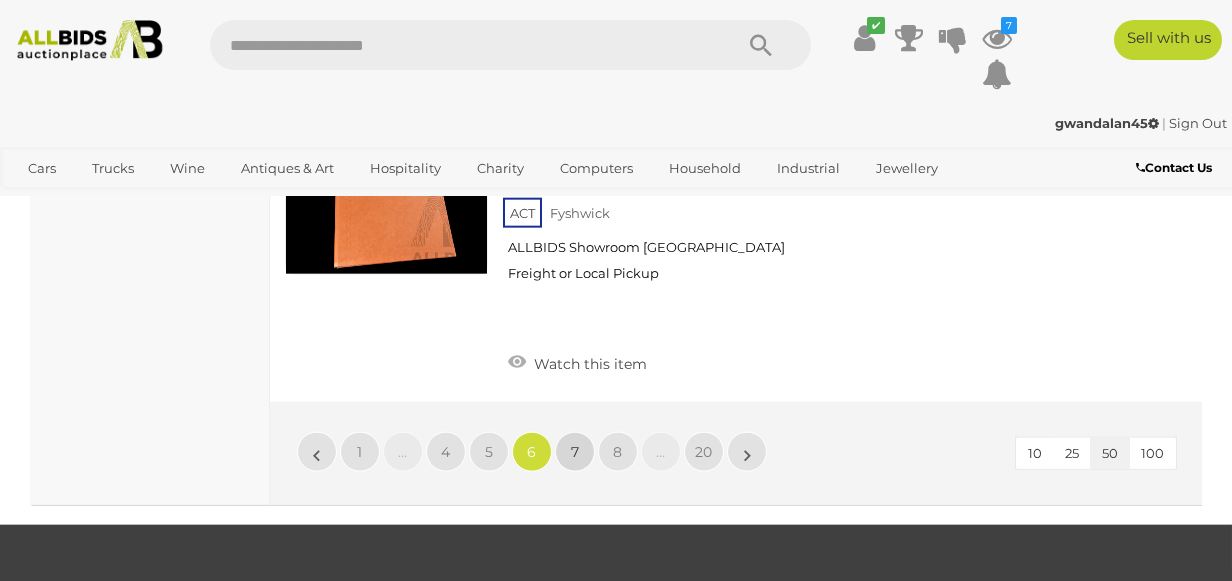 click on "7" at bounding box center [575, 452] 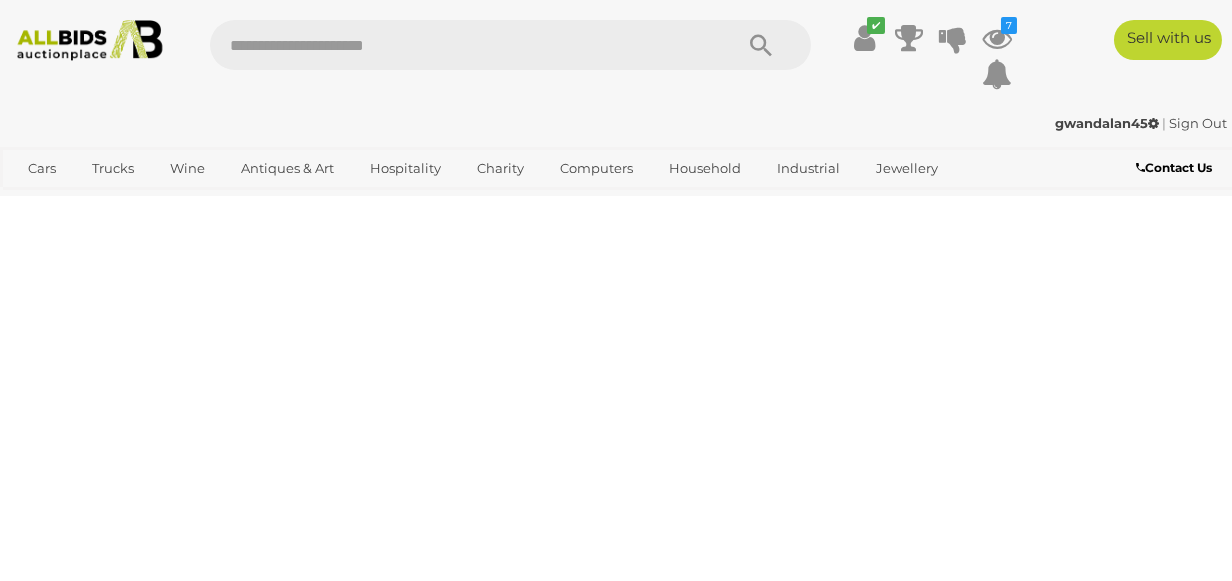 scroll, scrollTop: 493, scrollLeft: 0, axis: vertical 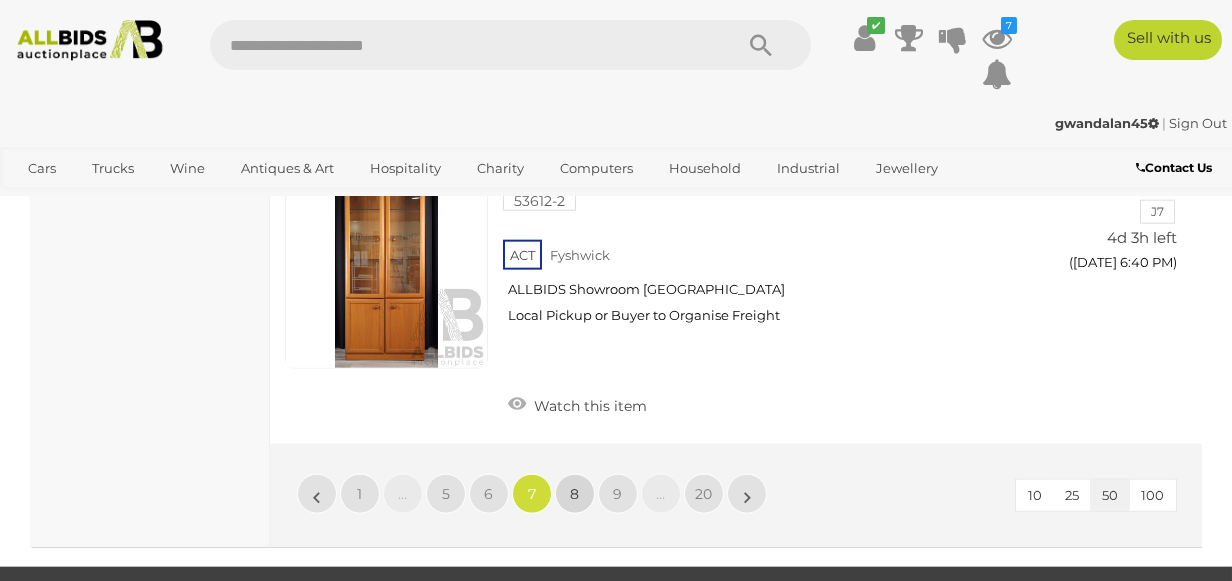click on "8" at bounding box center (575, 494) 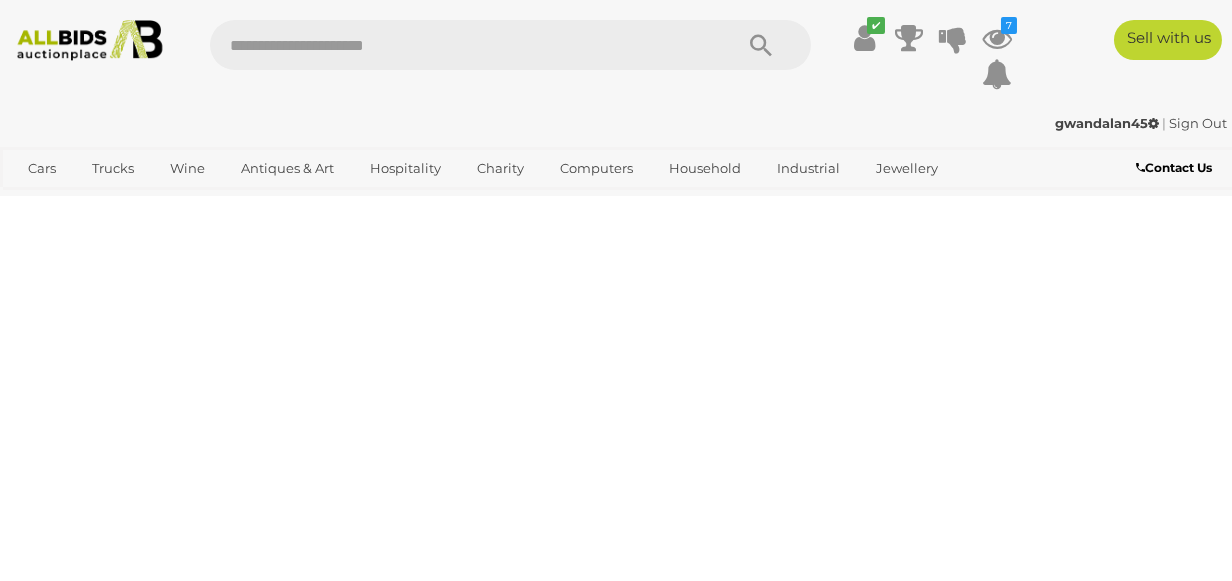 scroll, scrollTop: 493, scrollLeft: 0, axis: vertical 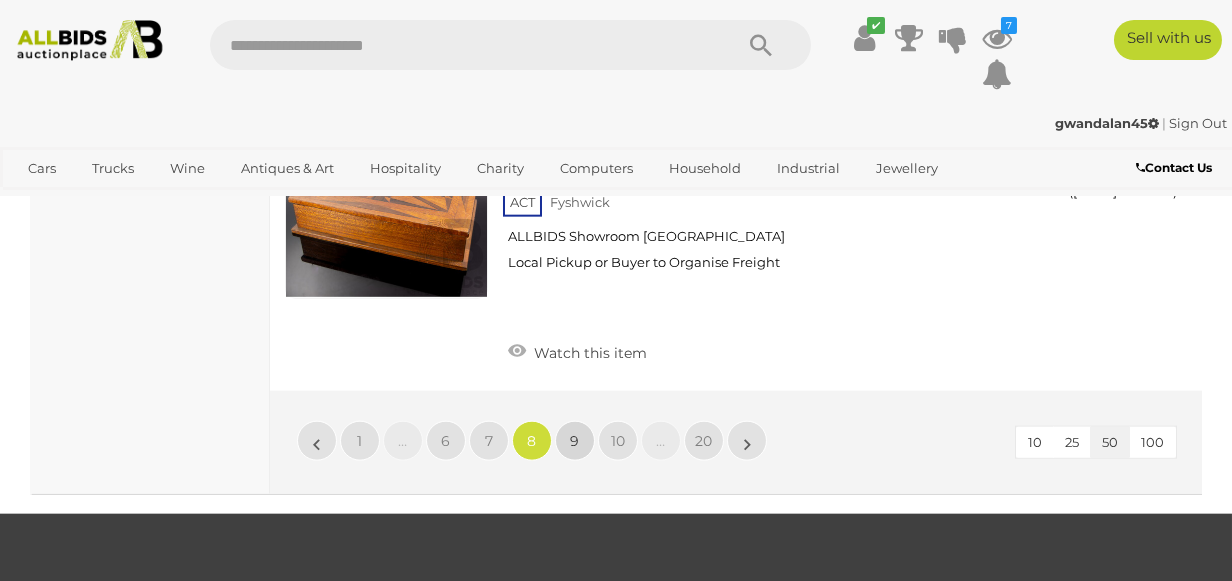 click on "9" at bounding box center (575, 441) 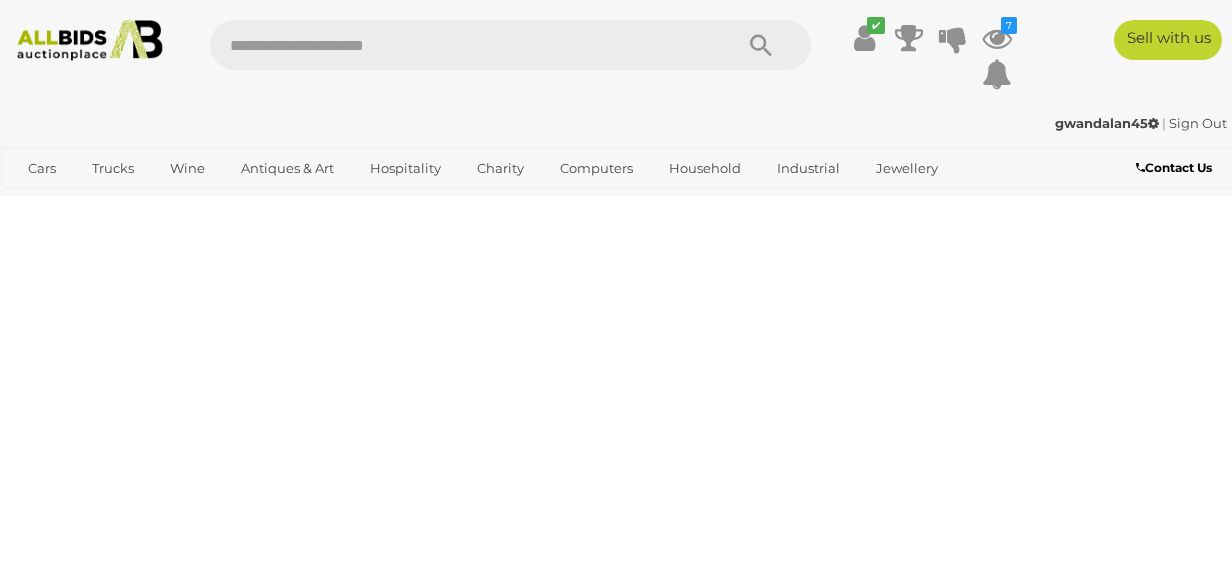 scroll, scrollTop: 493, scrollLeft: 0, axis: vertical 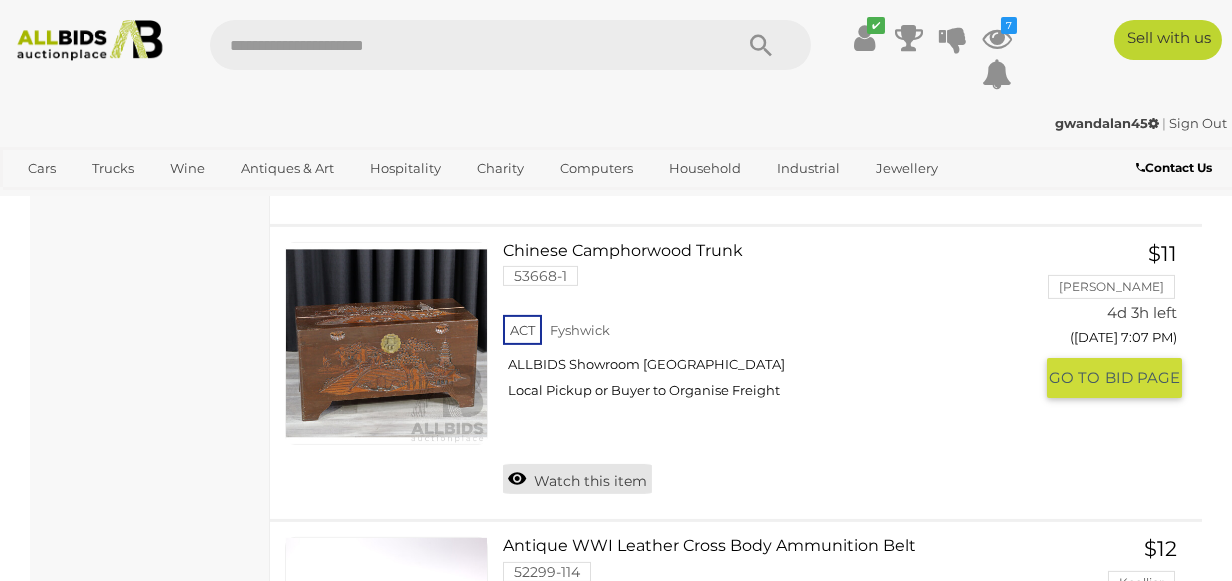 click on "Watch this item" at bounding box center (577, 479) 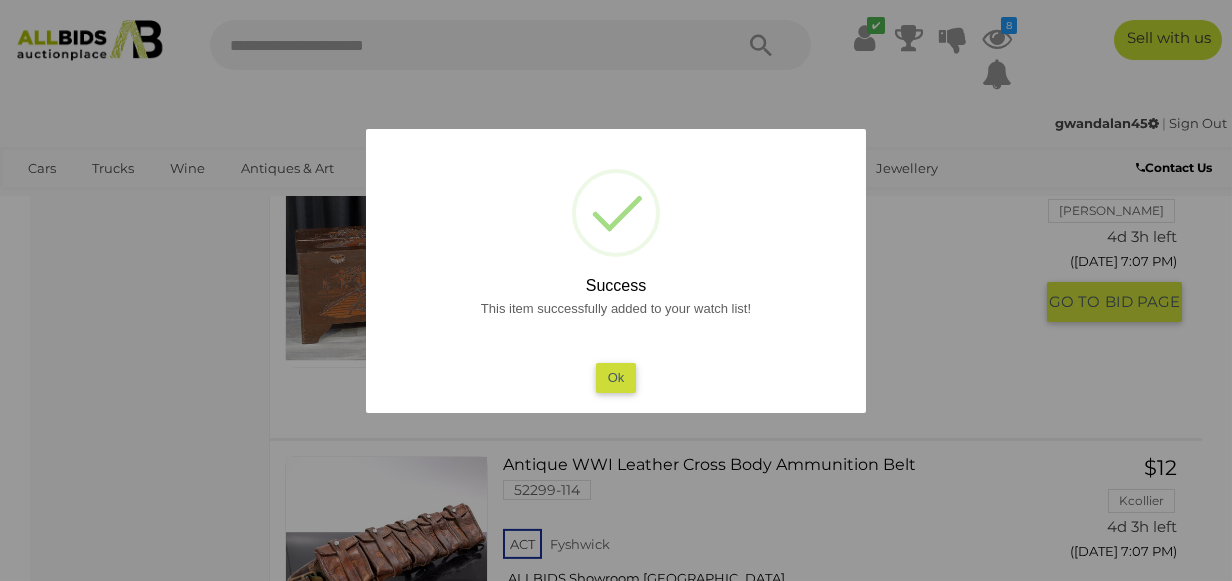 click on "Ok" at bounding box center [616, 377] 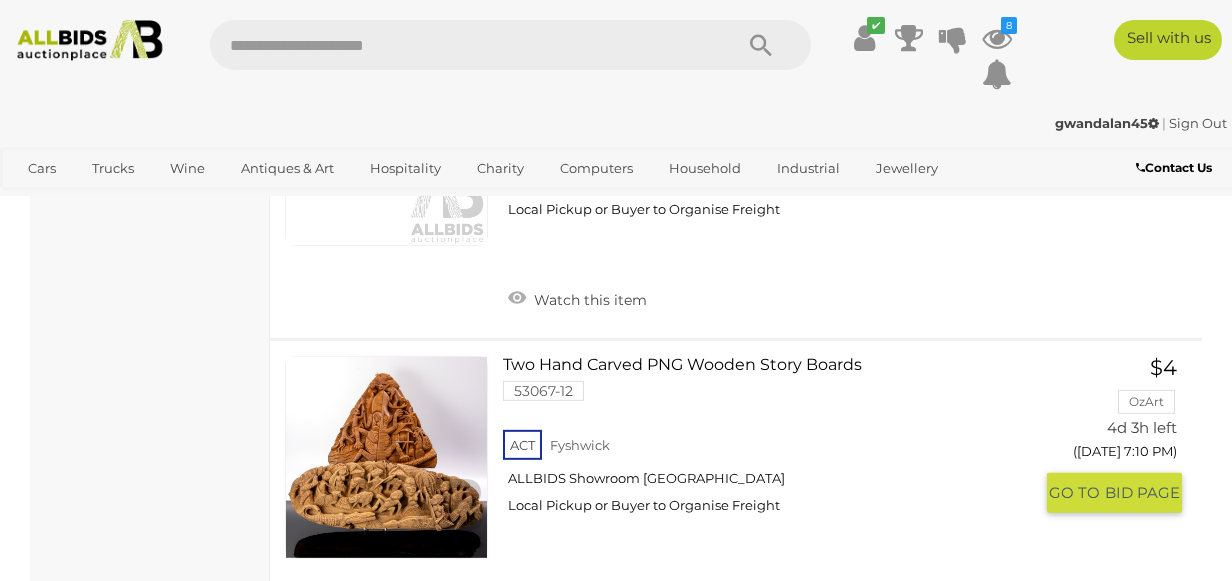 scroll, scrollTop: 7486, scrollLeft: 0, axis: vertical 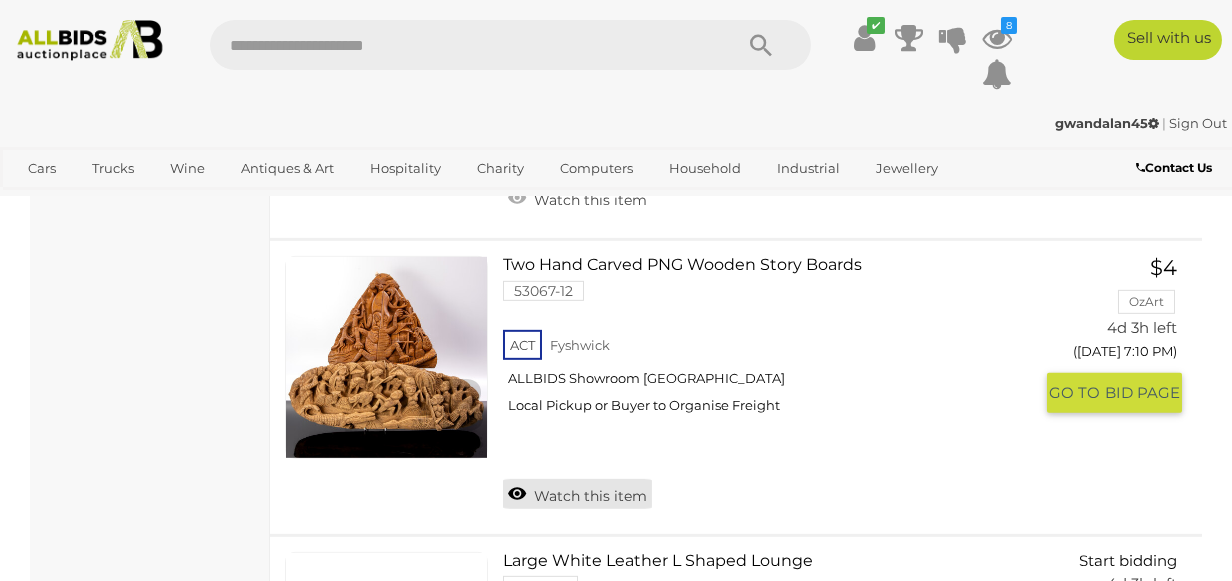 click on "Watch this item" at bounding box center [577, 494] 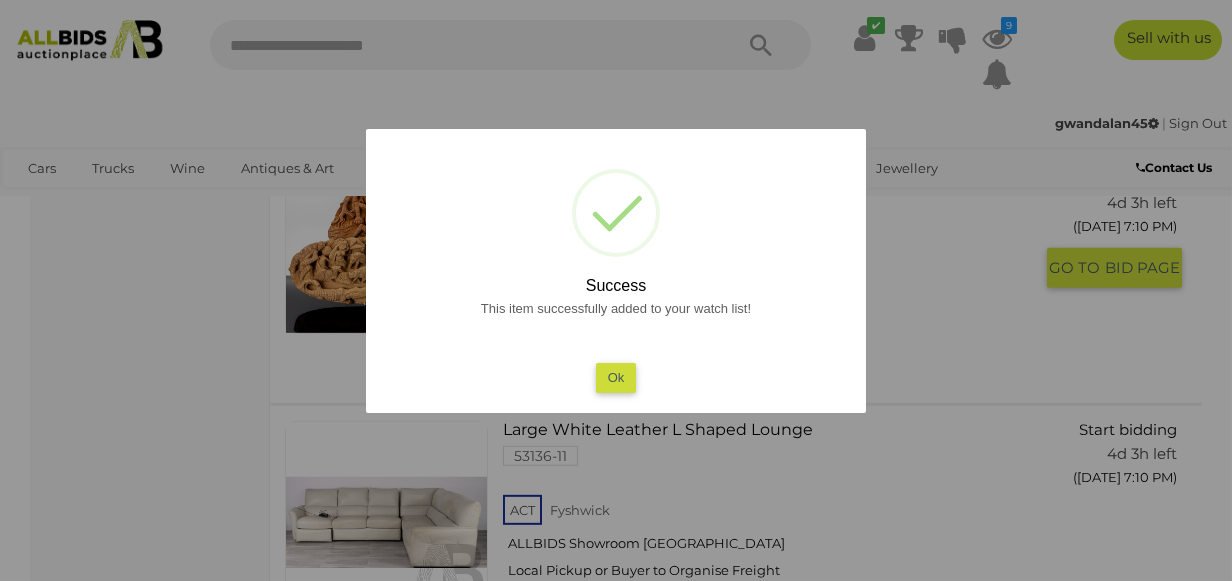 click on "Ok" at bounding box center [616, 377] 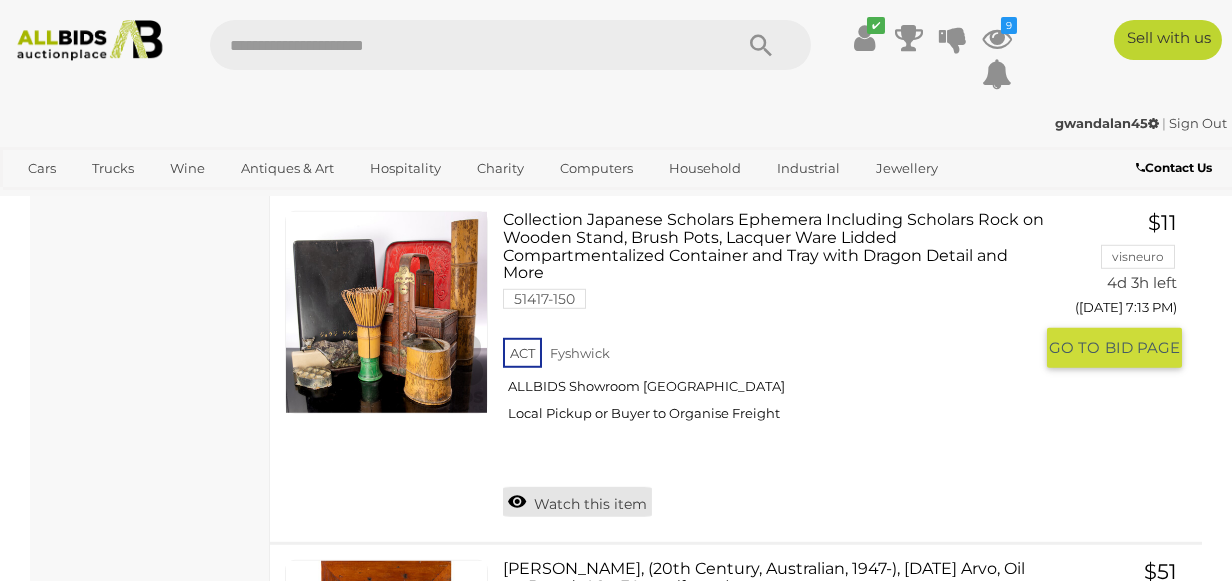 scroll, scrollTop: 9986, scrollLeft: 0, axis: vertical 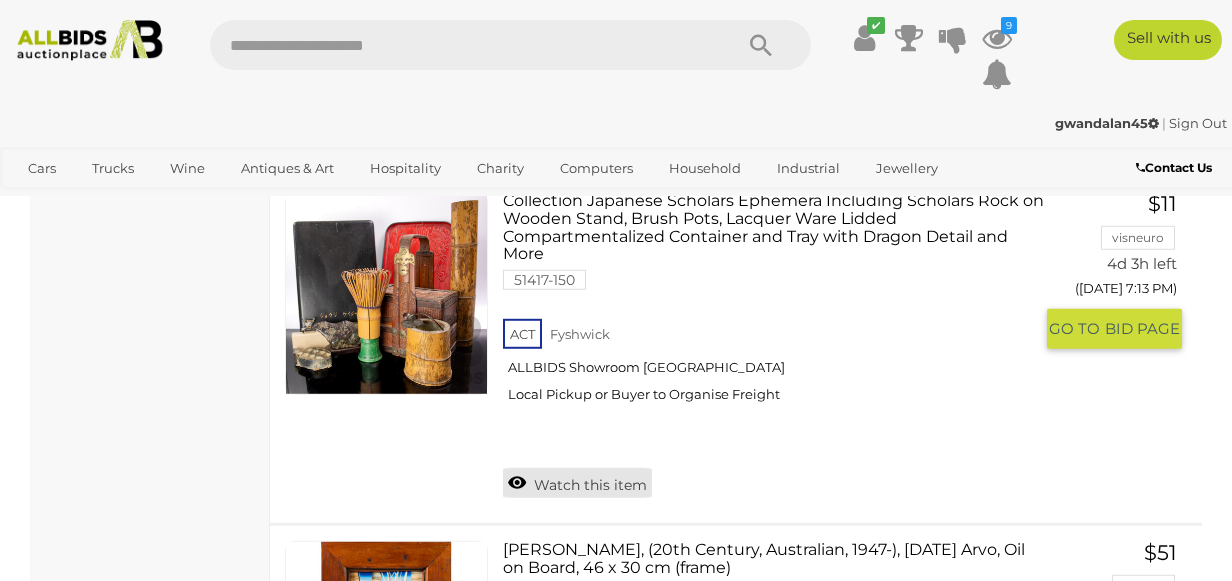 click on "Watch this item" at bounding box center (577, 483) 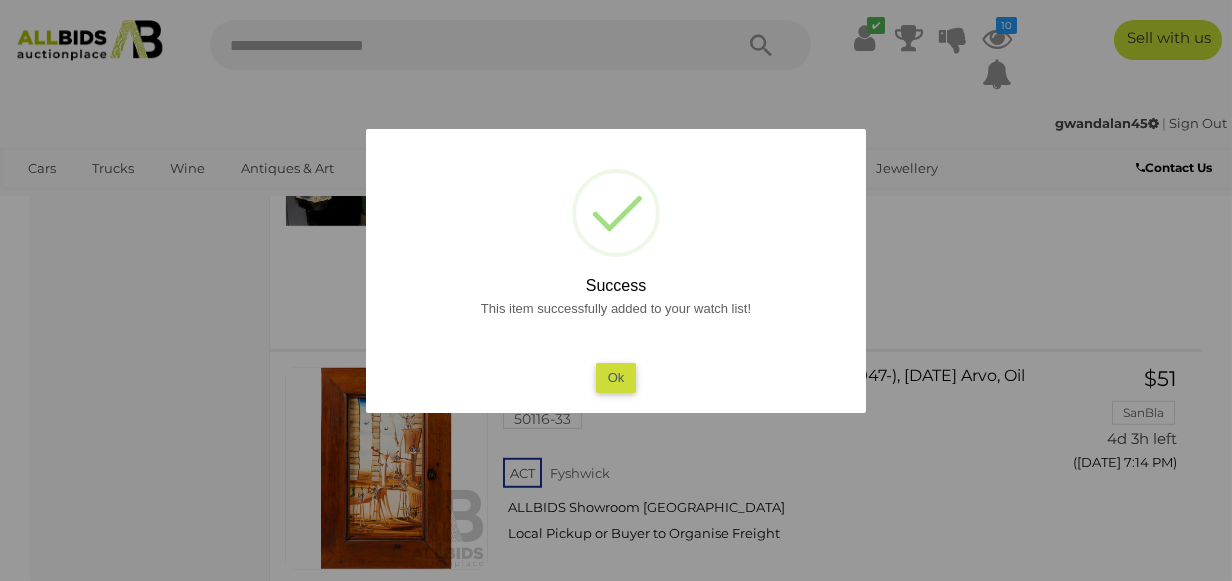 click on "Ok" at bounding box center [616, 377] 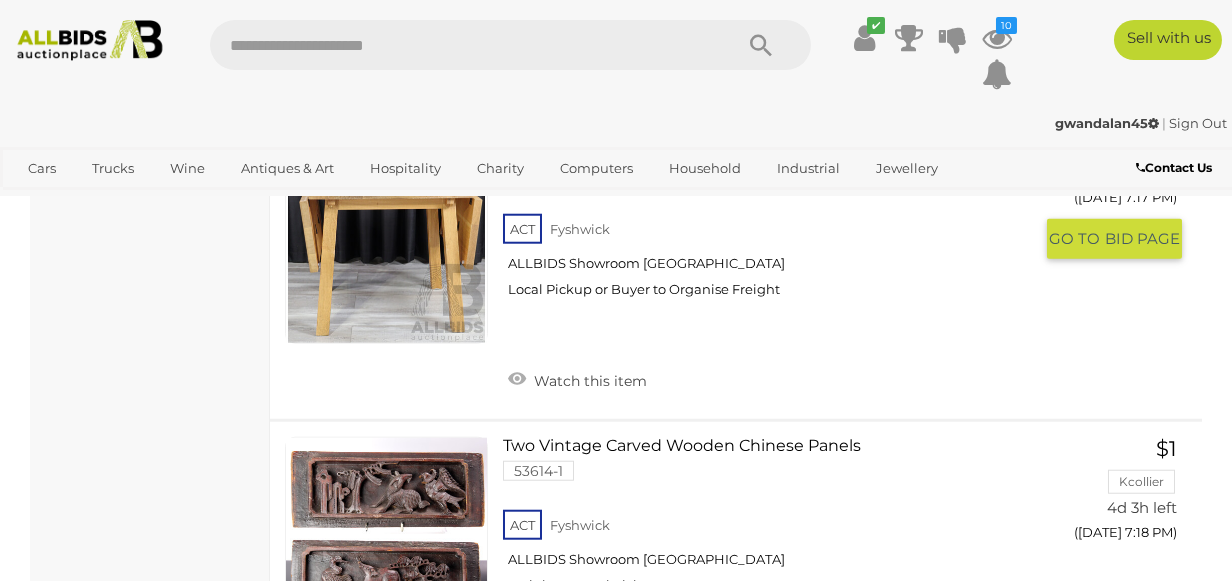 scroll, scrollTop: 13286, scrollLeft: 0, axis: vertical 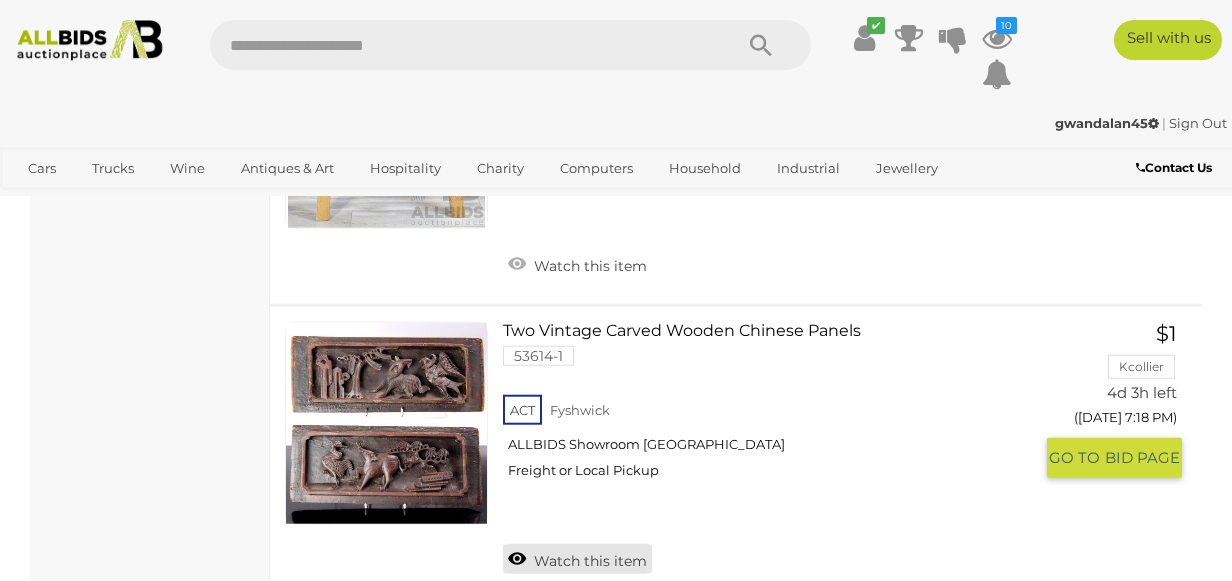 click on "Watch this item" at bounding box center [577, 559] 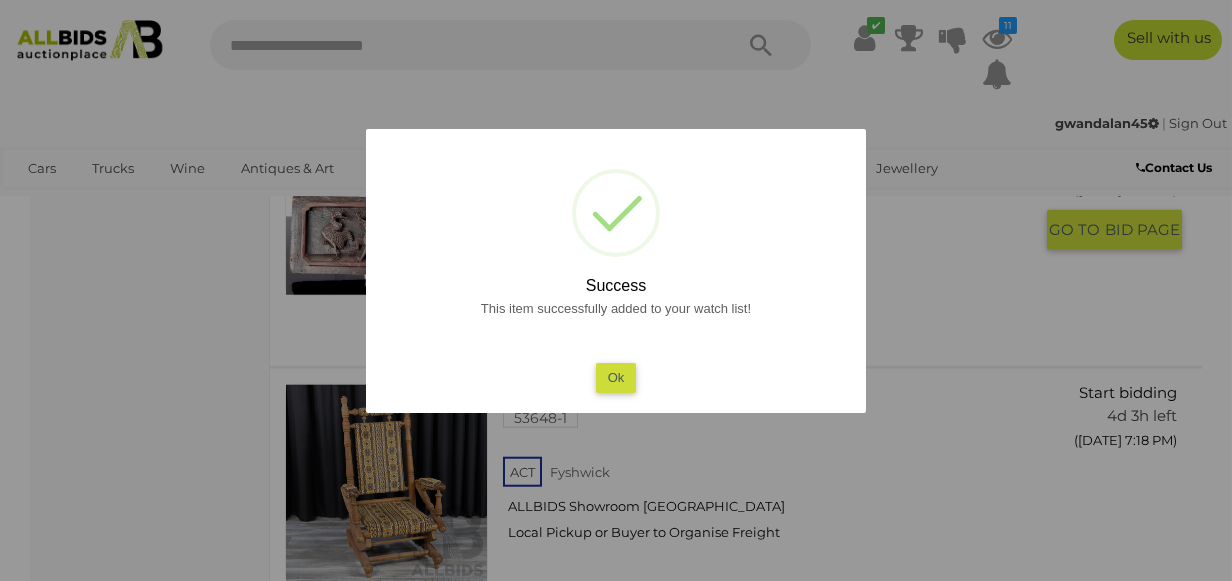 click on "Ok" at bounding box center [616, 377] 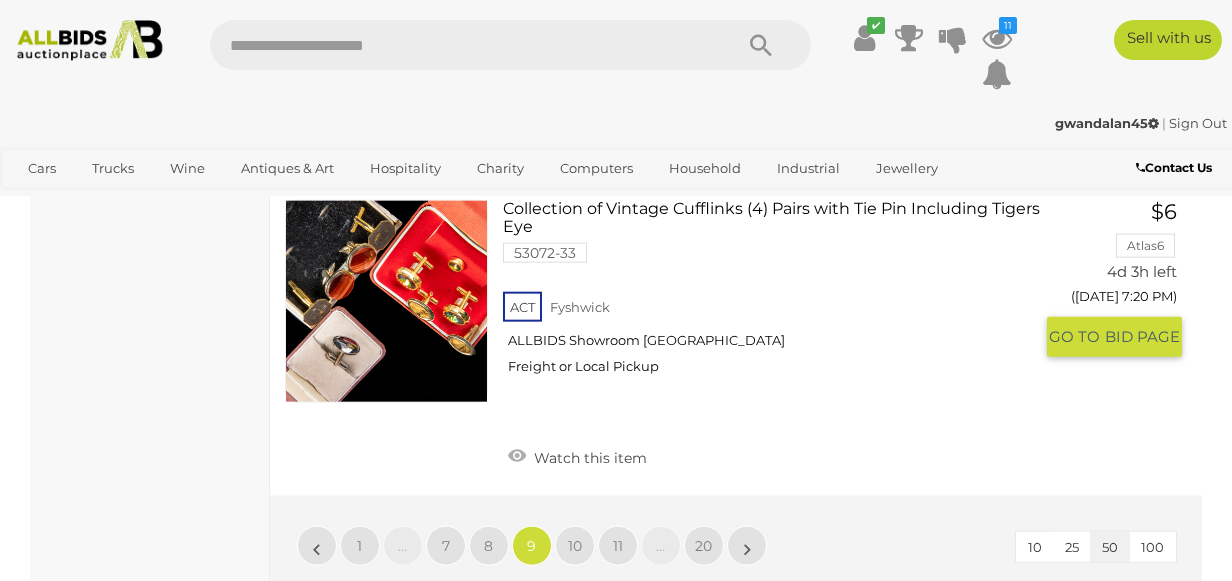 scroll, scrollTop: 15586, scrollLeft: 0, axis: vertical 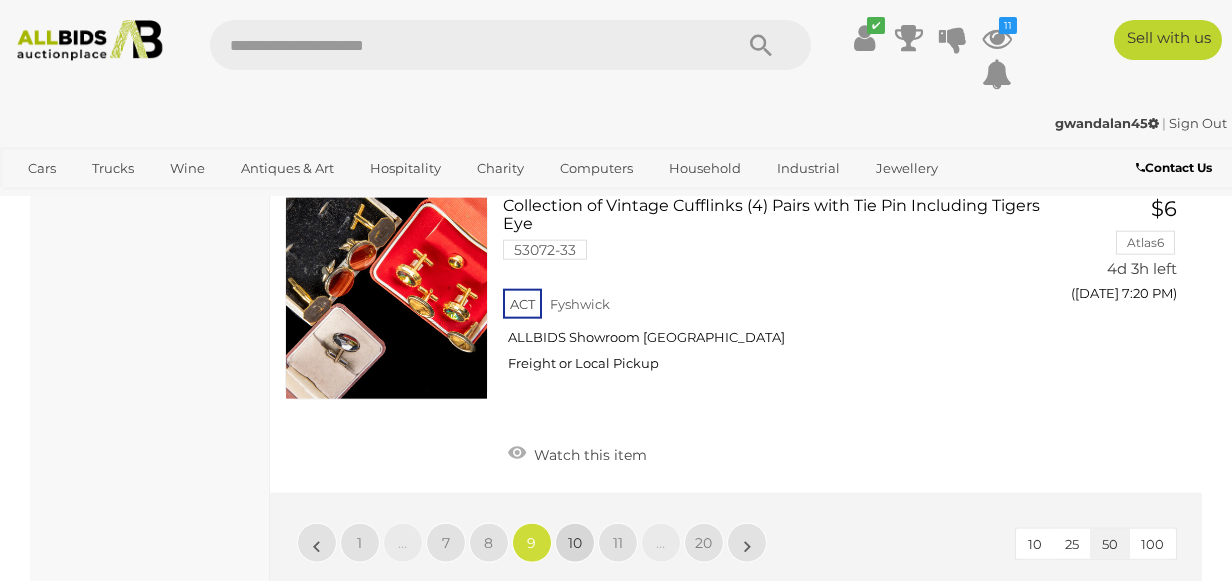 click on "10" at bounding box center [575, 543] 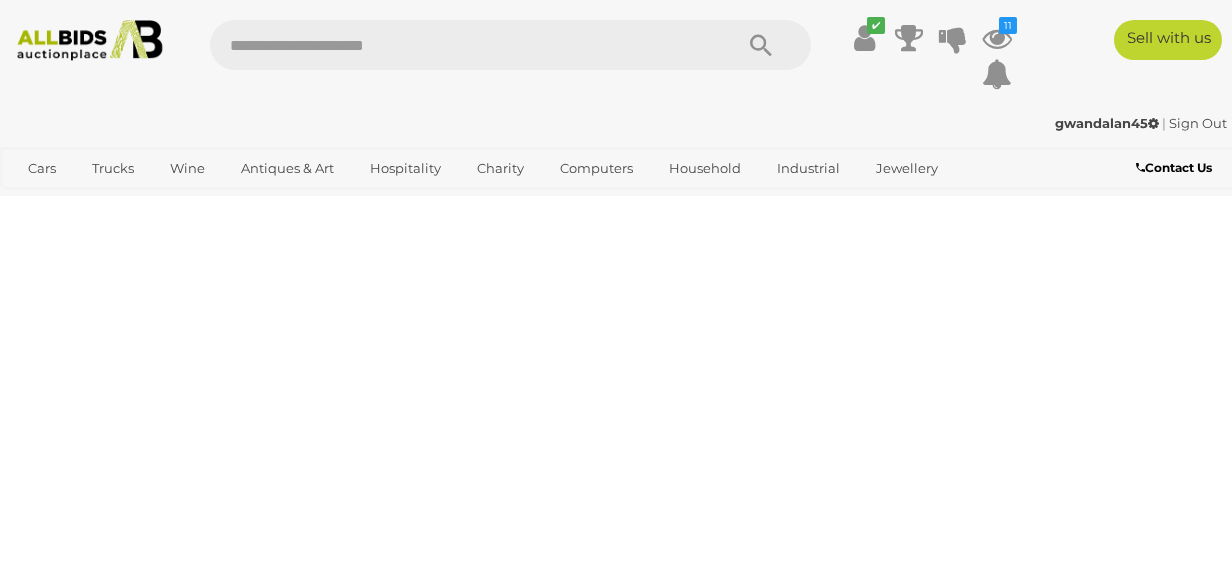 scroll, scrollTop: 493, scrollLeft: 0, axis: vertical 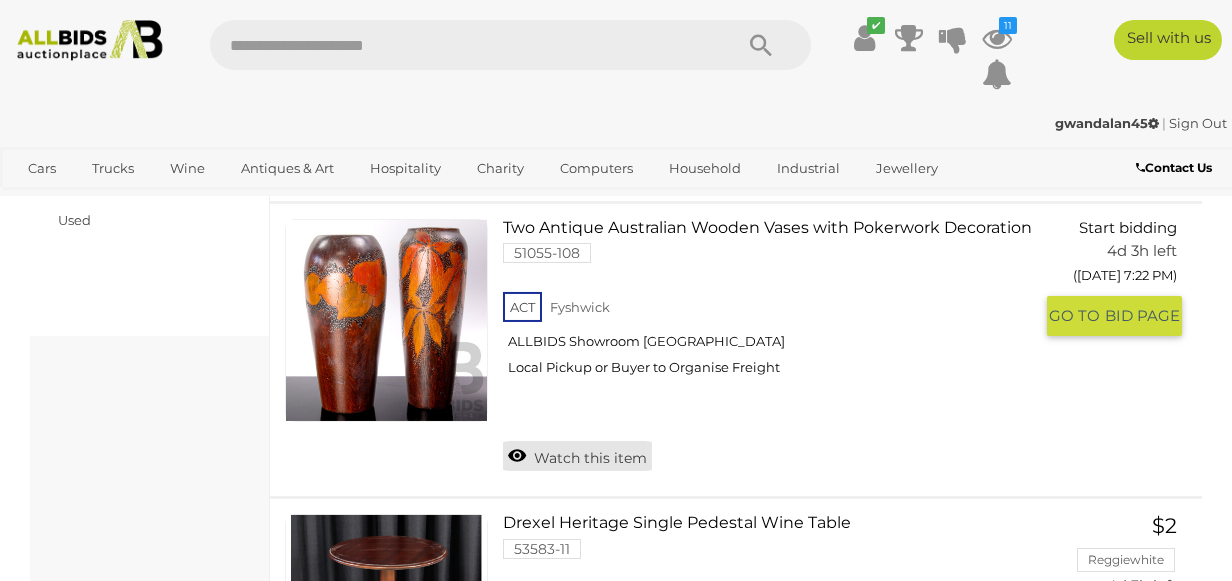 click on "Watch this item" at bounding box center [577, 456] 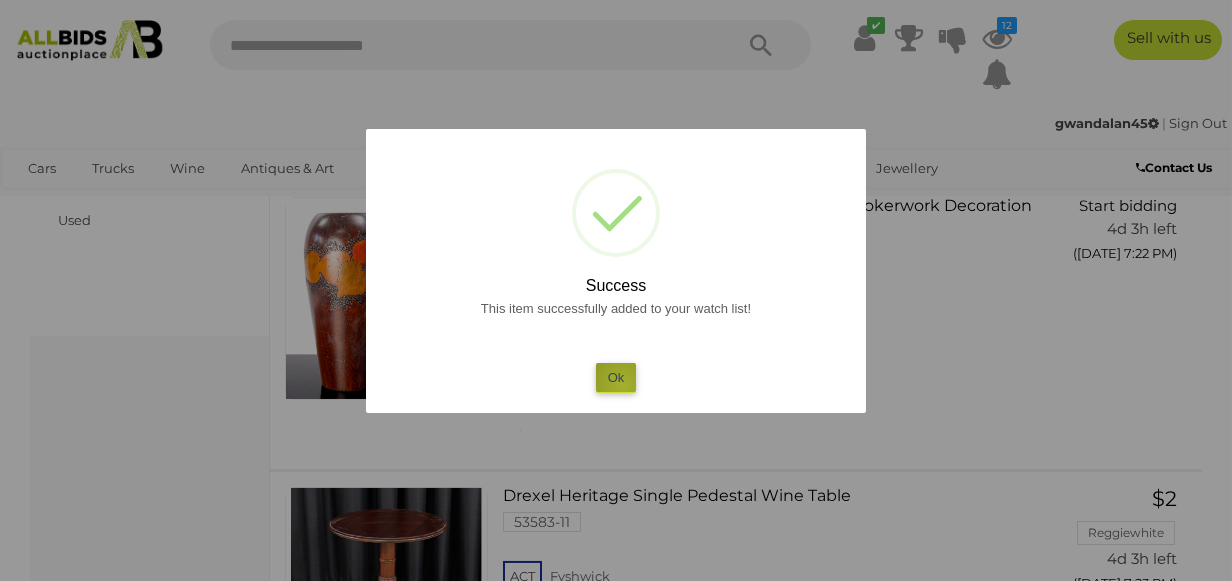 click on "Ok" at bounding box center (616, 377) 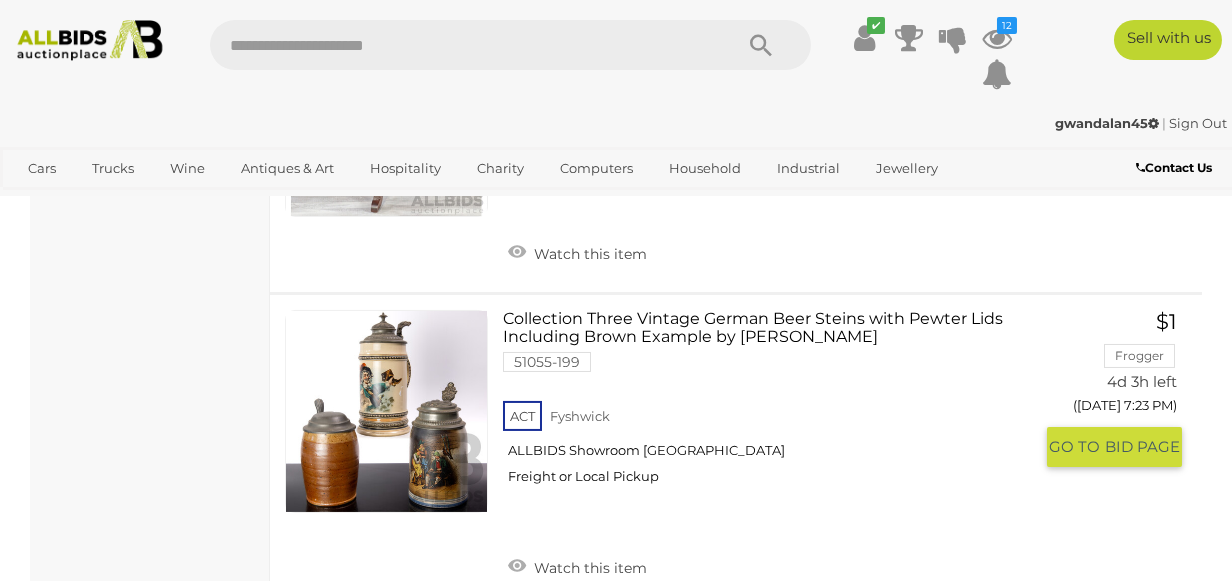 scroll, scrollTop: 2293, scrollLeft: 0, axis: vertical 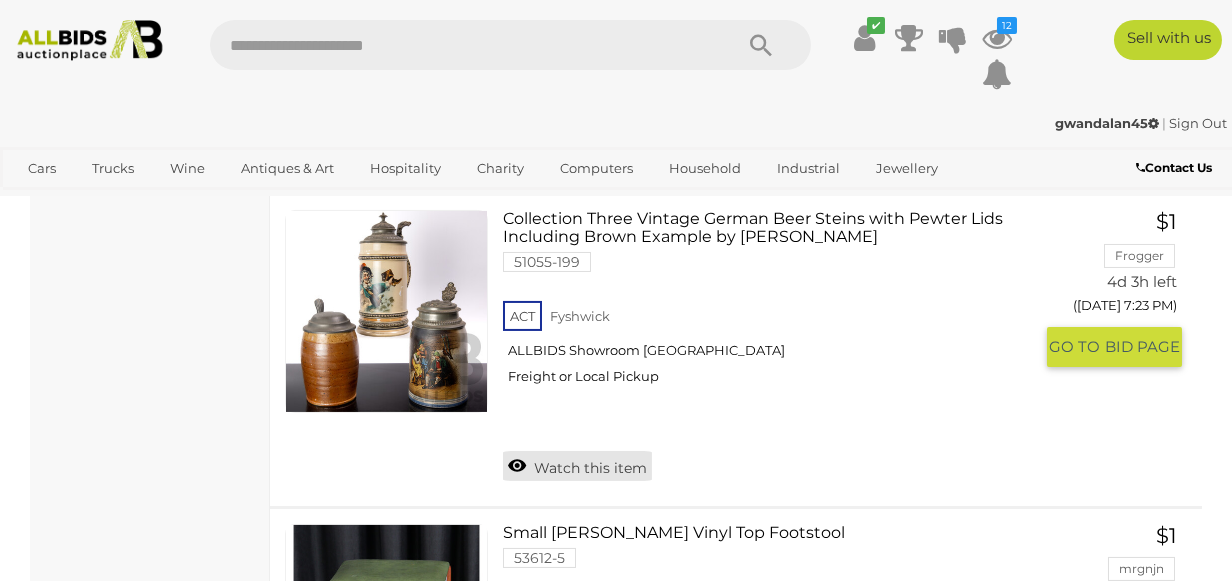 click on "Watch this item" at bounding box center [577, 466] 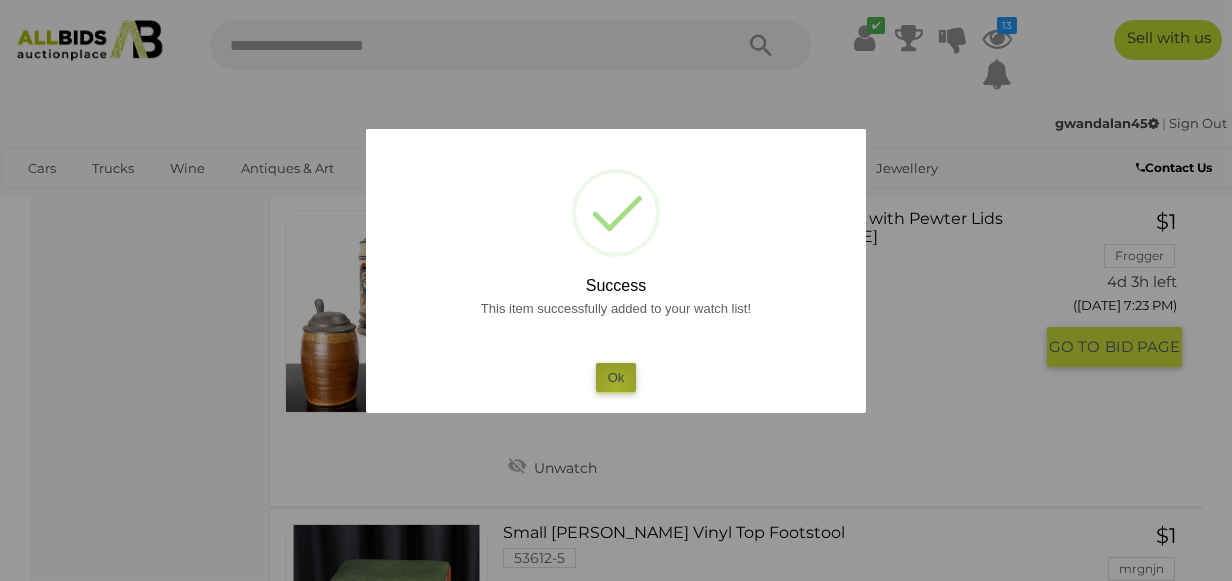 click on "Ok" at bounding box center (616, 377) 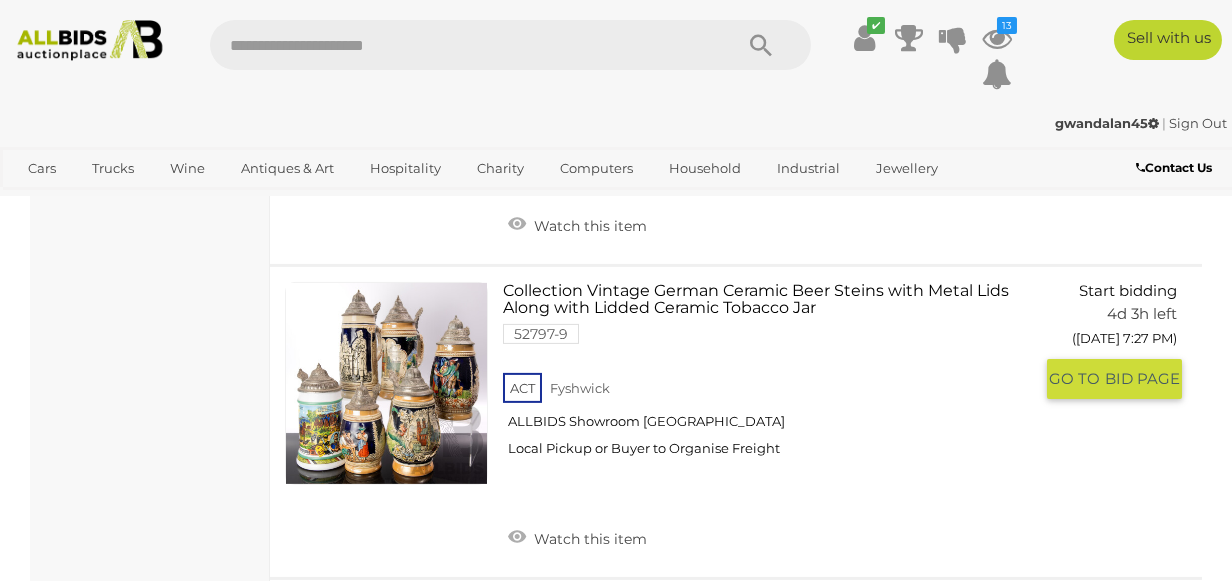 scroll, scrollTop: 4793, scrollLeft: 0, axis: vertical 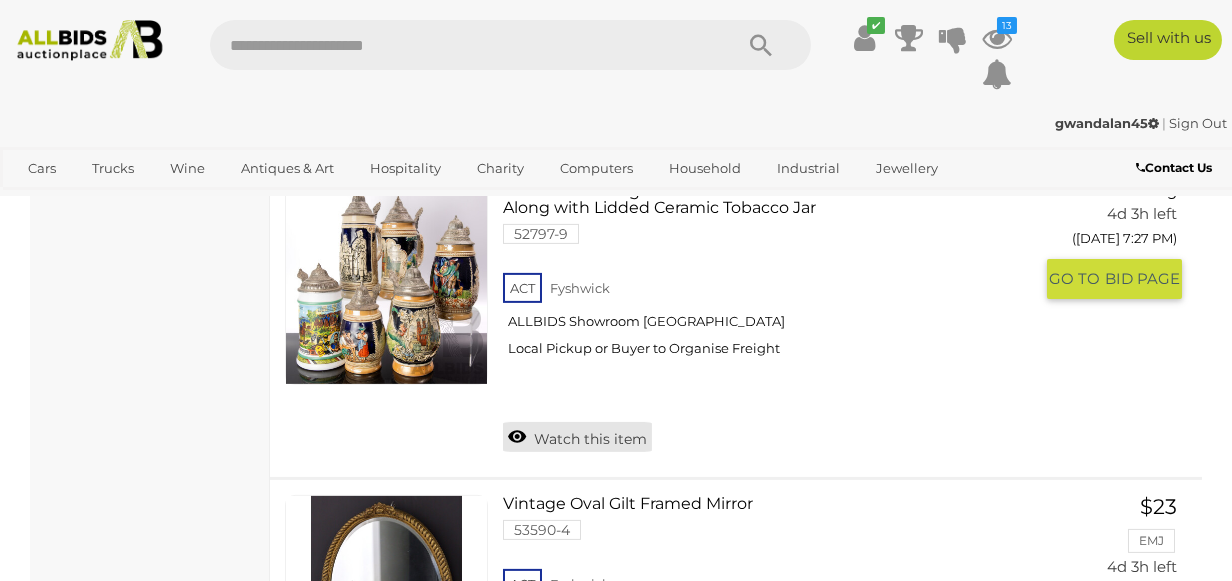 click on "Watch this item" at bounding box center (577, 437) 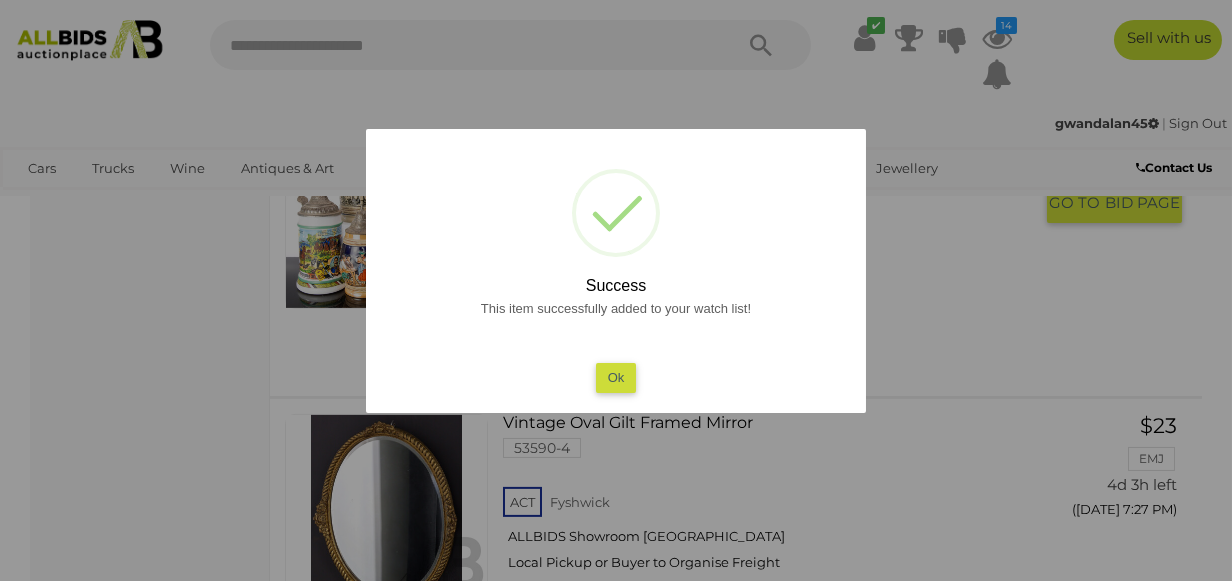 click on "Ok" at bounding box center (616, 377) 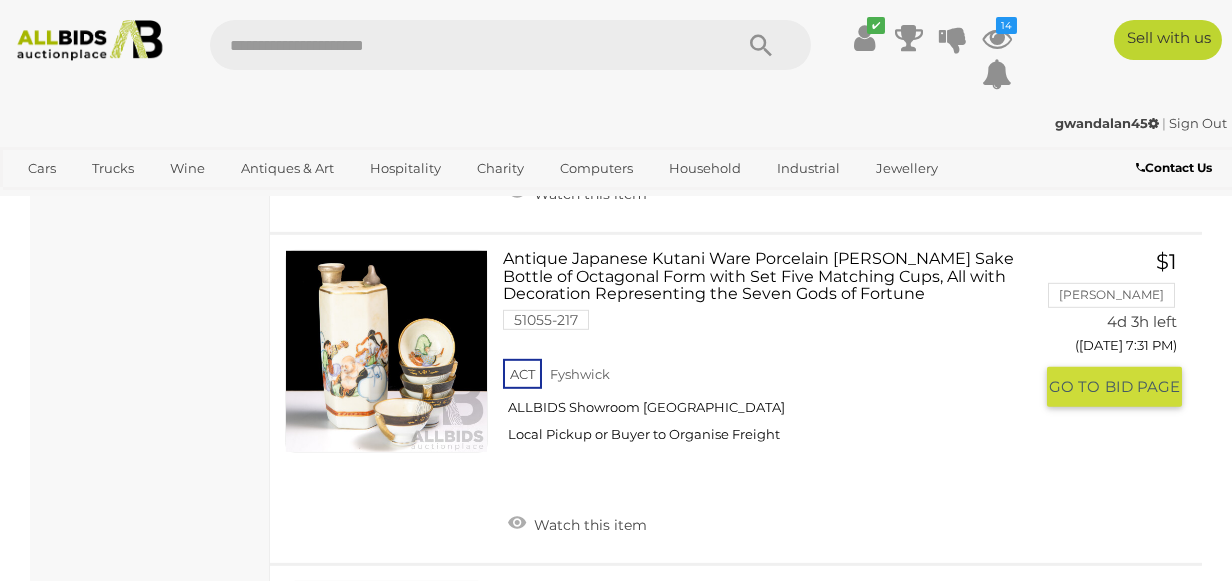 scroll, scrollTop: 8193, scrollLeft: 0, axis: vertical 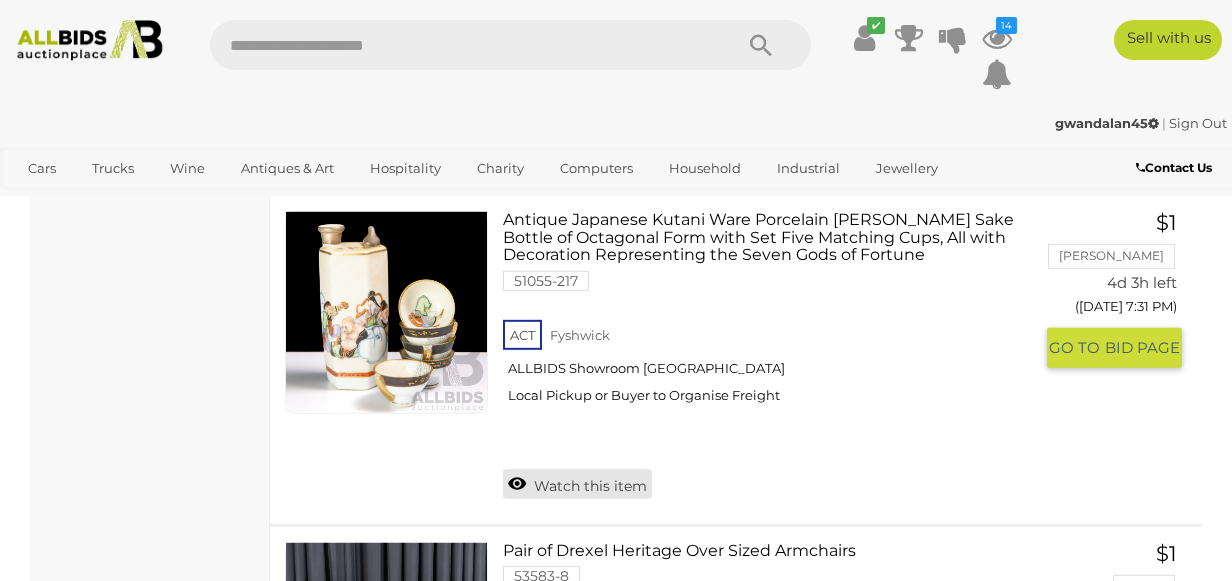 click on "Watch this item" at bounding box center (577, 484) 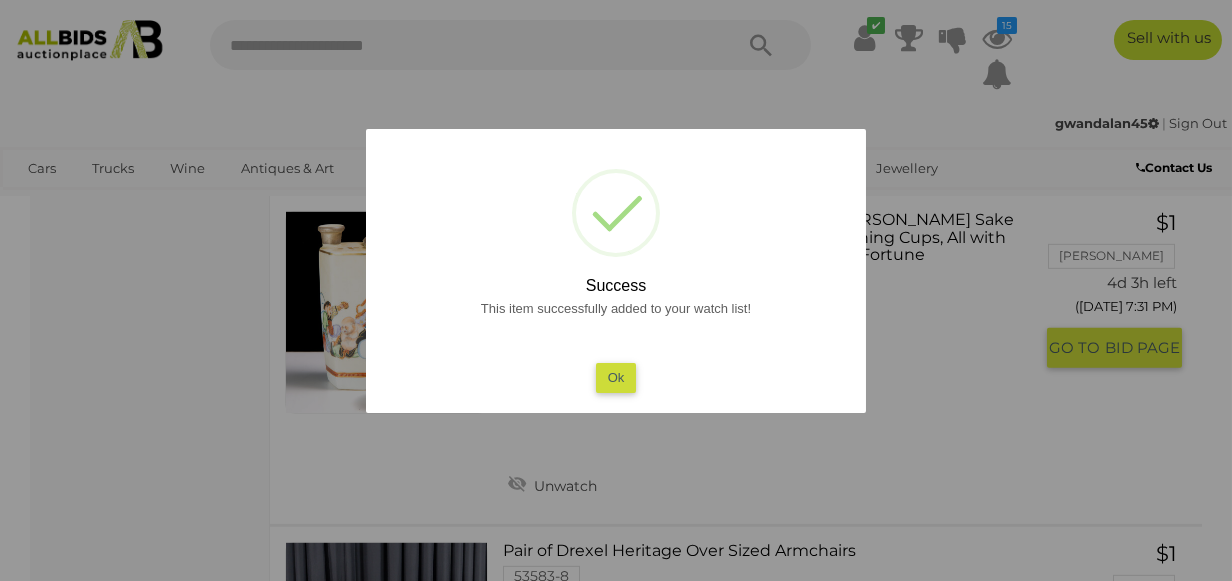 click on "Ok" at bounding box center (616, 377) 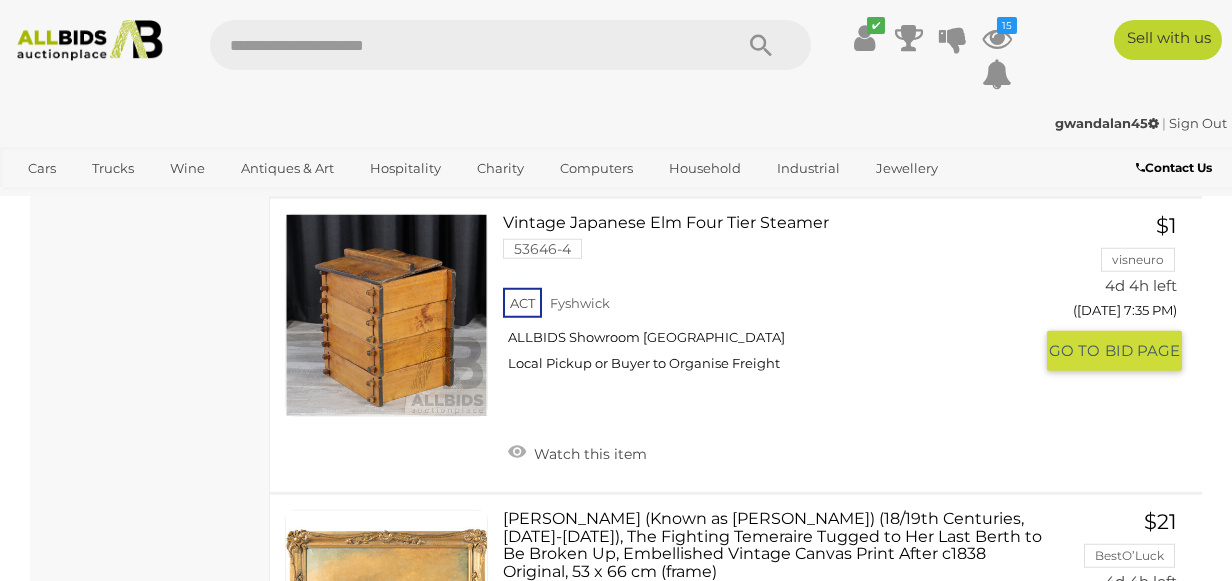 scroll, scrollTop: 10993, scrollLeft: 0, axis: vertical 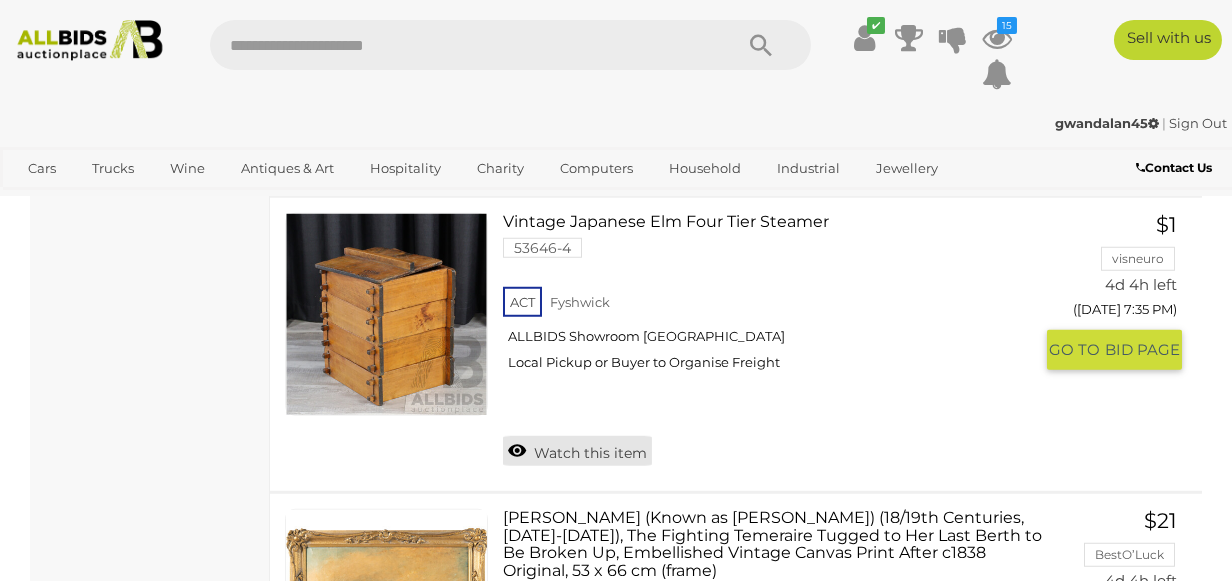 click on "Watch this item" at bounding box center (577, 451) 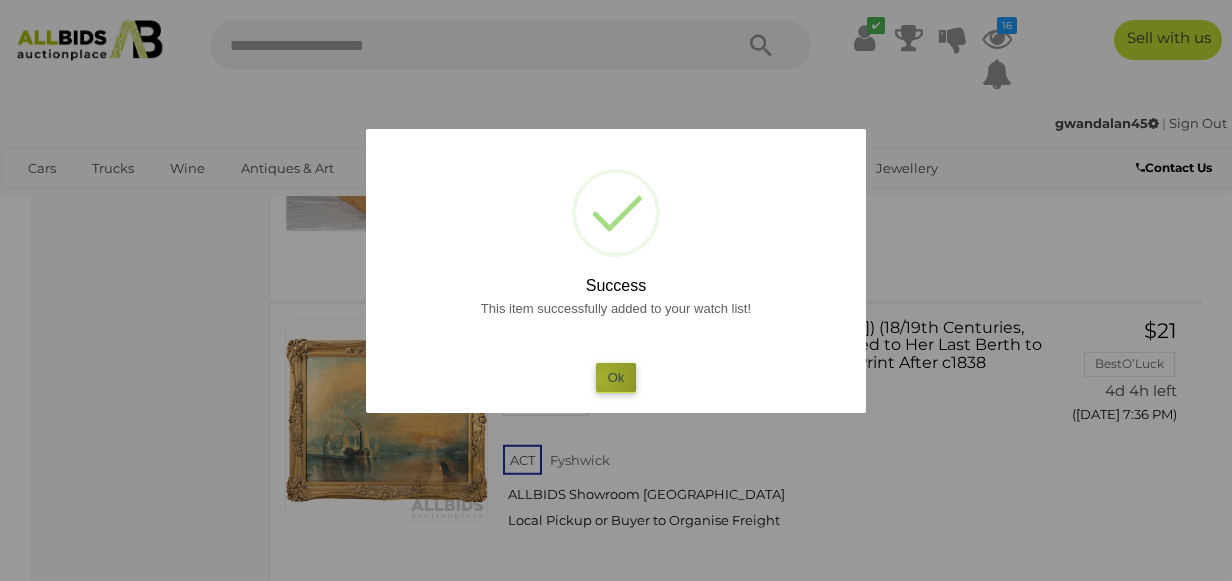 click on "Ok" at bounding box center [616, 377] 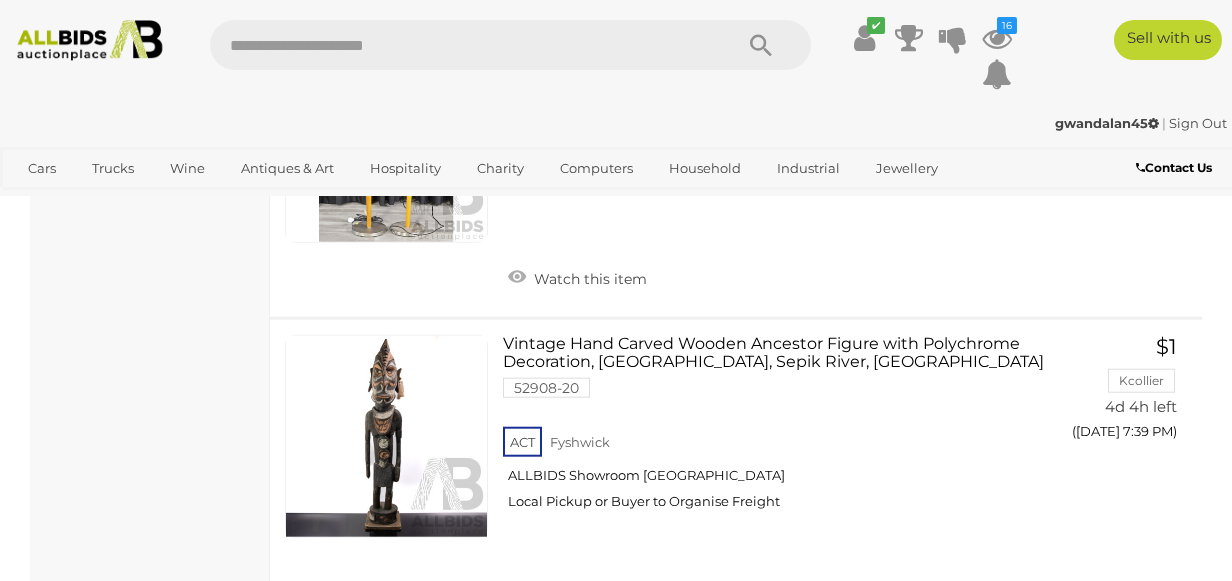 scroll, scrollTop: 13693, scrollLeft: 0, axis: vertical 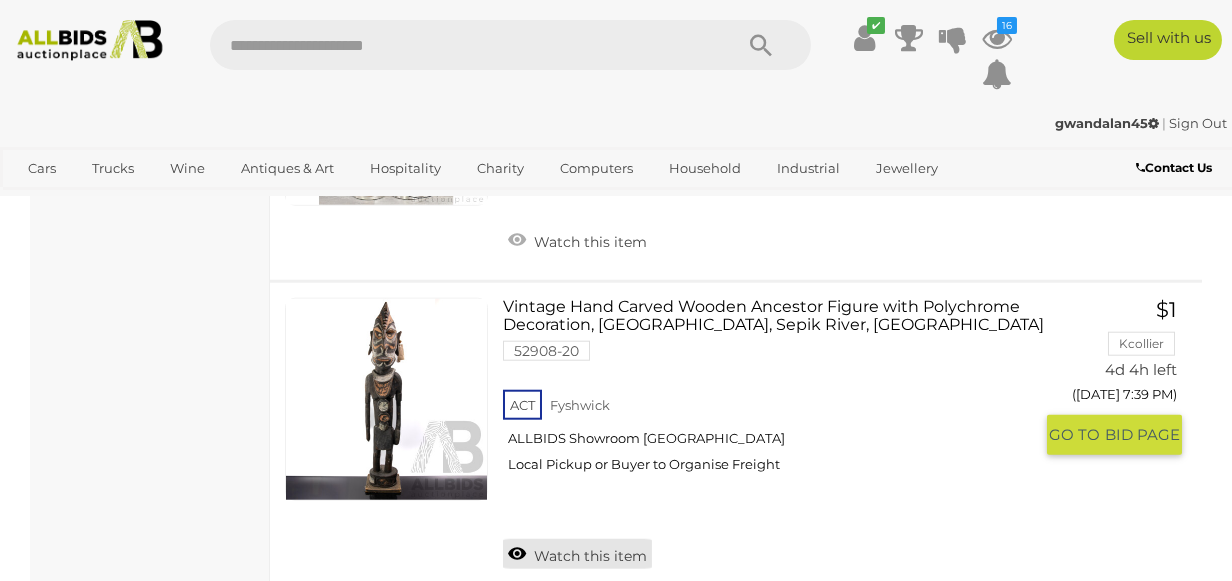 click on "Watch this item" at bounding box center [577, 554] 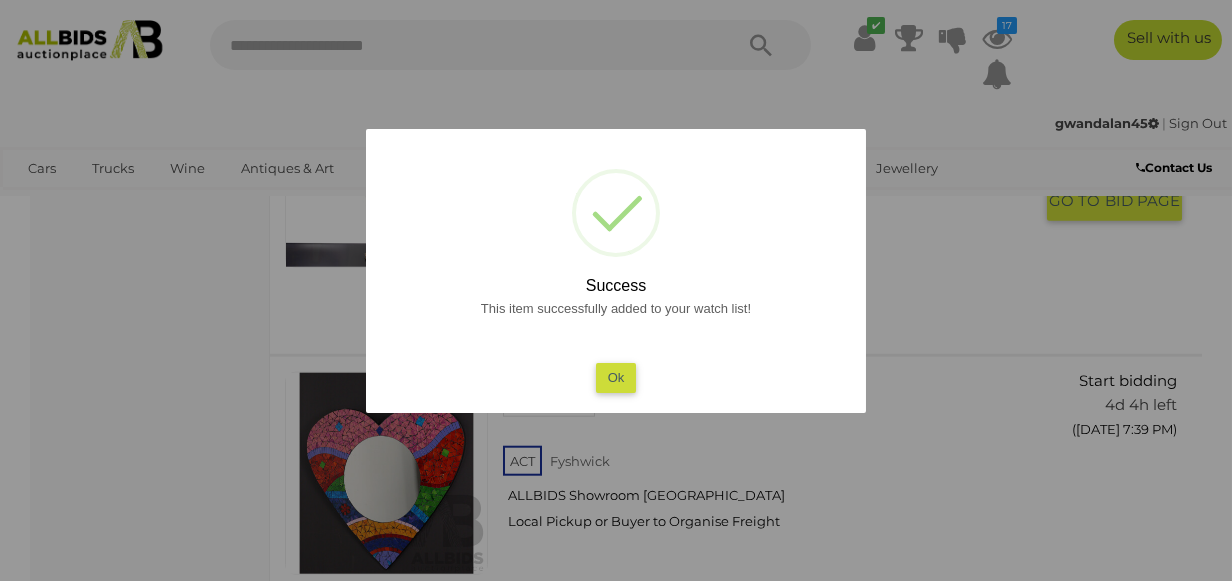 click on "Ok" at bounding box center (616, 377) 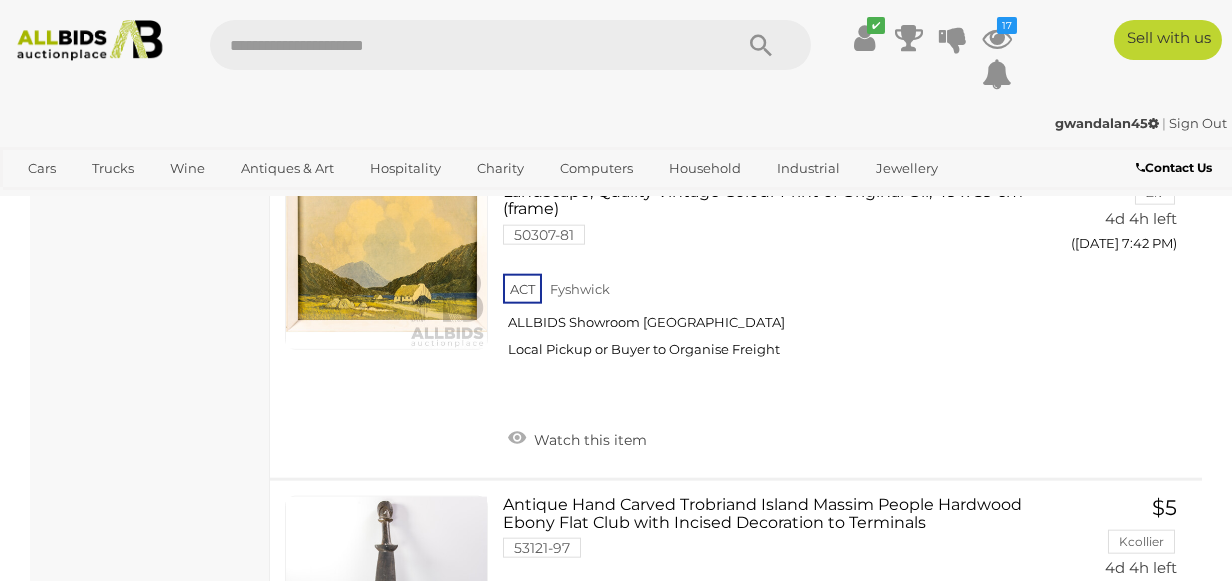 scroll, scrollTop: 15493, scrollLeft: 0, axis: vertical 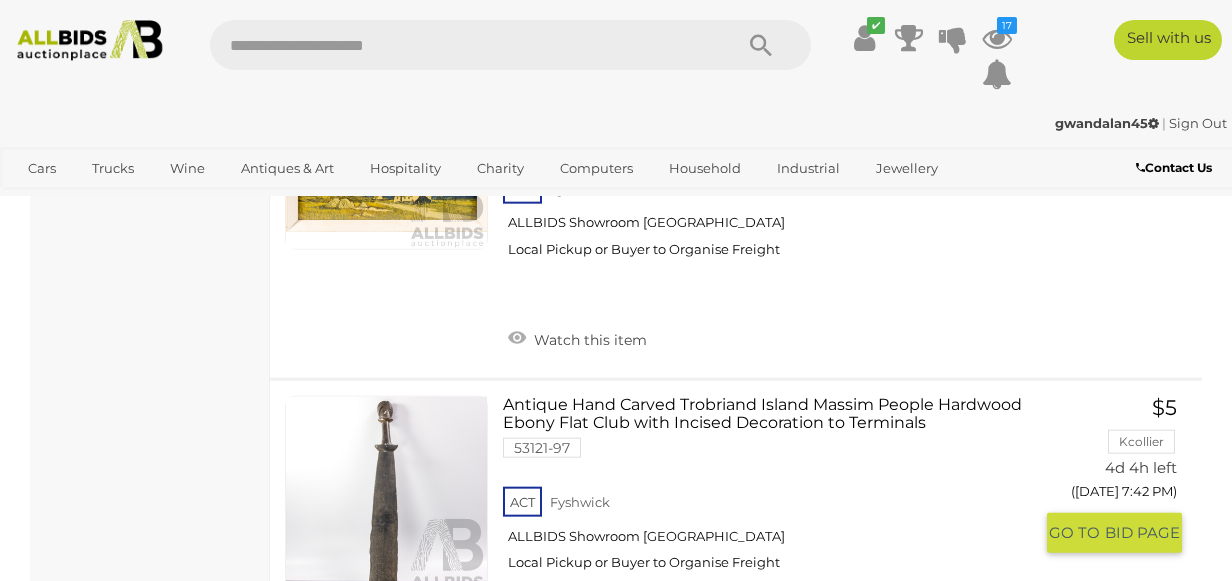 click on "Watch this item" at bounding box center [577, 651] 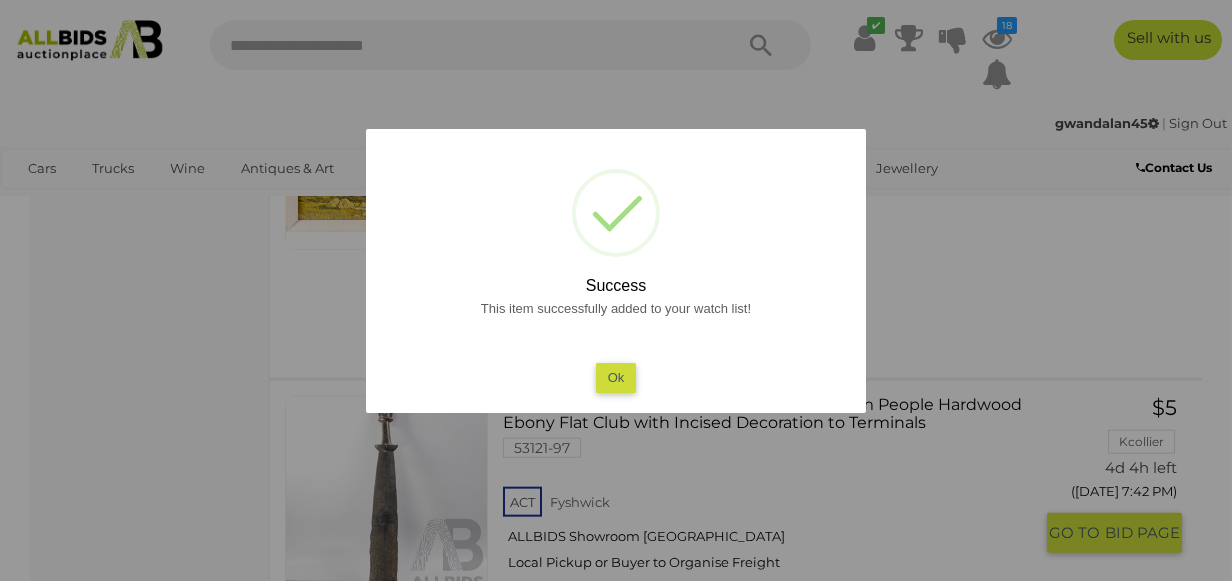 click on "Ok" at bounding box center (616, 377) 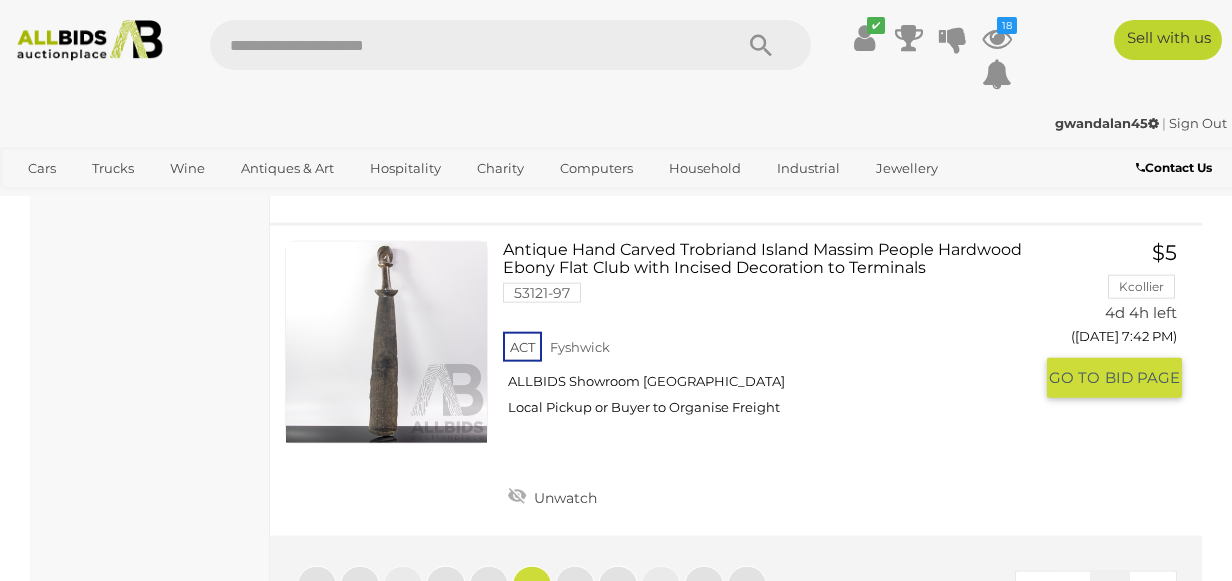 scroll, scrollTop: 15693, scrollLeft: 0, axis: vertical 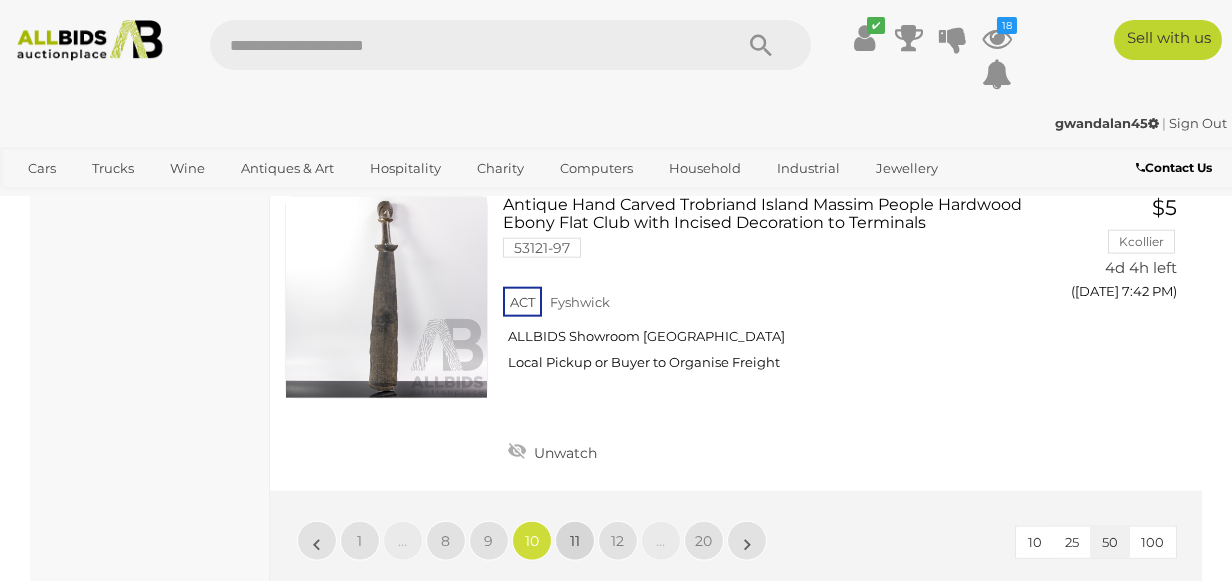 click on "11" at bounding box center [575, 541] 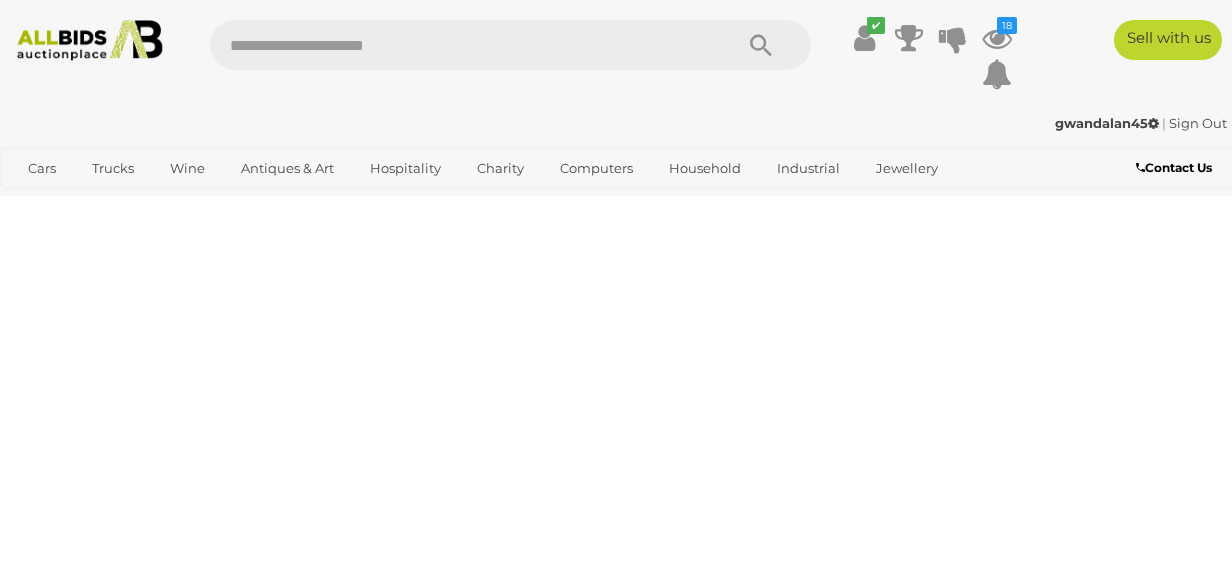 scroll, scrollTop: 493, scrollLeft: 0, axis: vertical 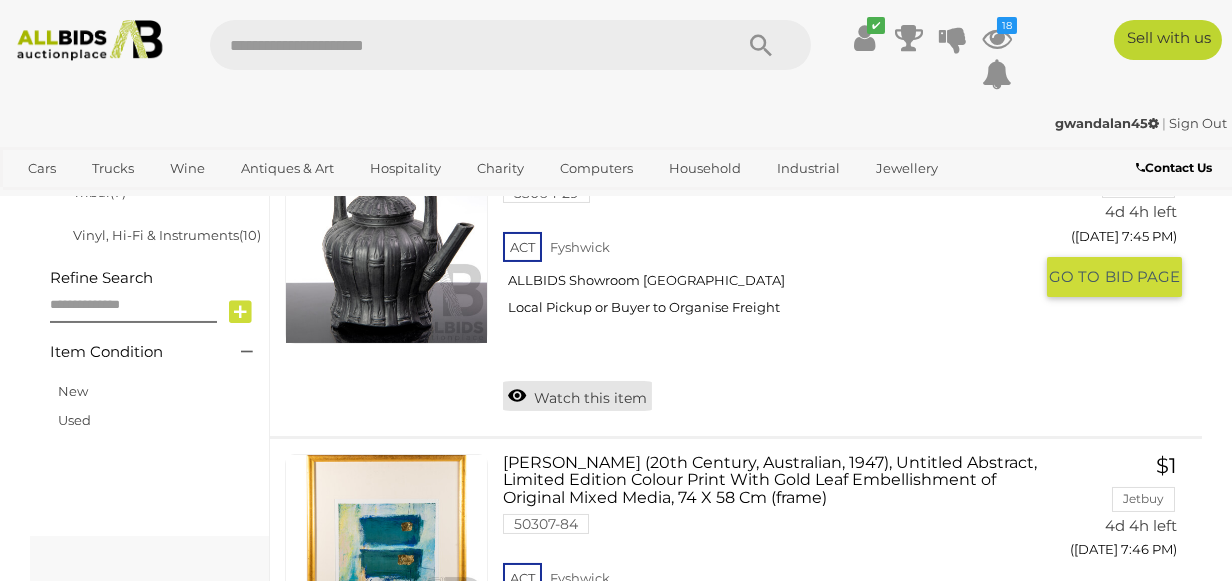 click on "Watch this item" at bounding box center [577, 396] 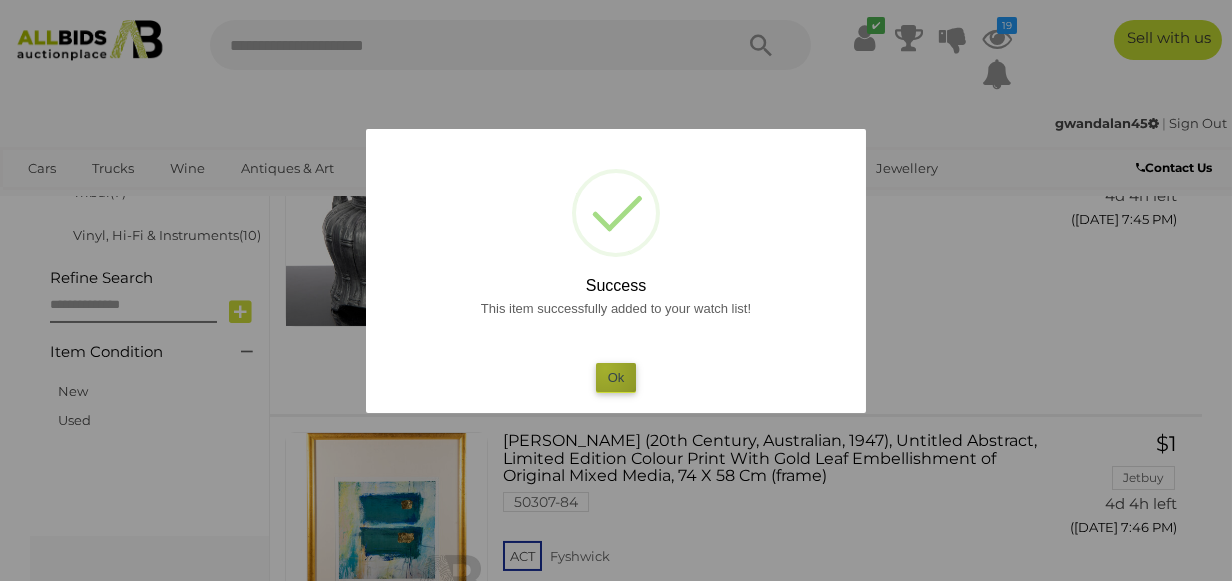 click on "Ok" at bounding box center (616, 377) 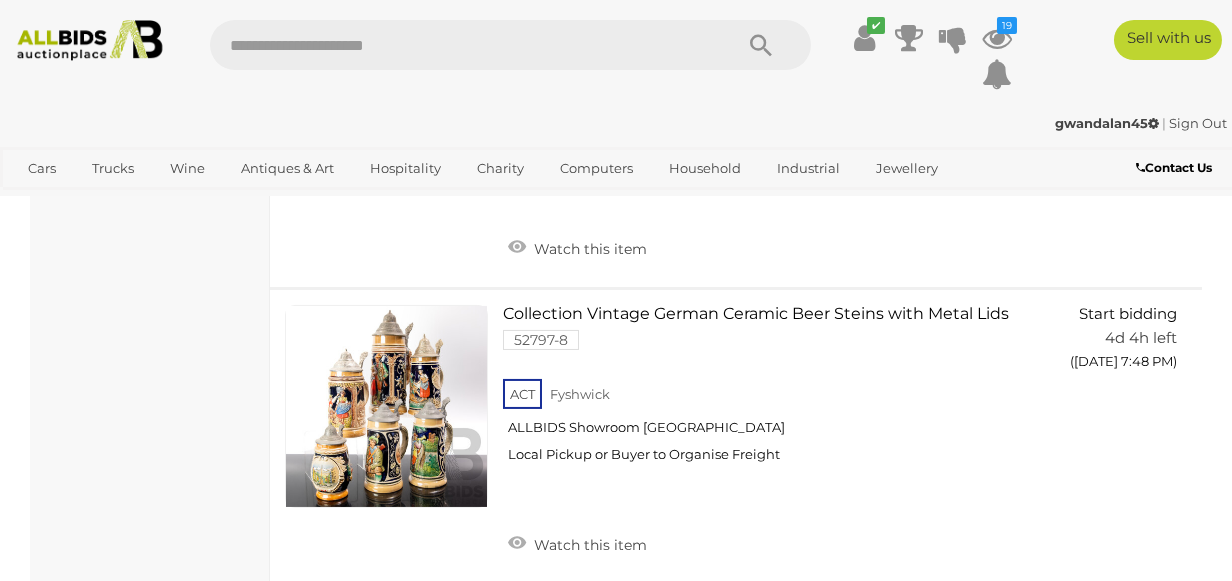 scroll, scrollTop: 2293, scrollLeft: 0, axis: vertical 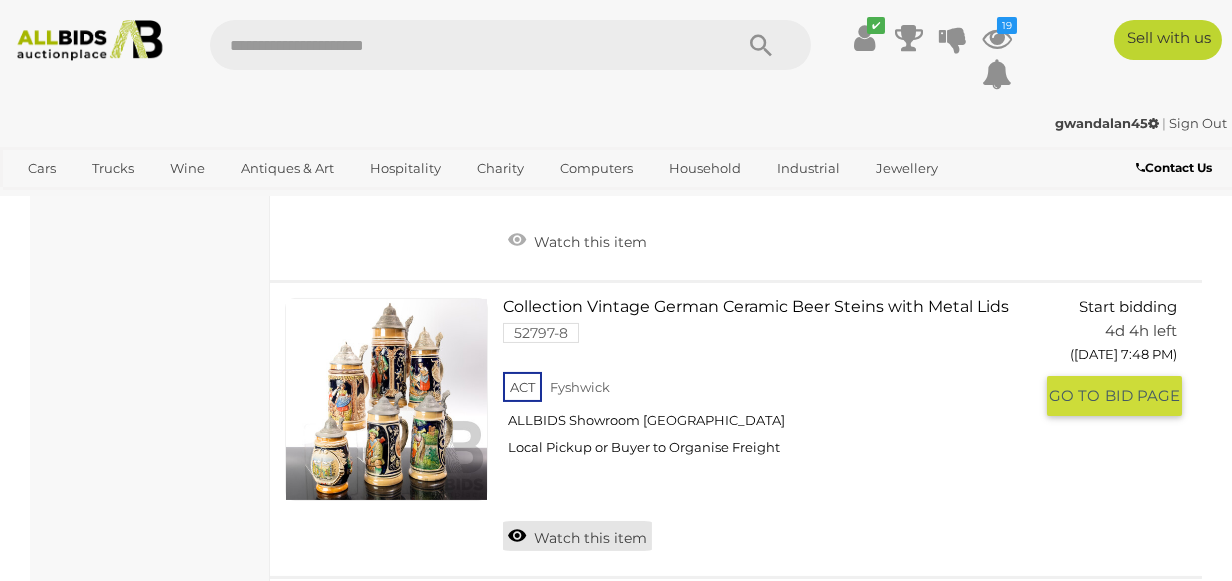 click on "Watch this item" at bounding box center [577, 536] 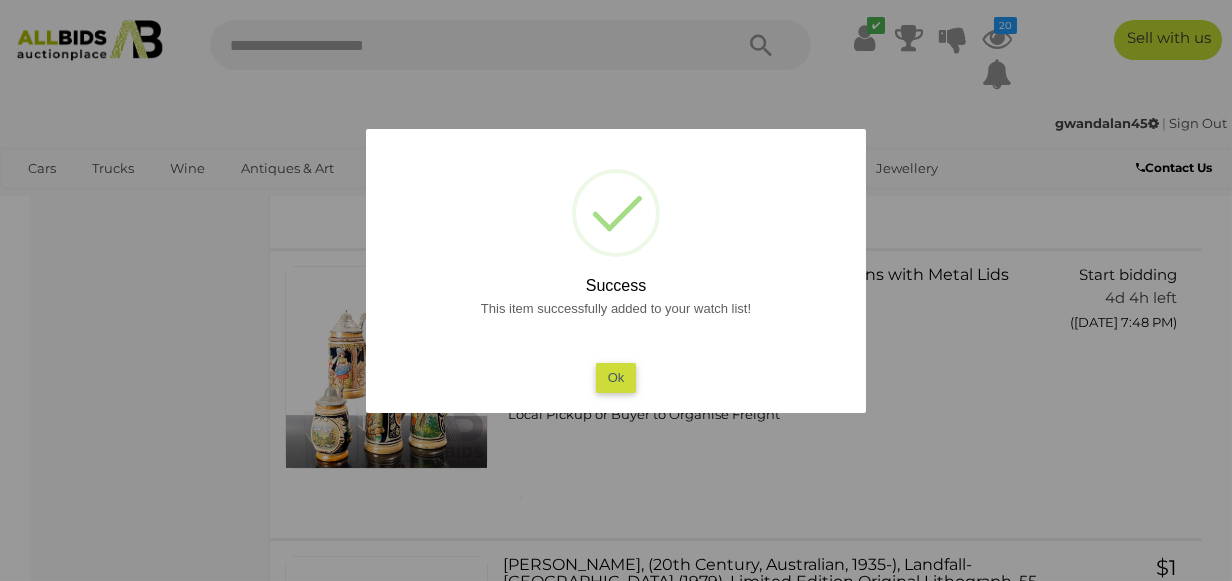 click on "Ok" at bounding box center [616, 377] 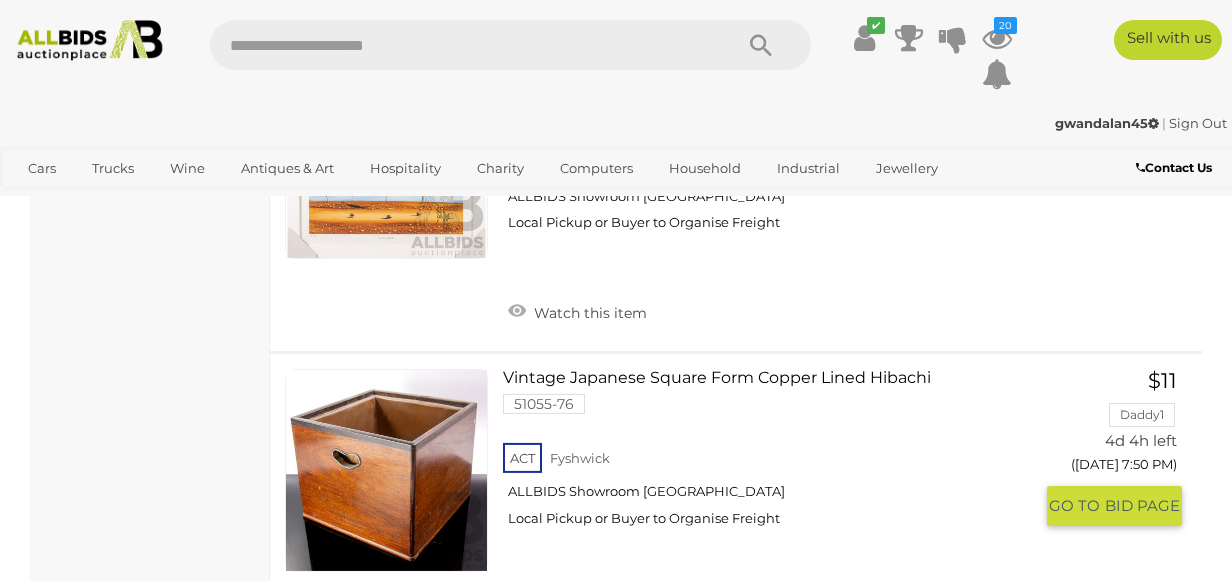 scroll, scrollTop: 3693, scrollLeft: 0, axis: vertical 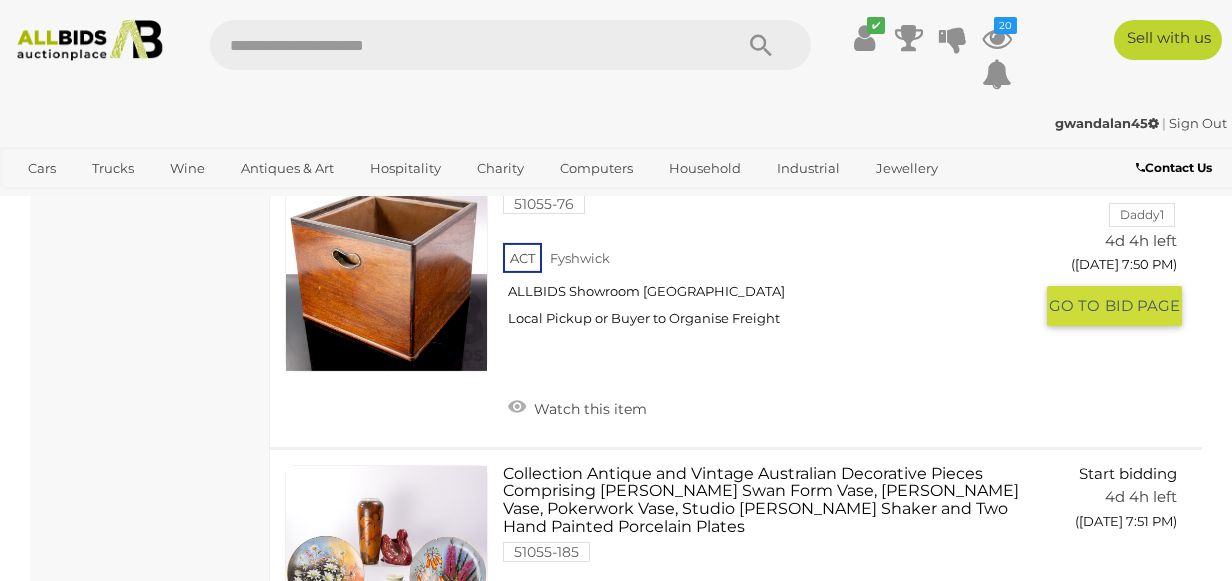 click on "Watch this item" at bounding box center (577, 407) 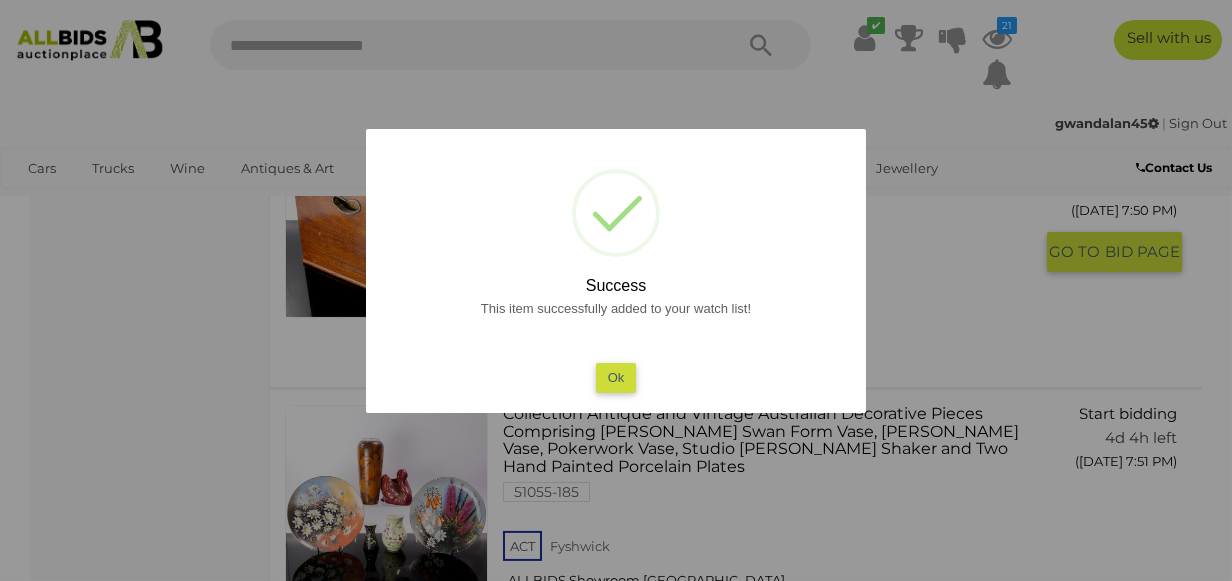 scroll, scrollTop: 3593, scrollLeft: 0, axis: vertical 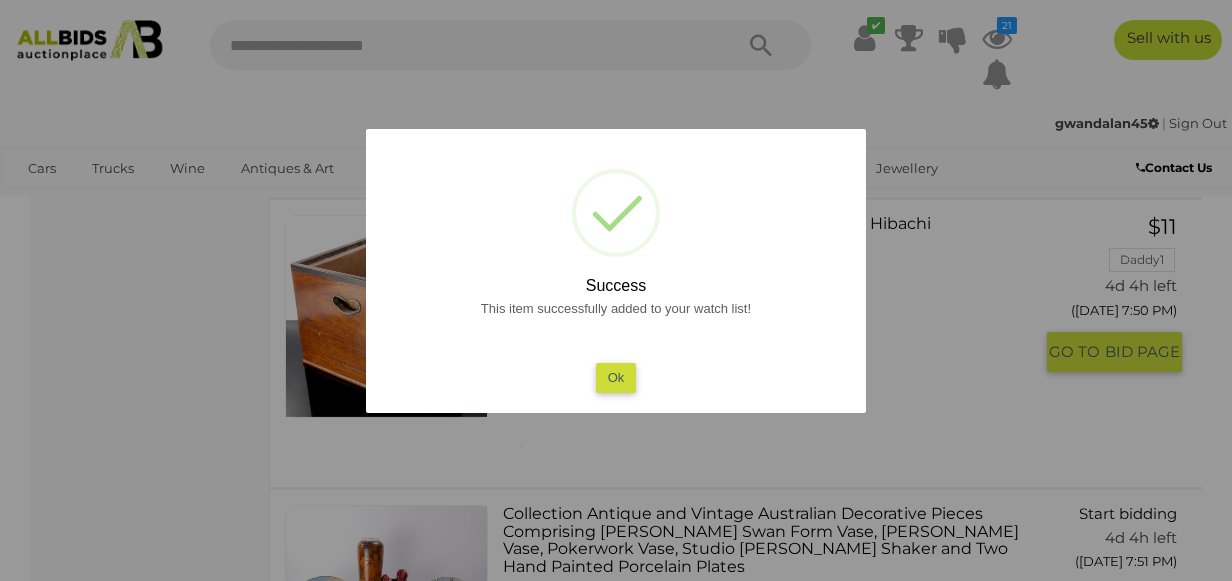 click on "Ok" at bounding box center (616, 377) 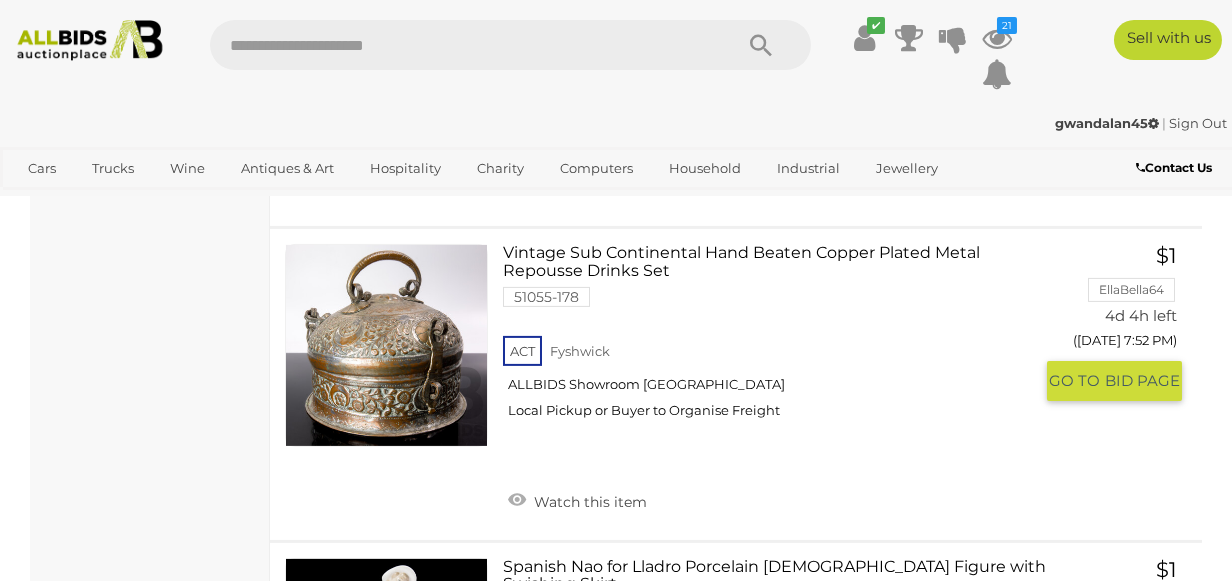scroll, scrollTop: 4293, scrollLeft: 0, axis: vertical 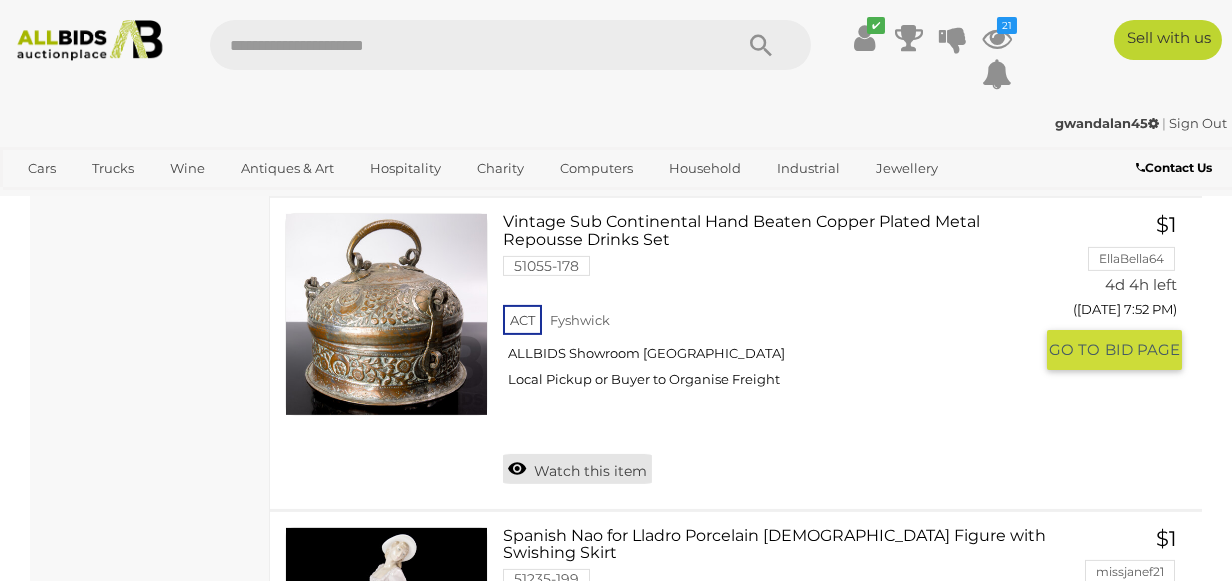 click on "Watch this item" at bounding box center [577, 469] 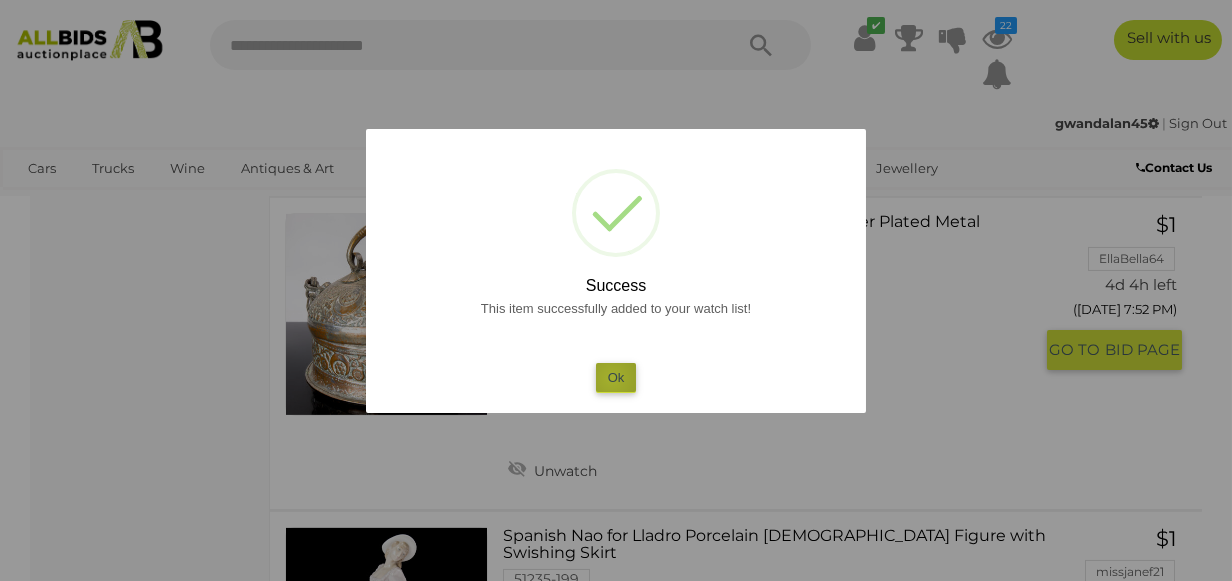 click on "Ok" at bounding box center [616, 377] 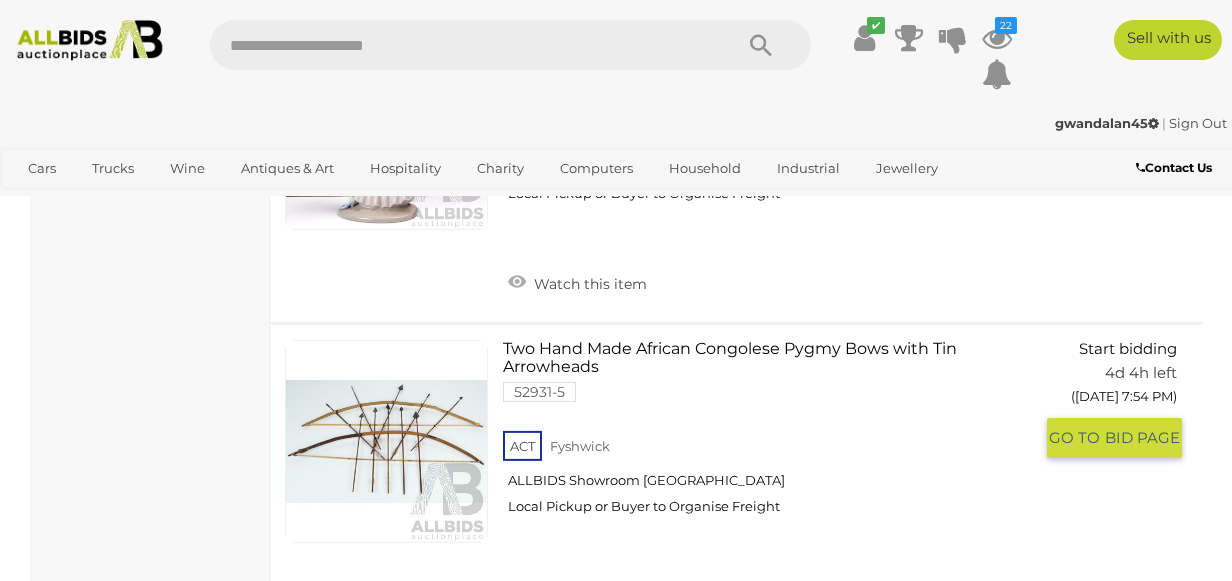 scroll, scrollTop: 4893, scrollLeft: 0, axis: vertical 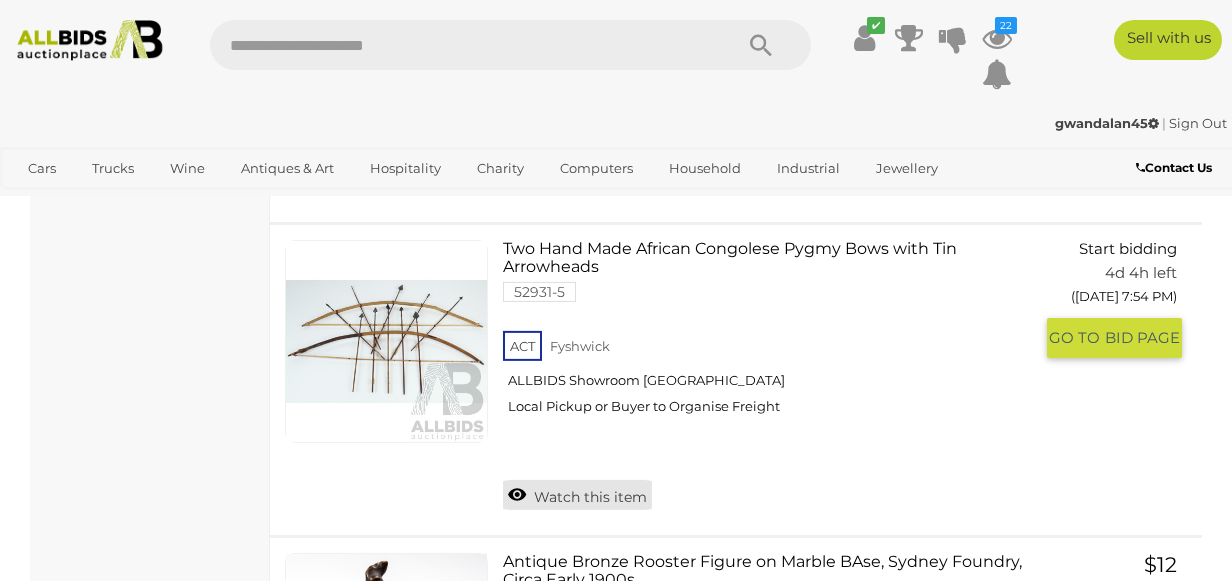 click on "Watch this item" at bounding box center (577, 495) 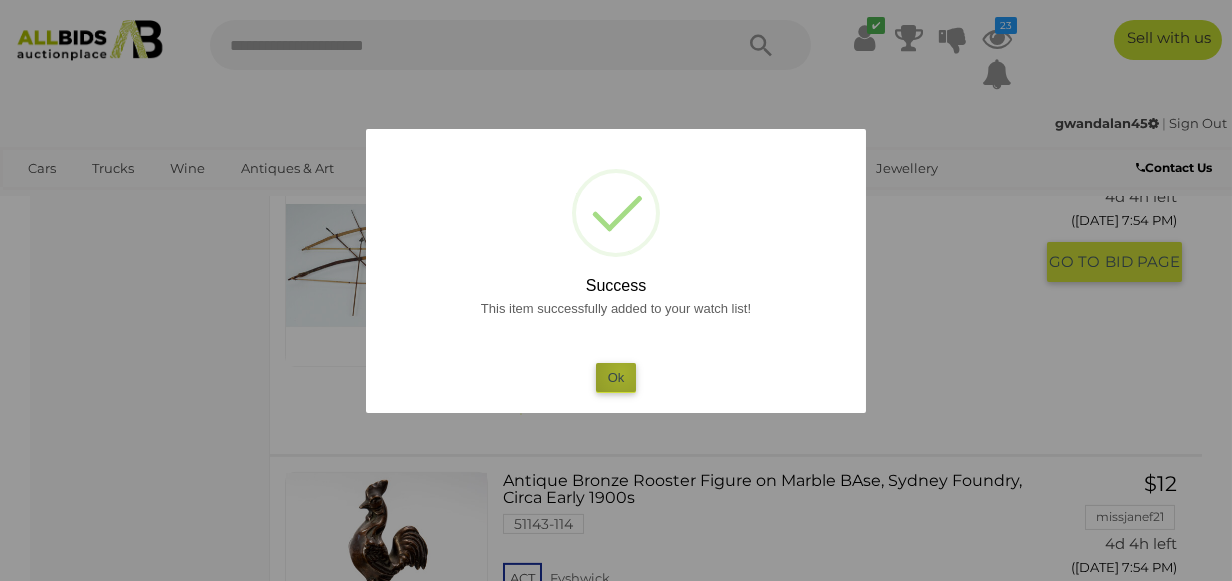 click on "Ok" at bounding box center (616, 377) 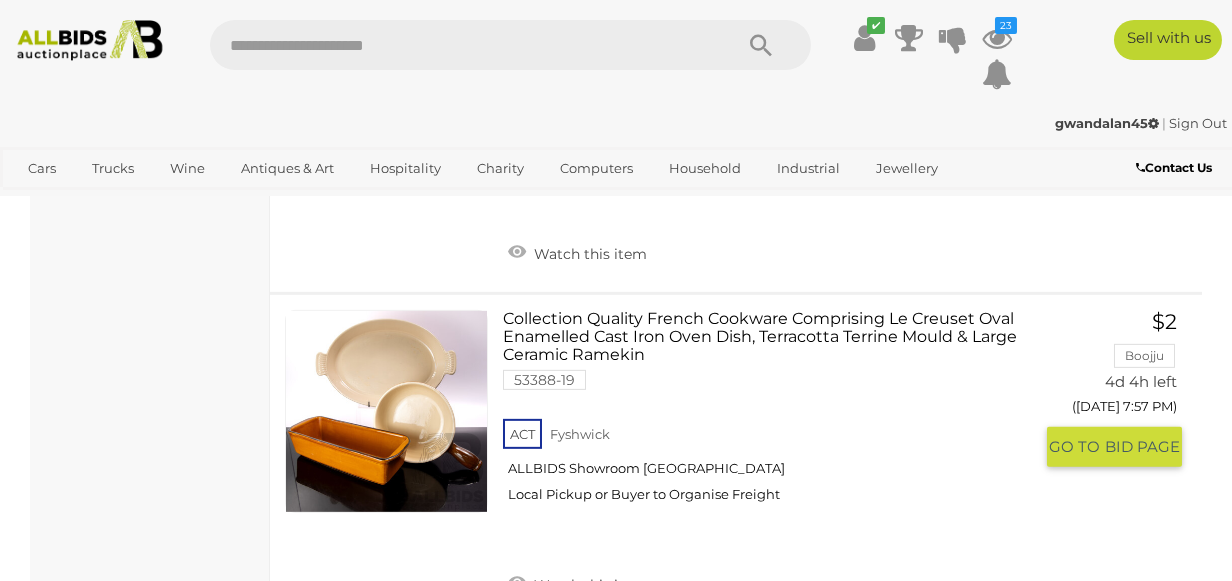 scroll, scrollTop: 6493, scrollLeft: 0, axis: vertical 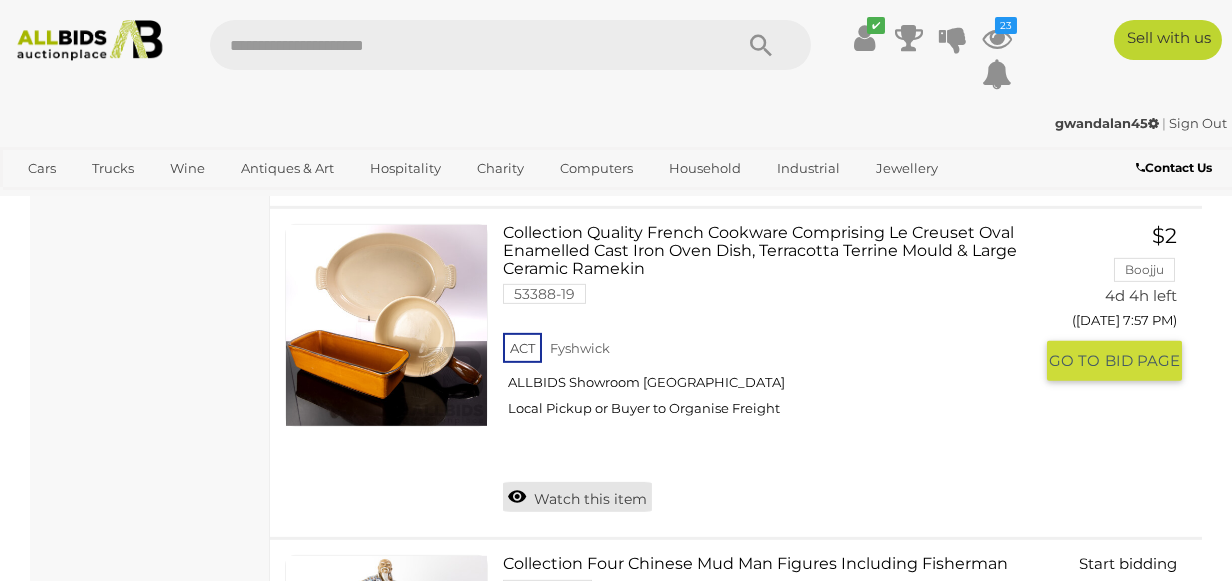 click on "Watch this item" at bounding box center [577, 497] 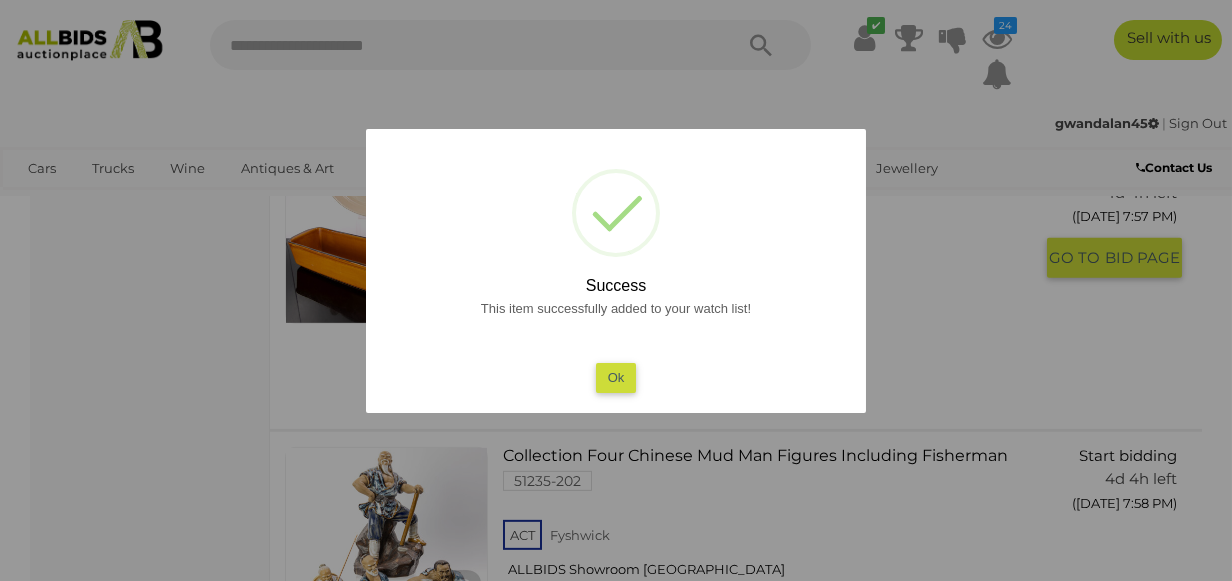 click on "Ok" at bounding box center [616, 377] 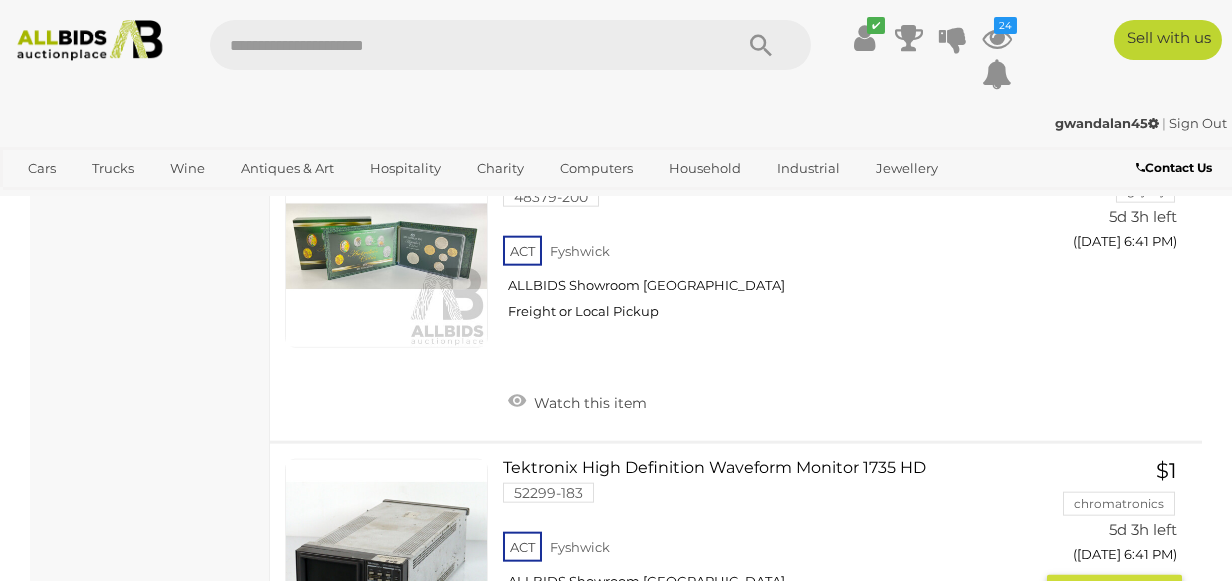 scroll, scrollTop: 15362, scrollLeft: 0, axis: vertical 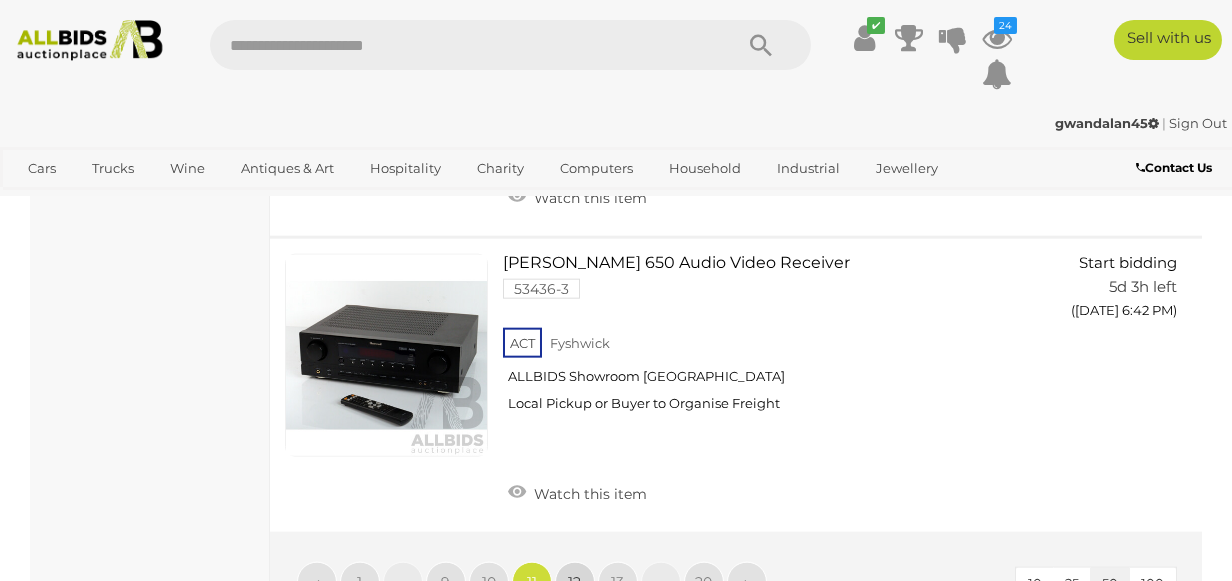 click on "12" at bounding box center (575, 582) 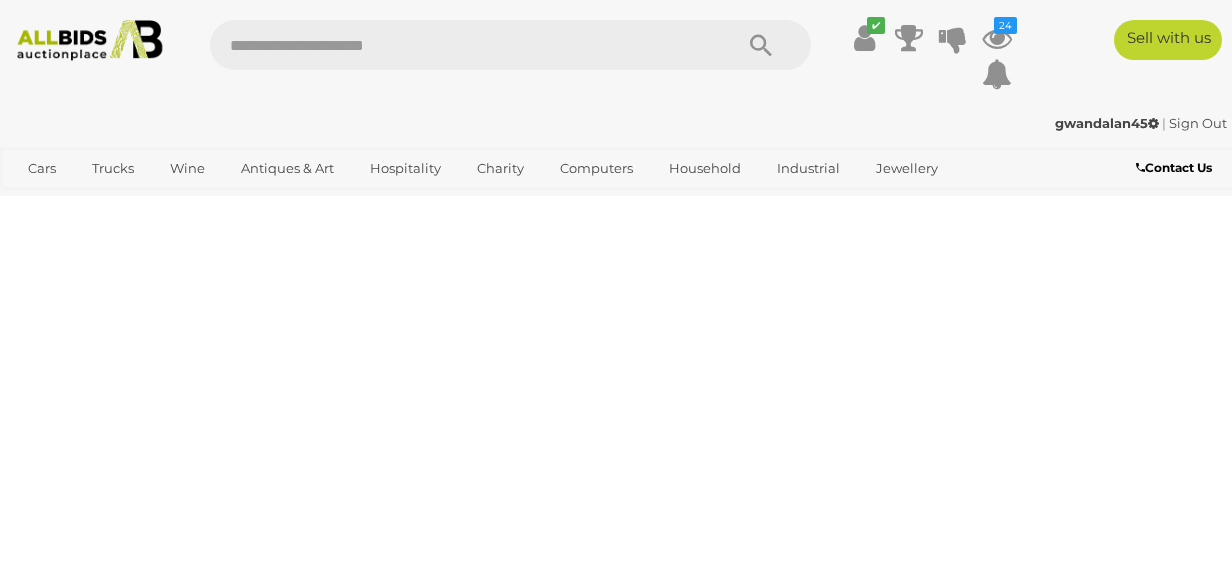 scroll, scrollTop: 493, scrollLeft: 0, axis: vertical 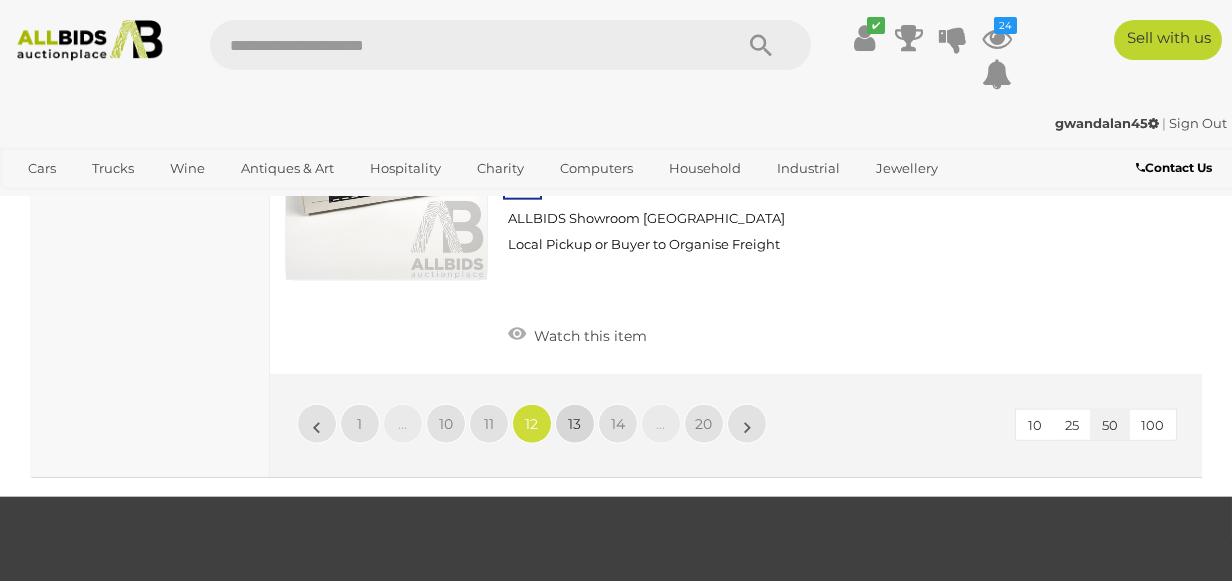 click on "13" at bounding box center [575, 424] 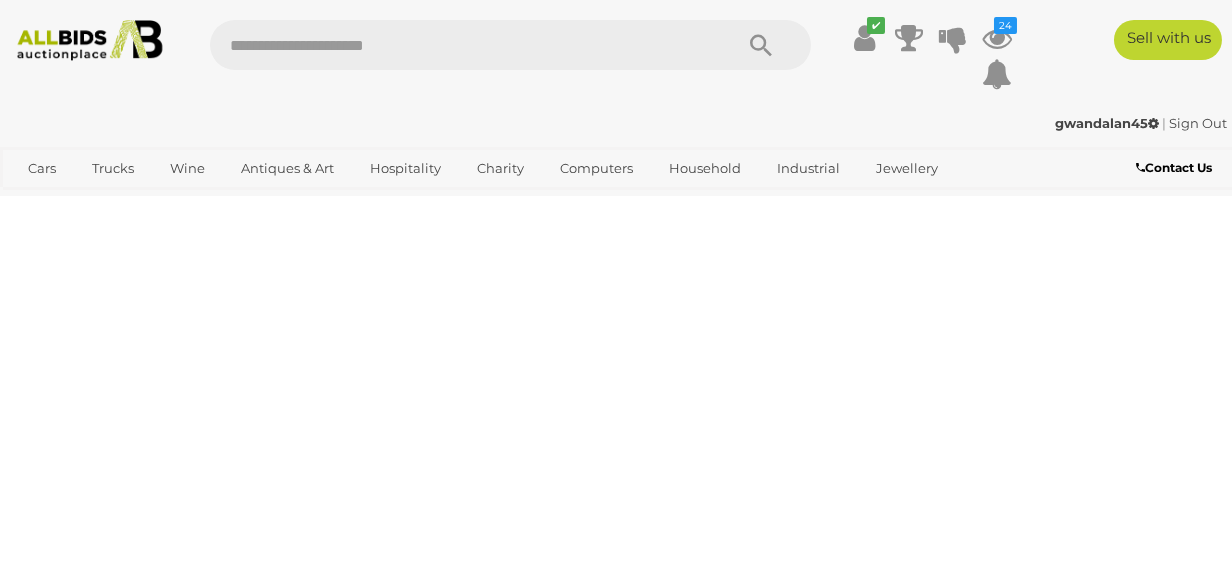 scroll, scrollTop: 493, scrollLeft: 0, axis: vertical 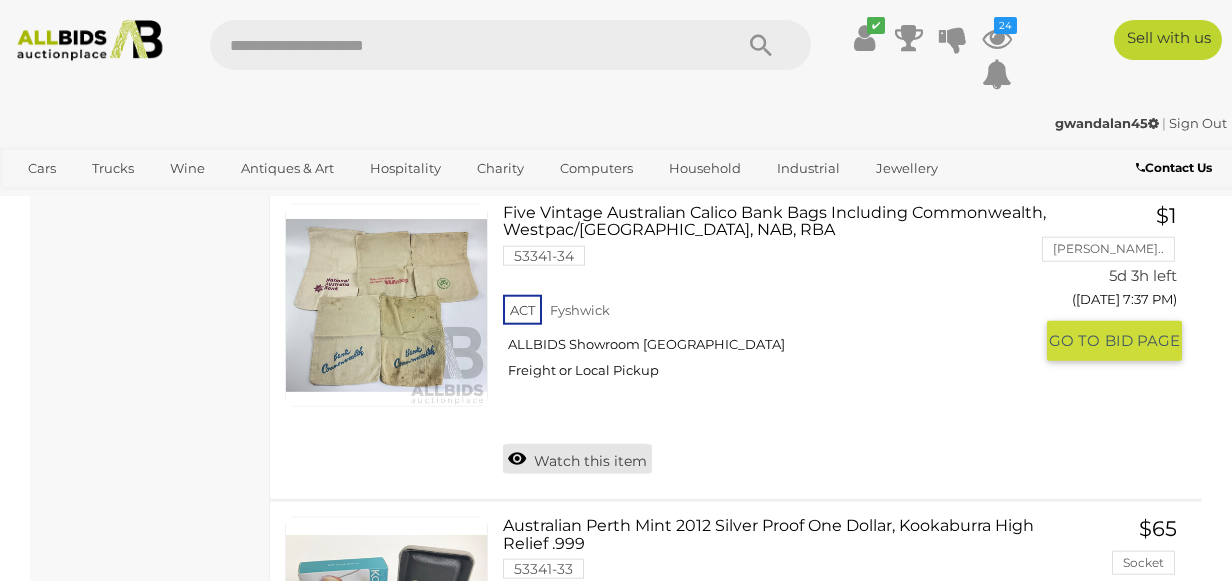 click on "Watch this item" at bounding box center (577, 459) 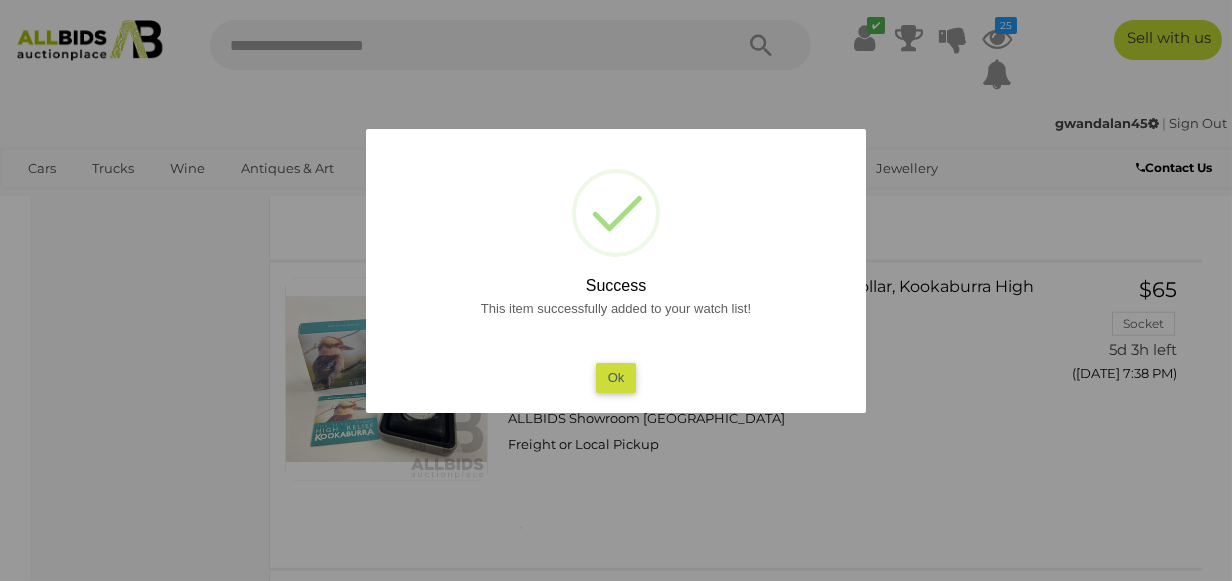 click on "Ok" at bounding box center [616, 377] 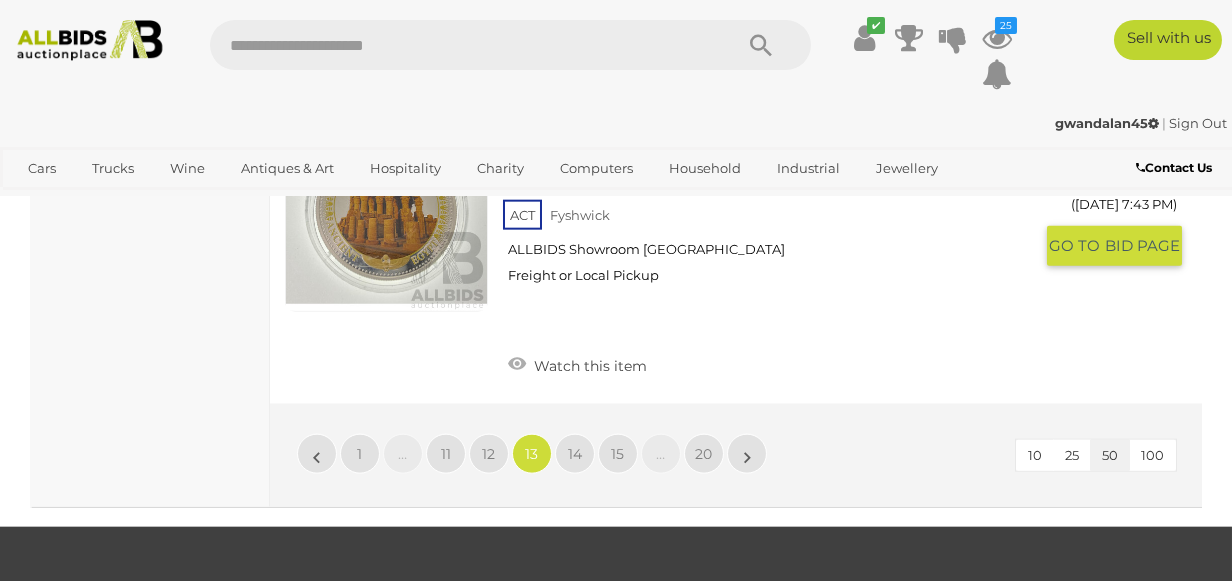 scroll, scrollTop: 15893, scrollLeft: 0, axis: vertical 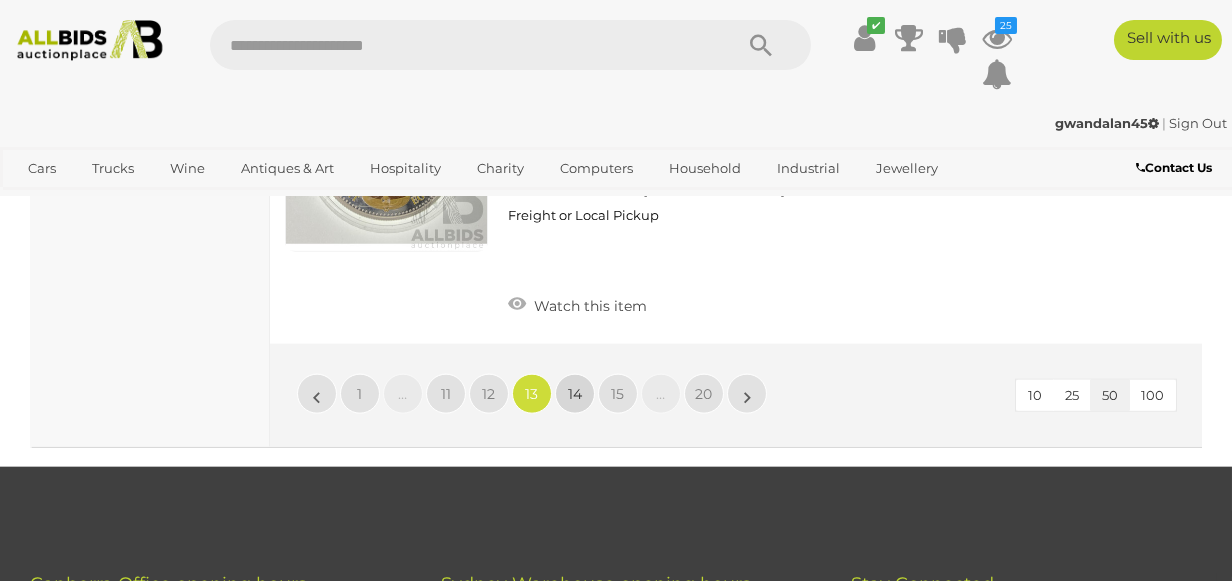click on "14" at bounding box center [575, 394] 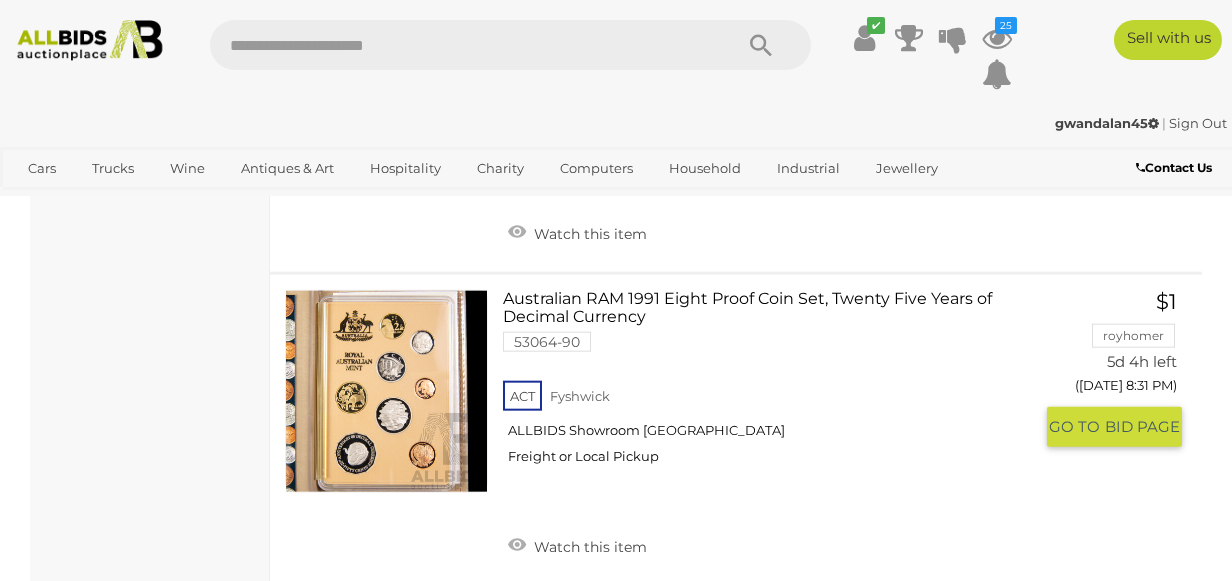 scroll, scrollTop: 15593, scrollLeft: 0, axis: vertical 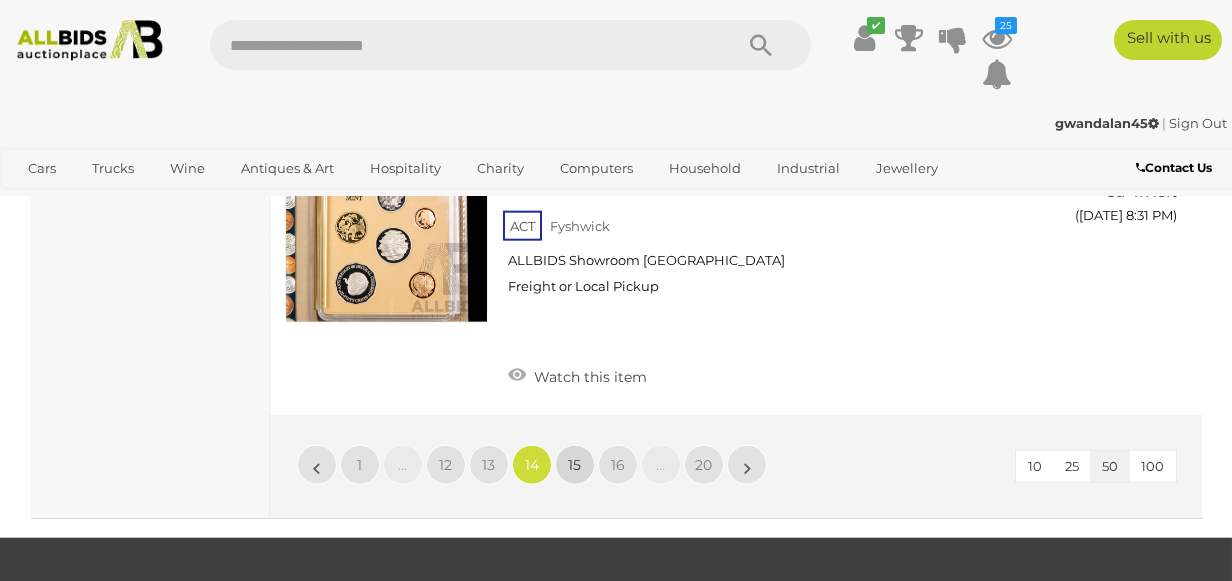 click on "15" at bounding box center (575, 465) 